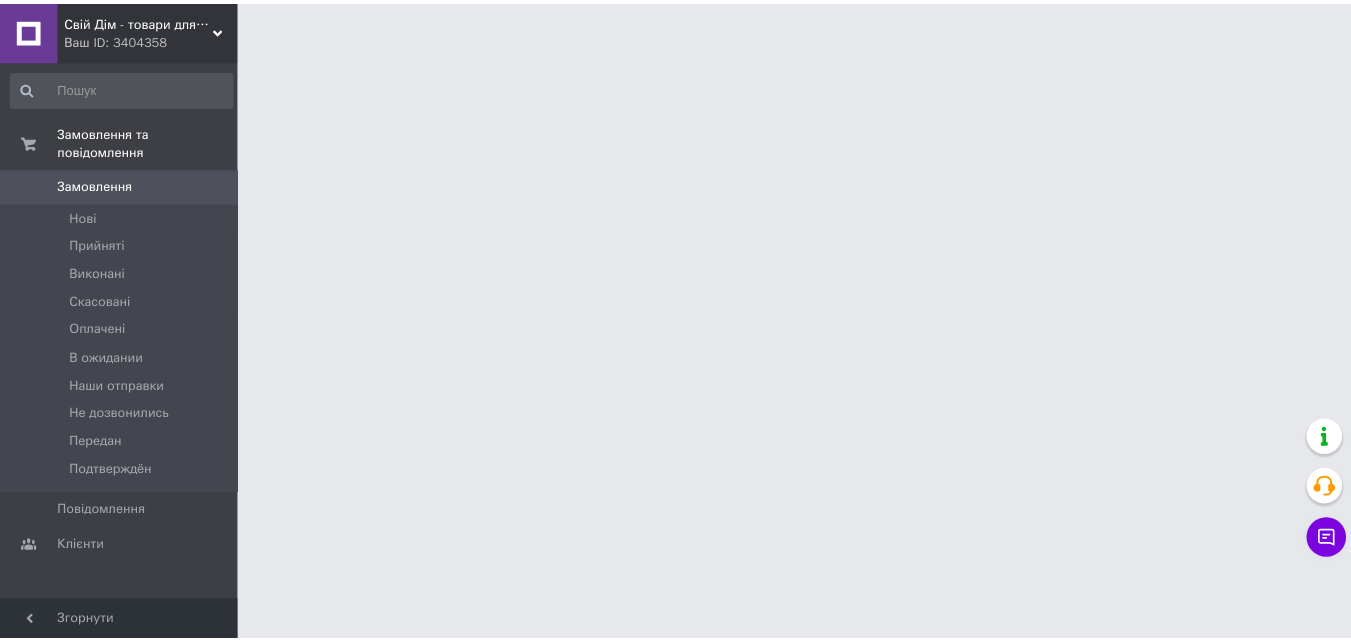 scroll, scrollTop: 0, scrollLeft: 0, axis: both 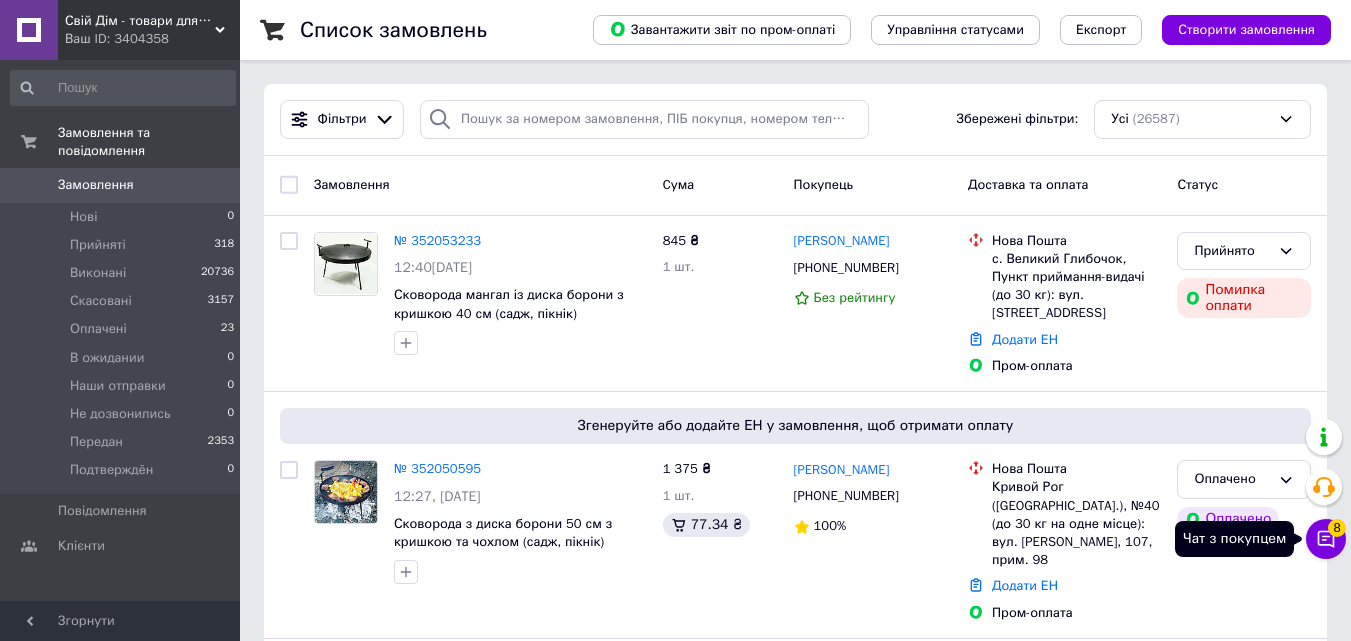 click 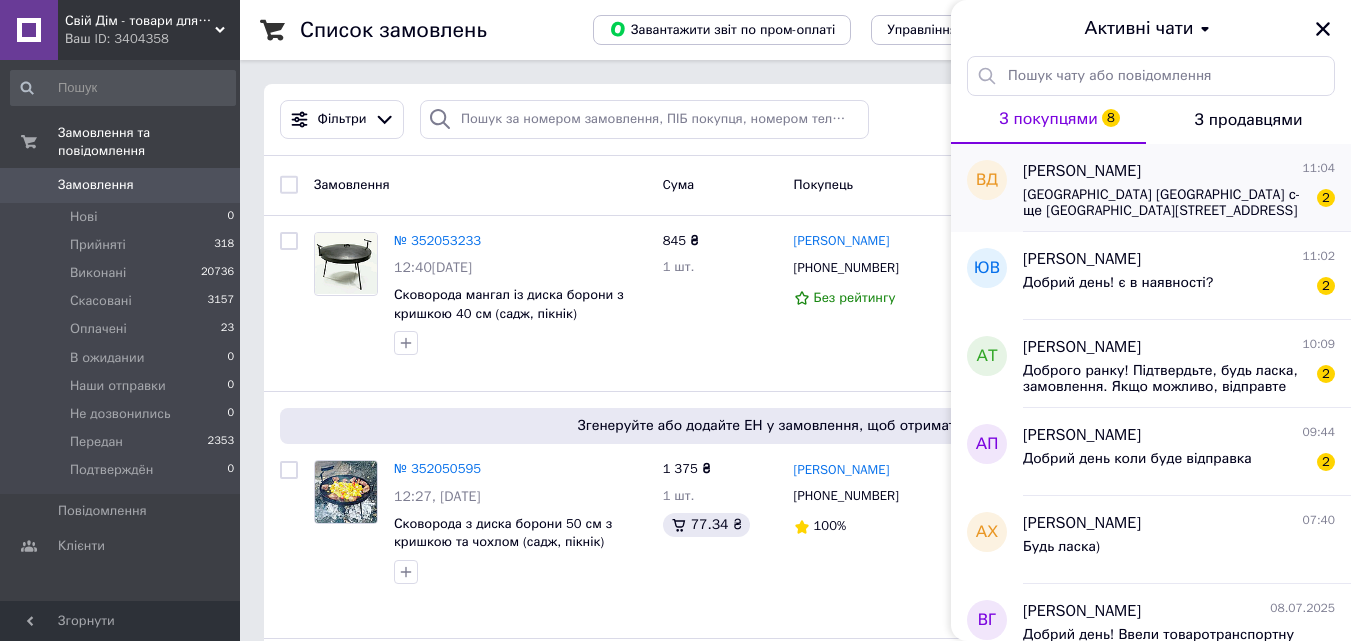 click on "[GEOGRAPHIC_DATA] [GEOGRAPHIC_DATA] с-ще [GEOGRAPHIC_DATA][STREET_ADDRESS] Перше відділеня нової почти [PERSON_NAME] 0639644899" at bounding box center (1165, 203) 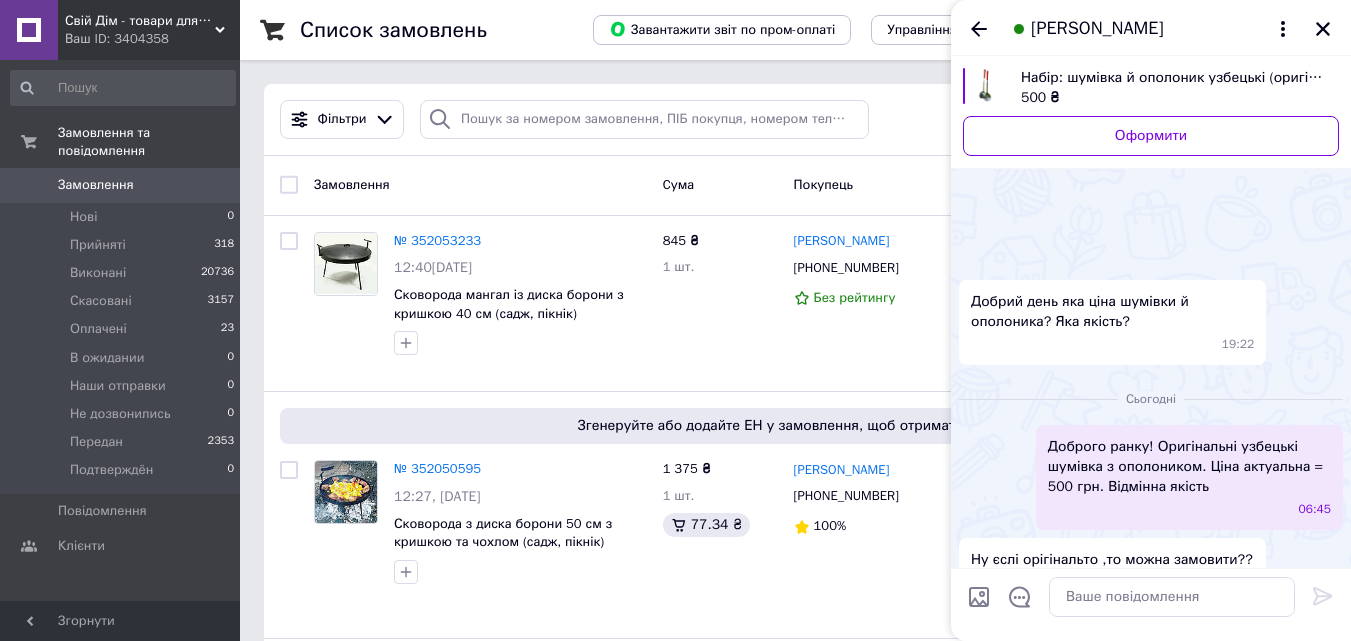 scroll, scrollTop: 372, scrollLeft: 0, axis: vertical 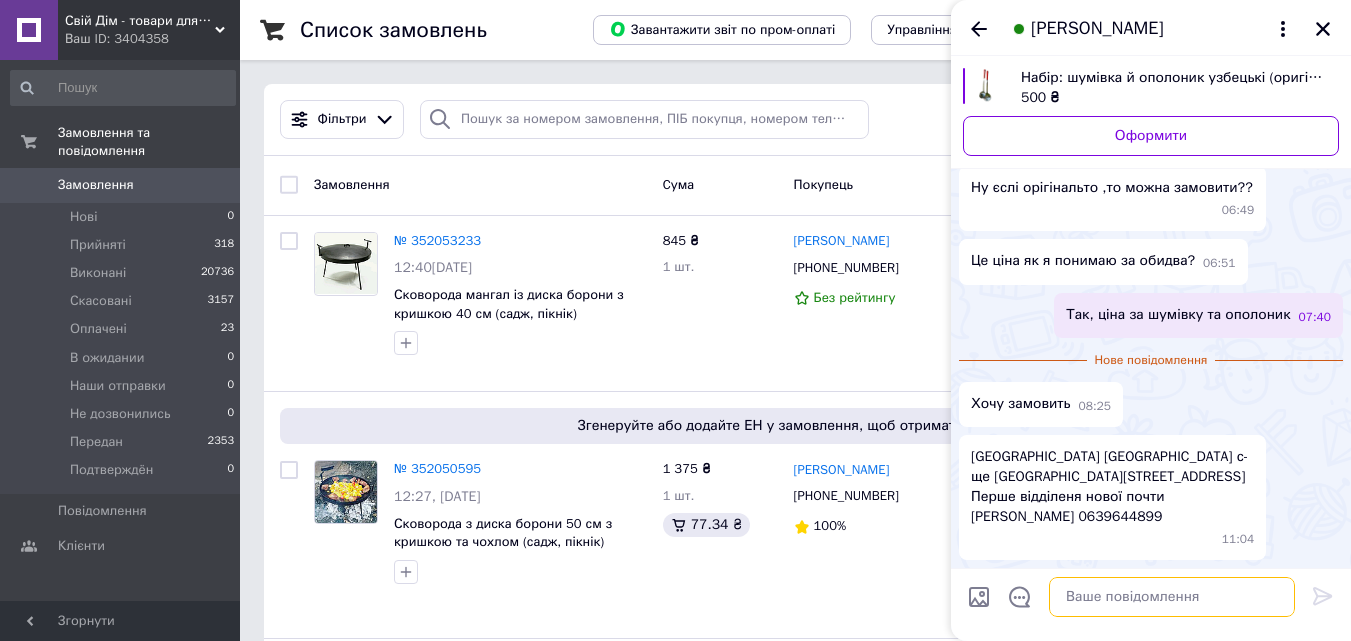 click at bounding box center [1172, 597] 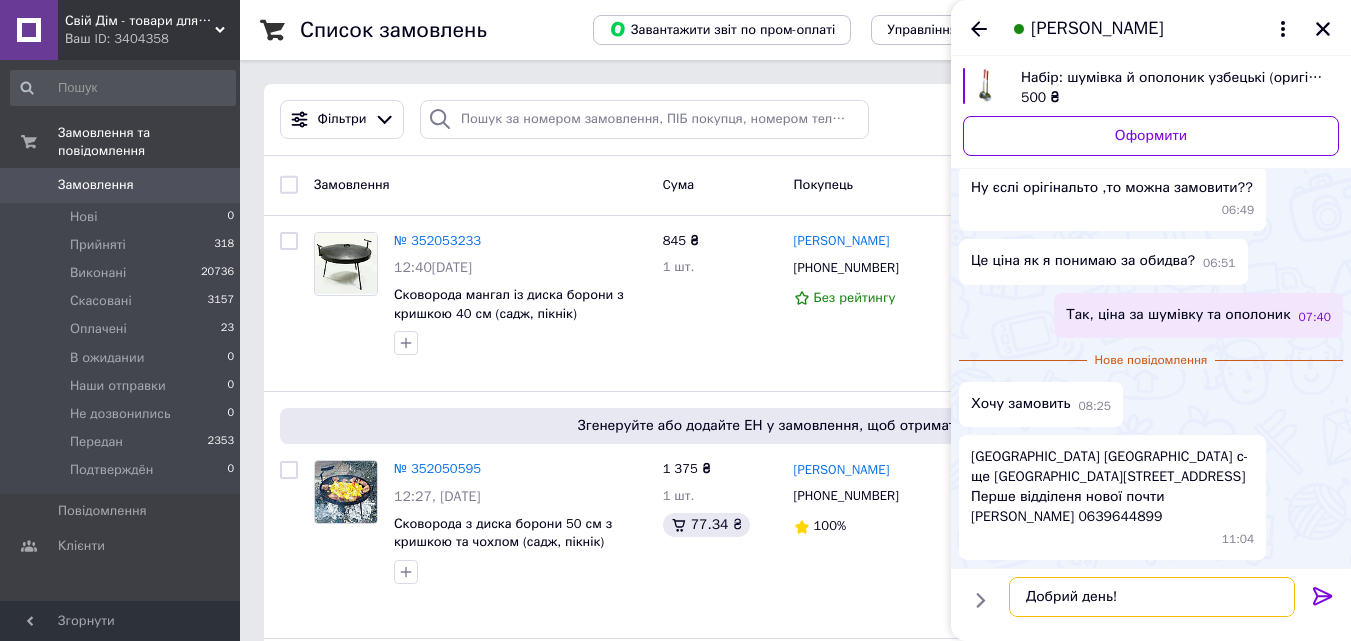 scroll, scrollTop: 12, scrollLeft: 0, axis: vertical 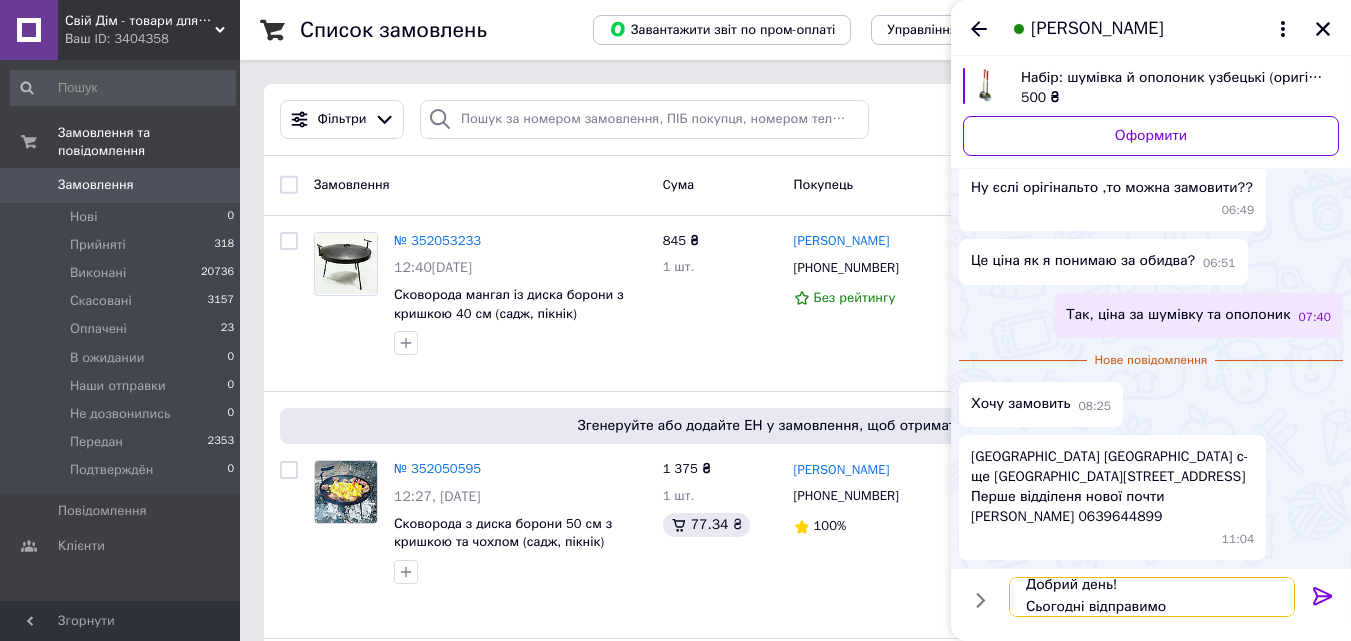 type on "Добрий день!
Сьогодні відправимо." 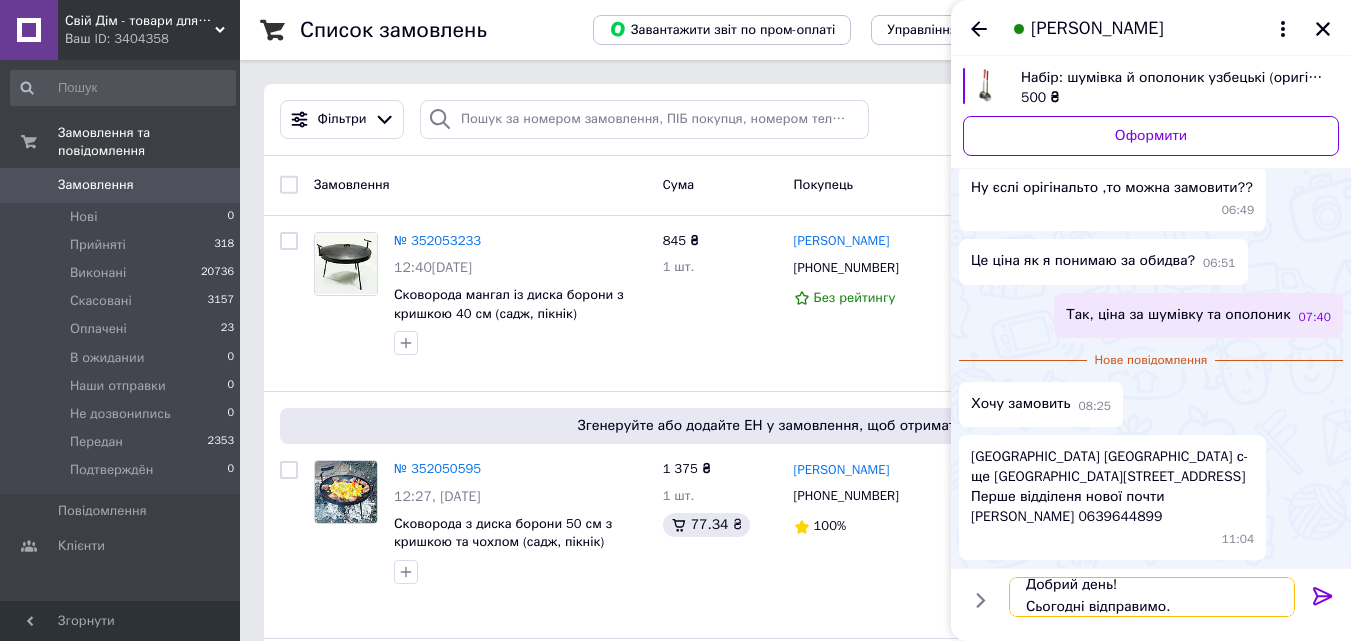 type 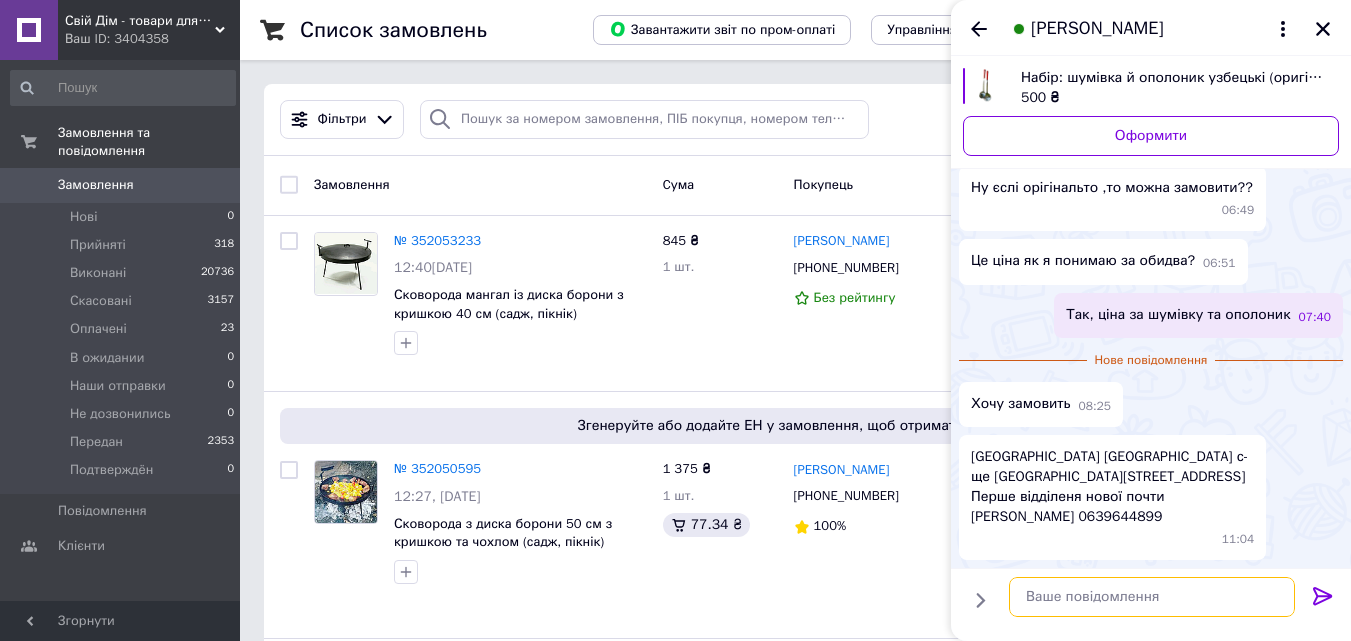 scroll, scrollTop: 0, scrollLeft: 0, axis: both 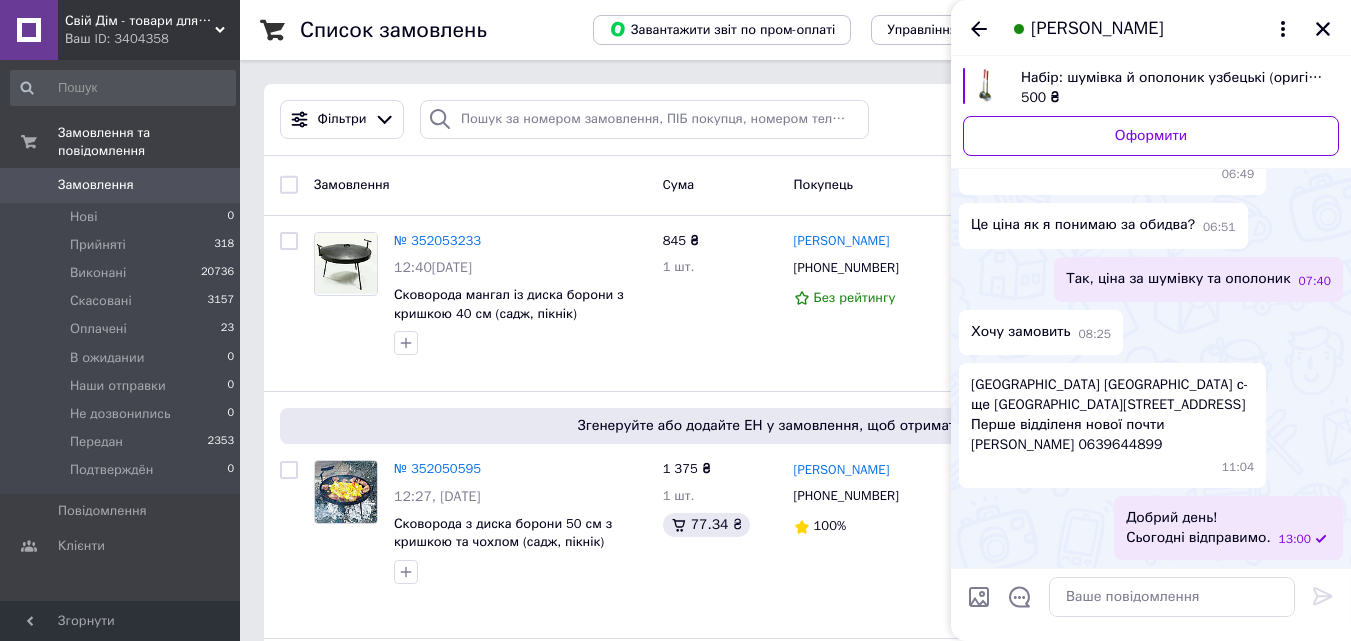 drag, startPoint x: 973, startPoint y: 380, endPoint x: 1115, endPoint y: 443, distance: 155.34799 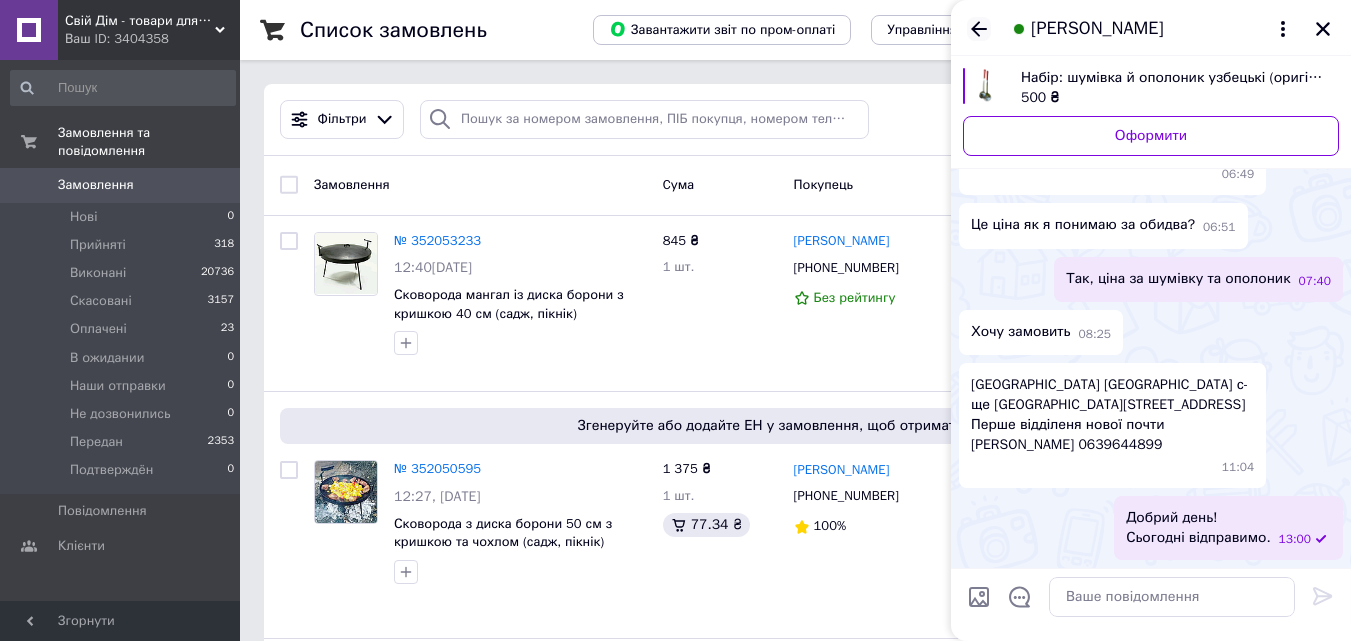 click 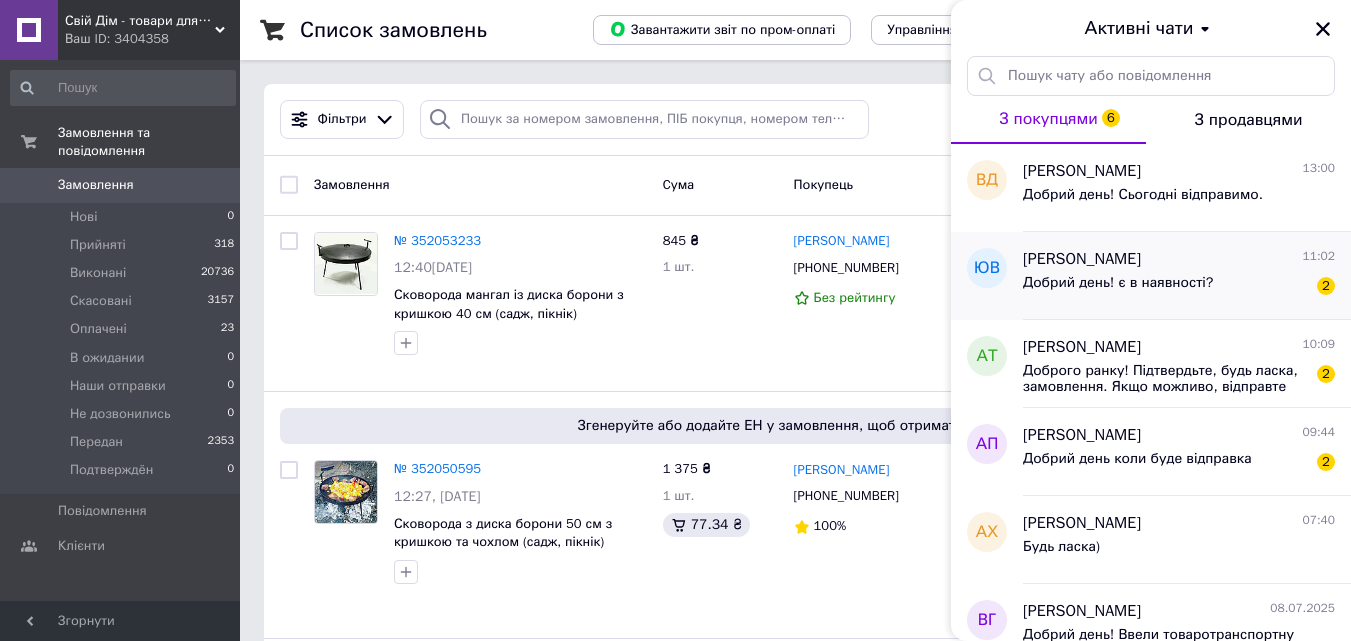 click on "Добрий день!
є в наявності?" at bounding box center (1118, 283) 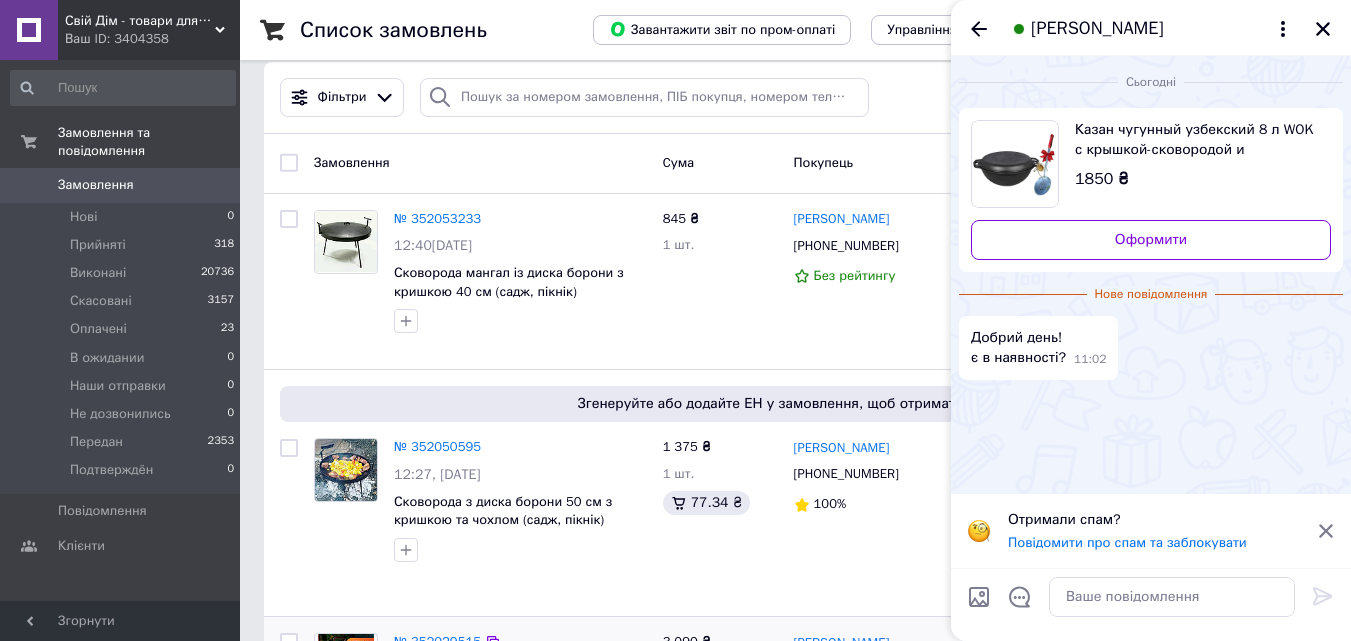 scroll, scrollTop: 0, scrollLeft: 0, axis: both 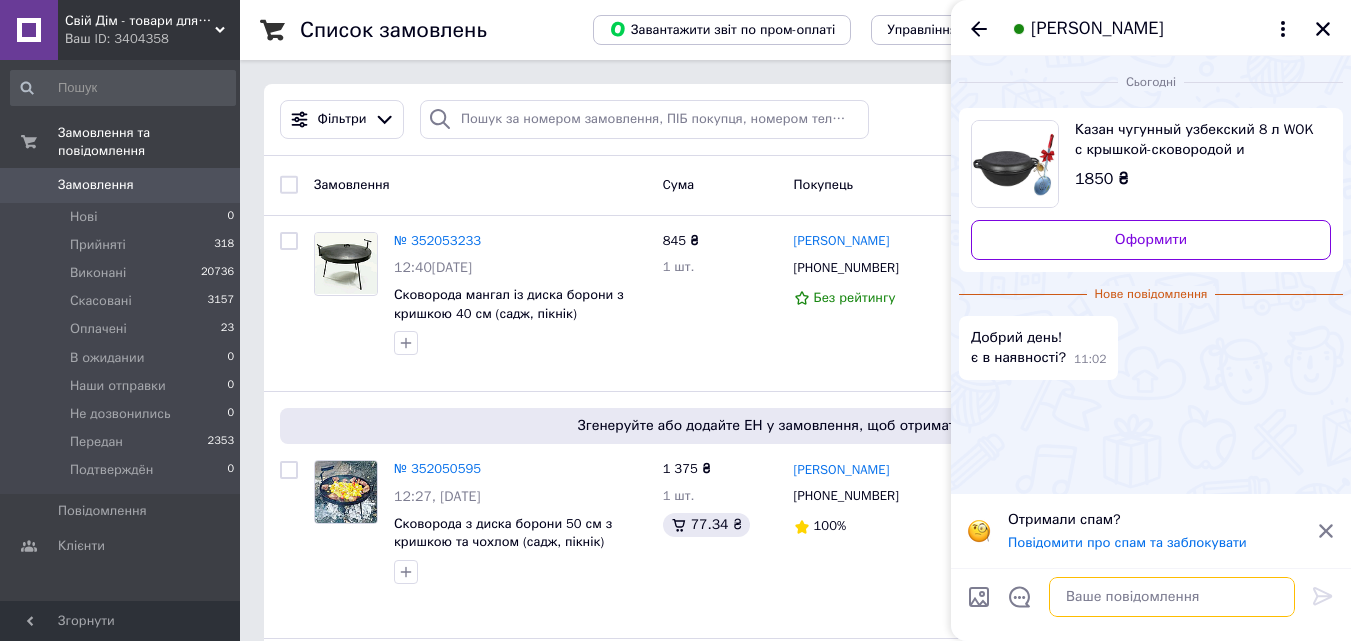 click at bounding box center [1172, 597] 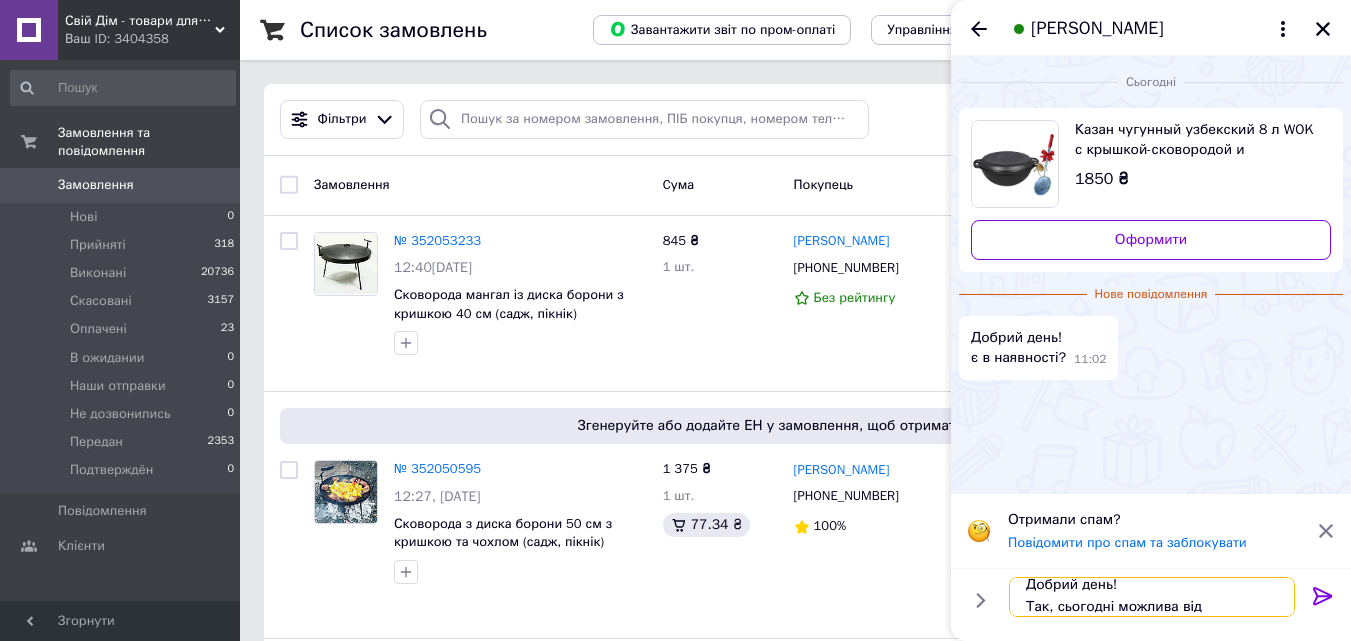 scroll, scrollTop: 2, scrollLeft: 0, axis: vertical 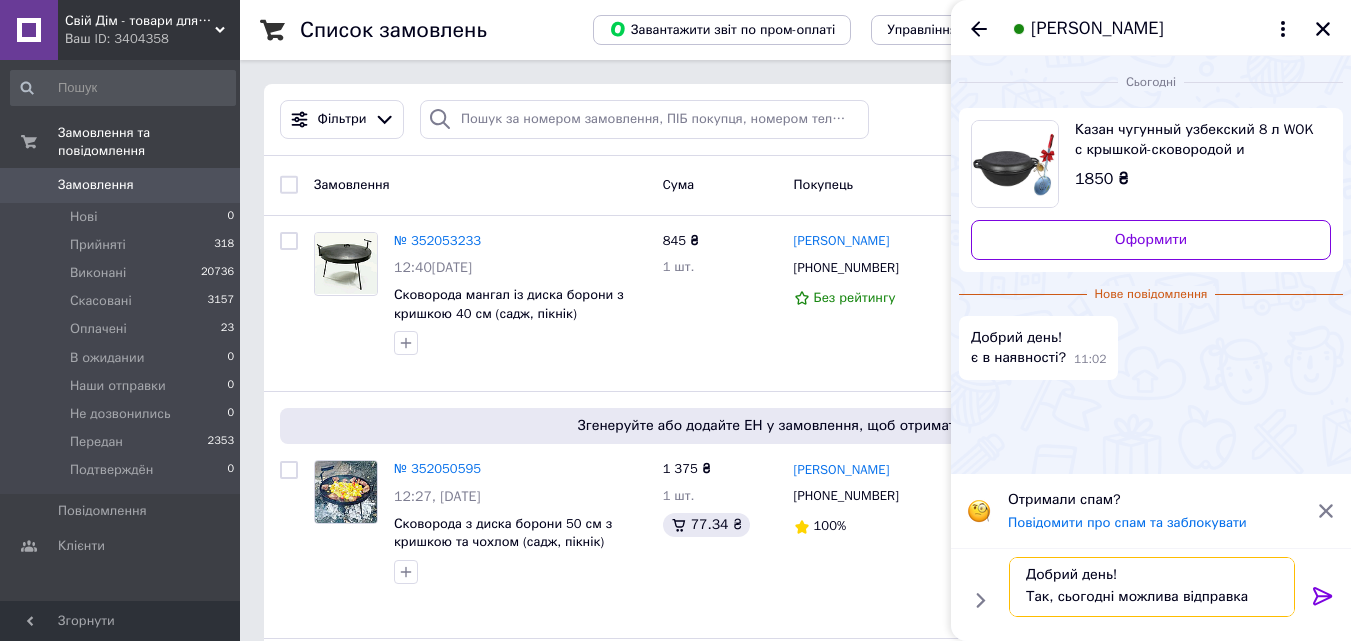 type on "Добрий день!
Так, сьогодні можлива відправка." 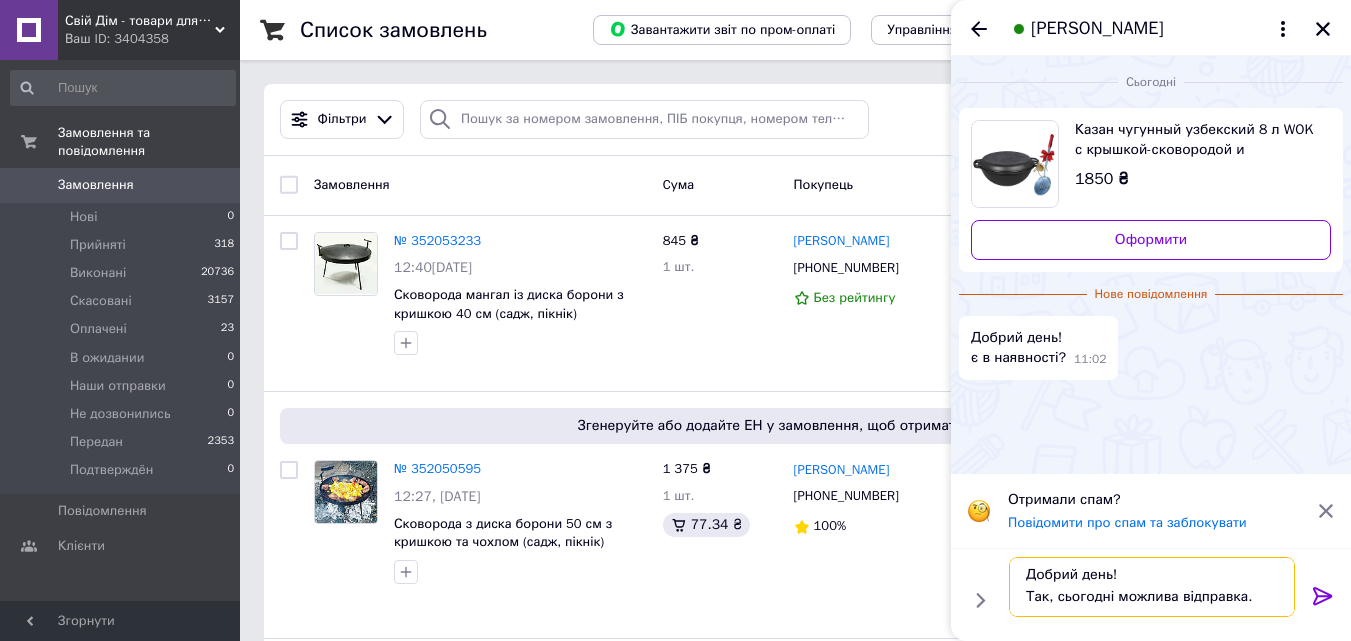 type 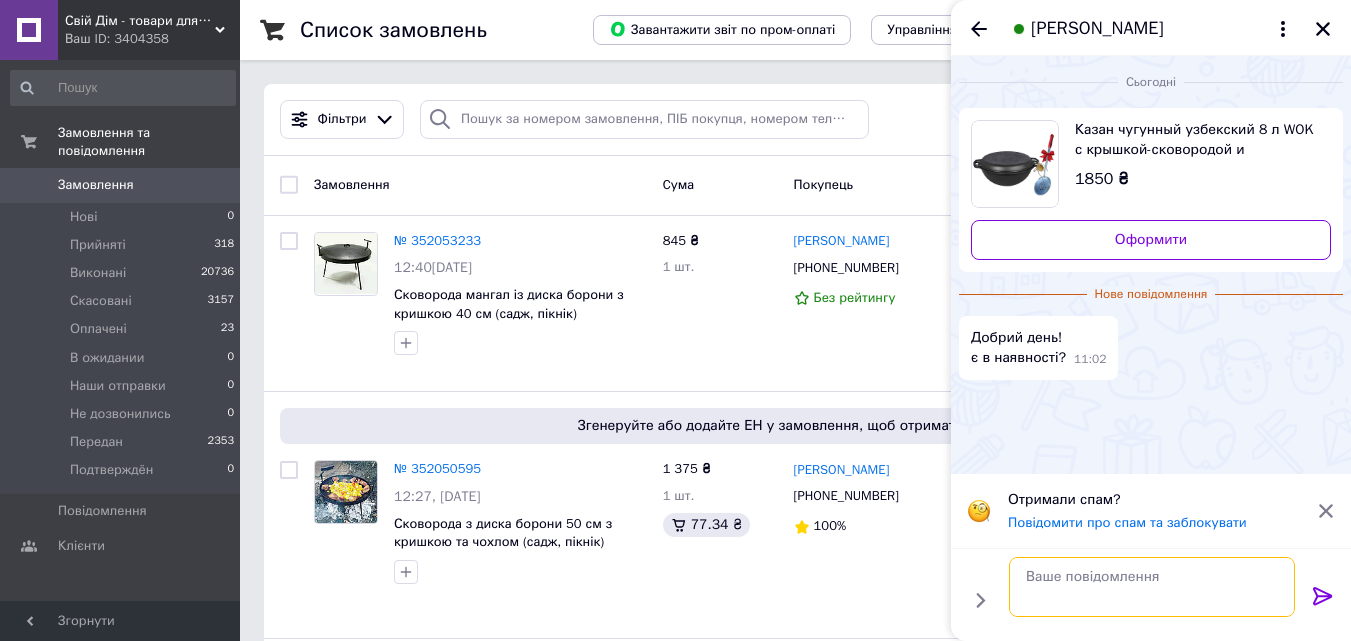scroll, scrollTop: 0, scrollLeft: 0, axis: both 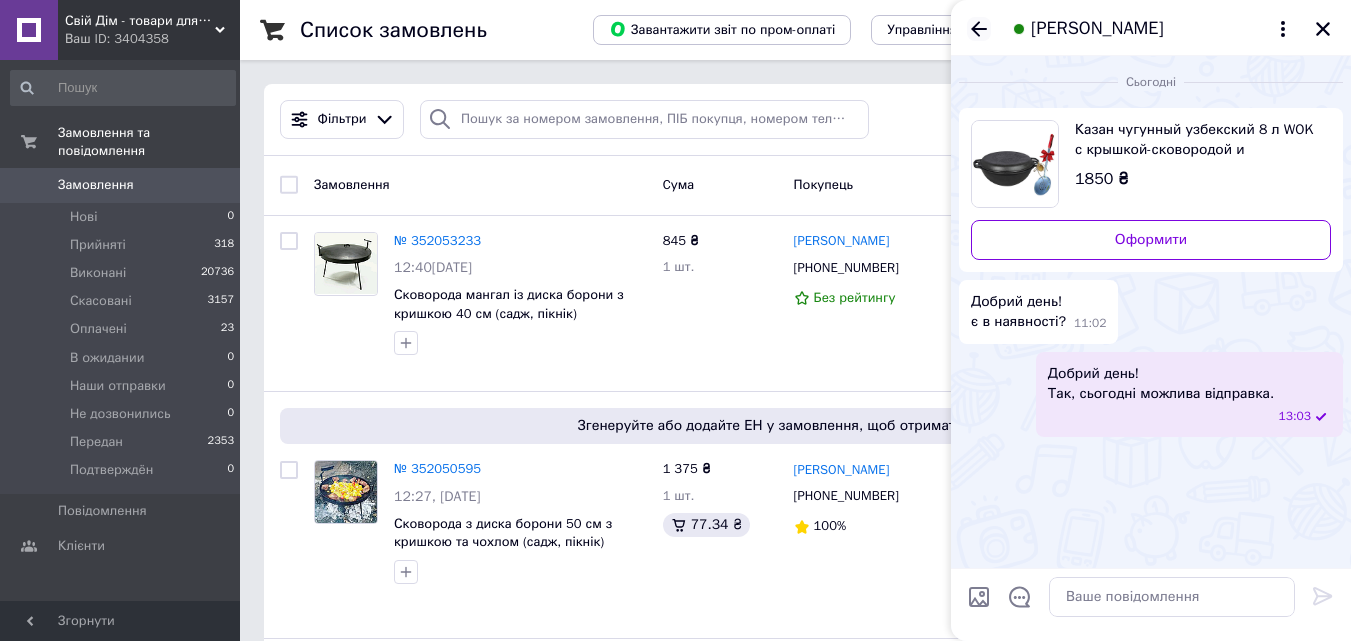click 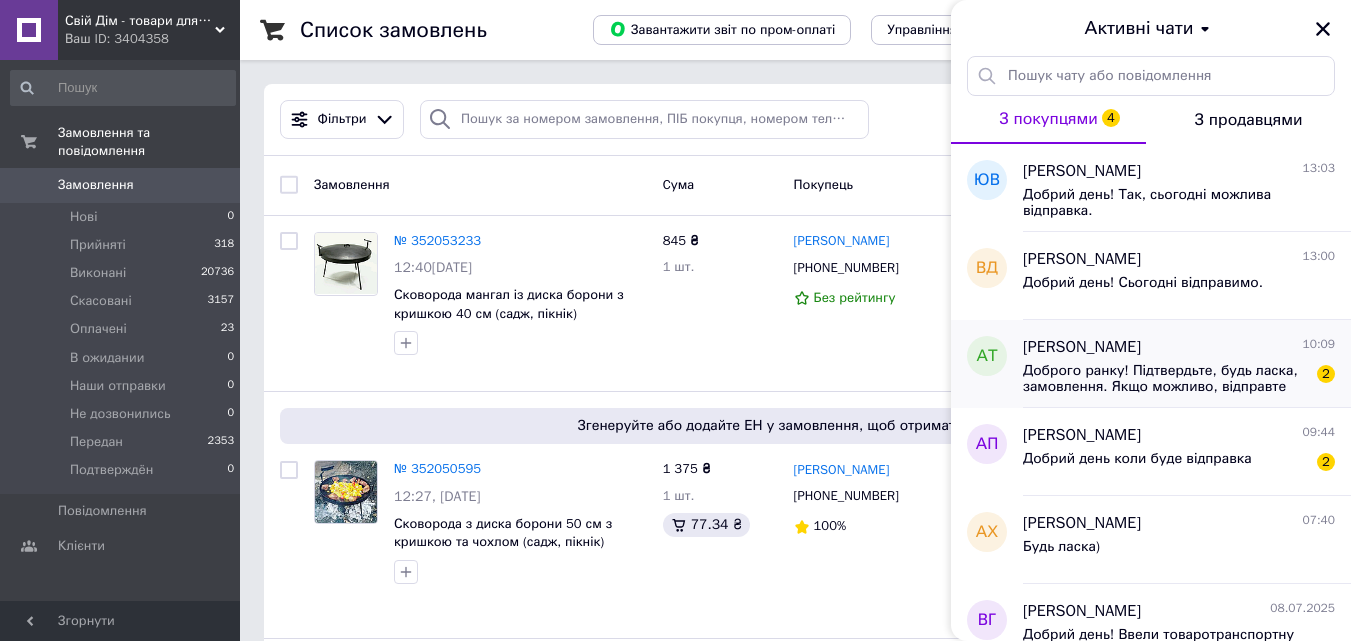 click on "Доброго ранку! Підтвердьте, будь ласка, замовлення. Якщо можливо, відправте сьогодні. Було б неперевершено. Дякую!" at bounding box center [1165, 379] 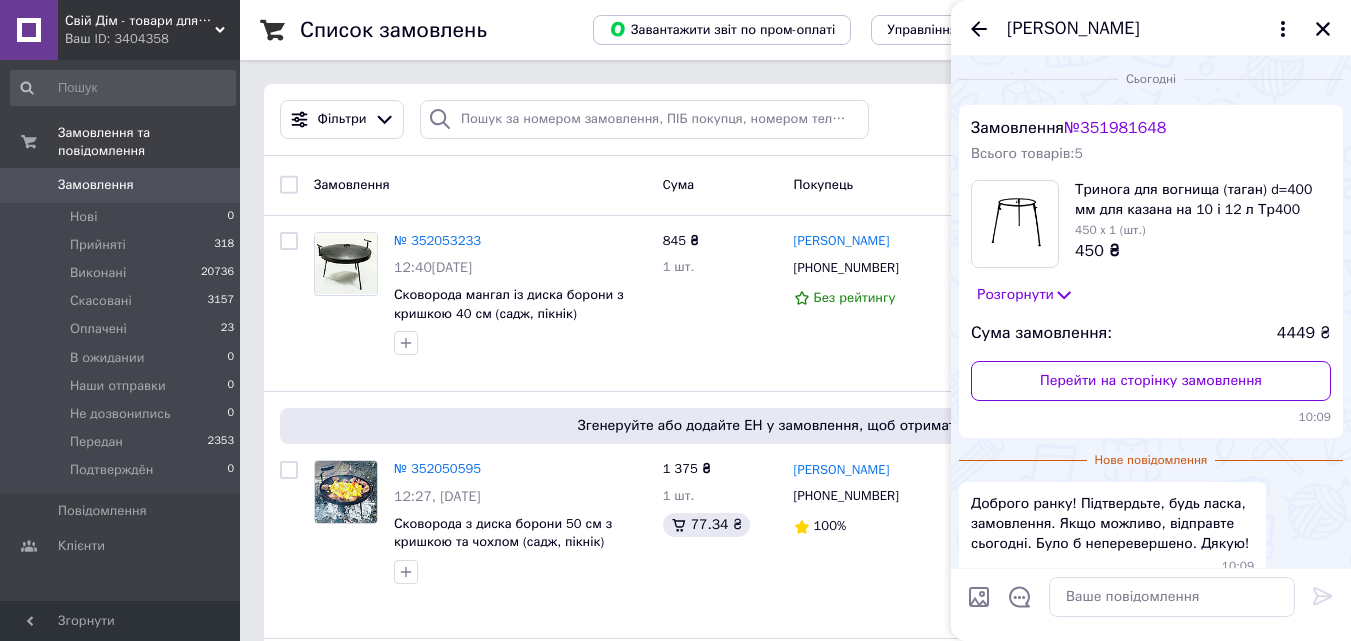 scroll, scrollTop: 0, scrollLeft: 0, axis: both 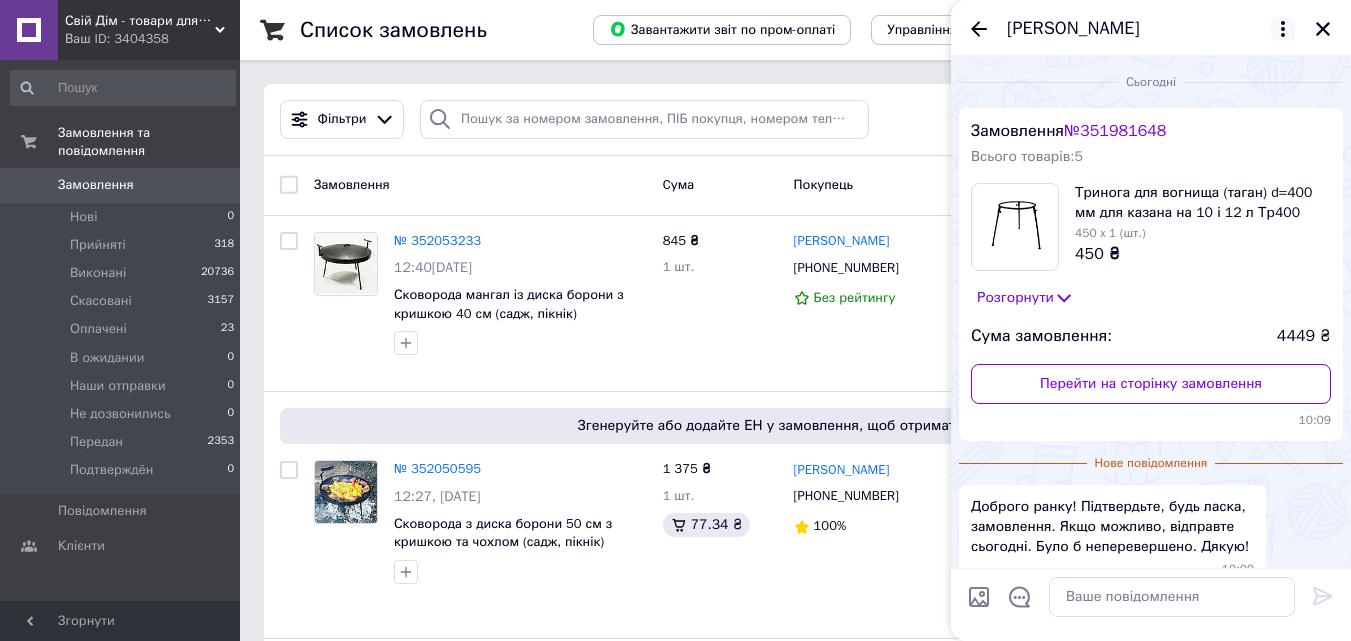 click 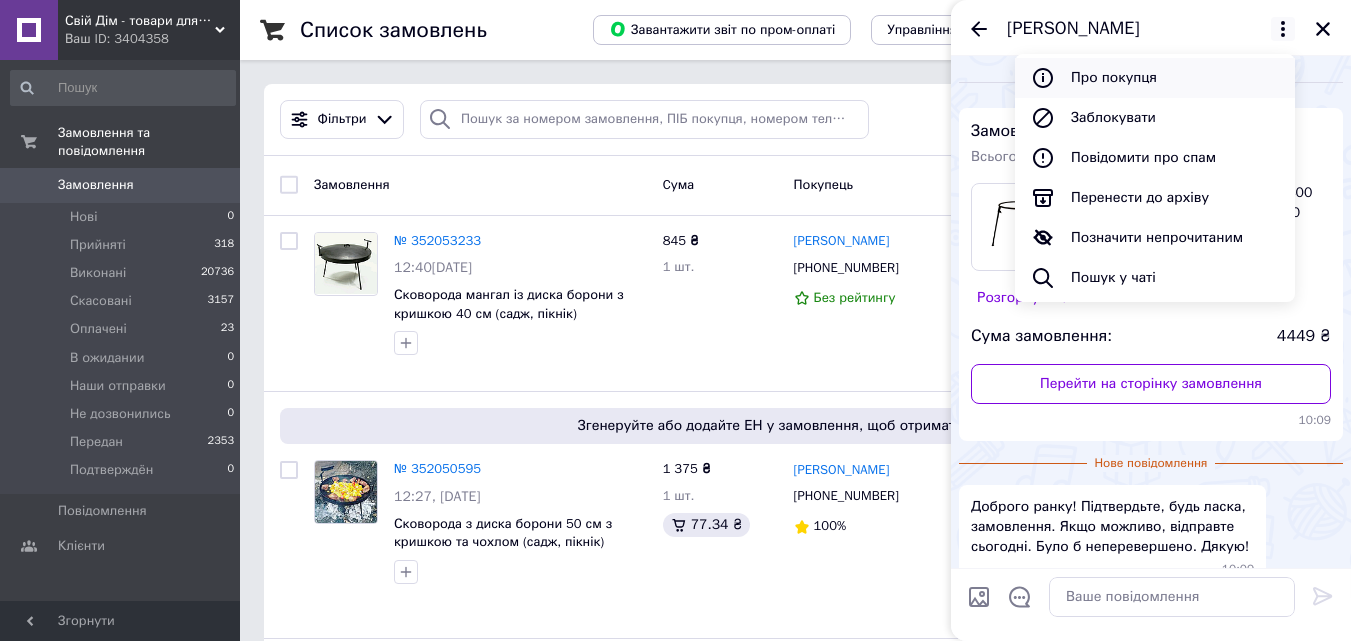 click on "Про покупця" at bounding box center (1155, 78) 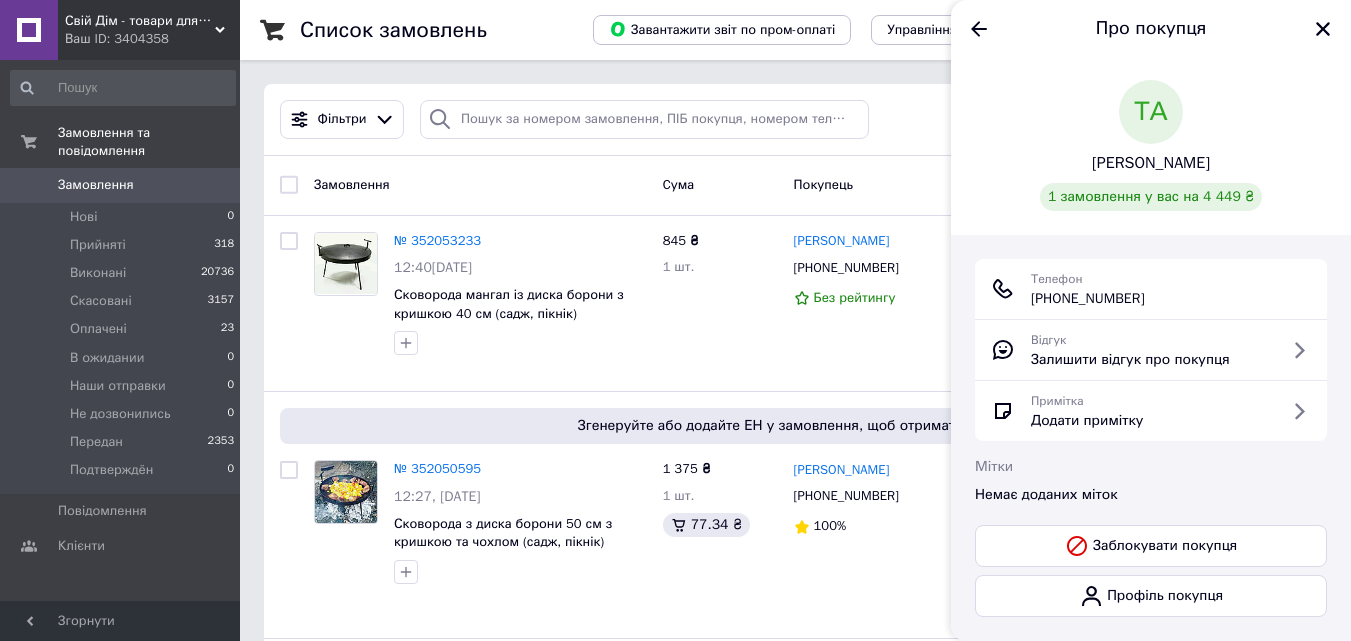 drag, startPoint x: 1086, startPoint y: 154, endPoint x: 1226, endPoint y: 159, distance: 140.08926 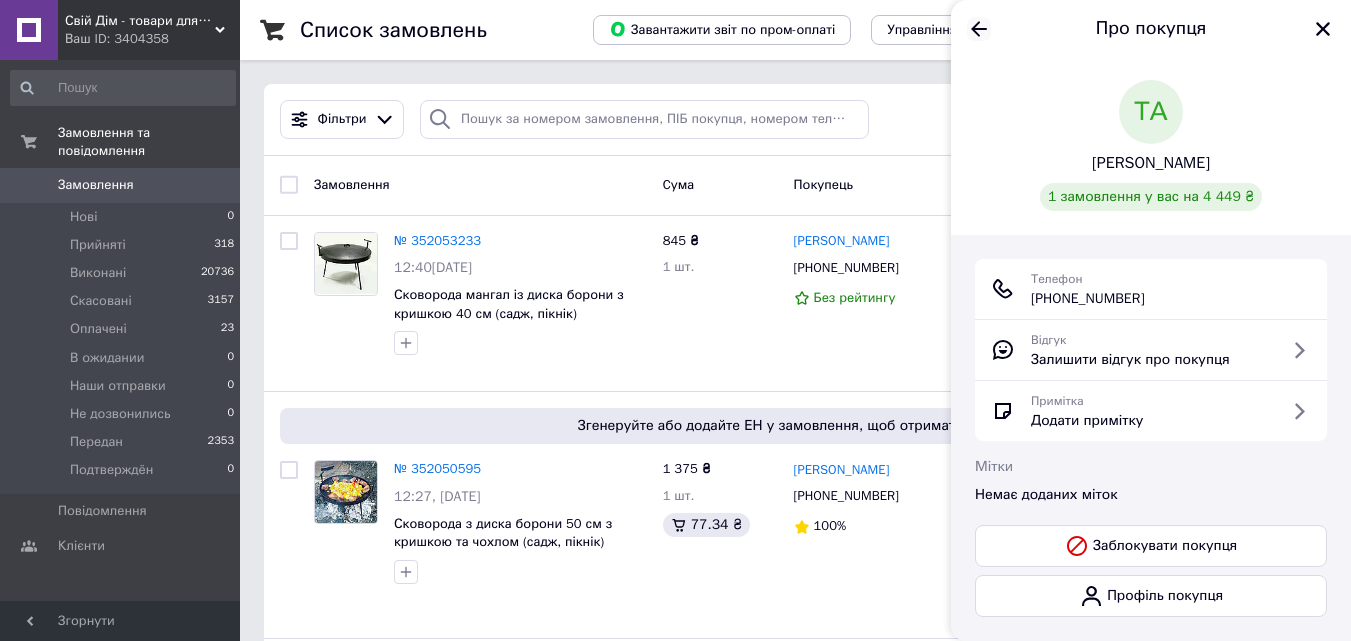 click 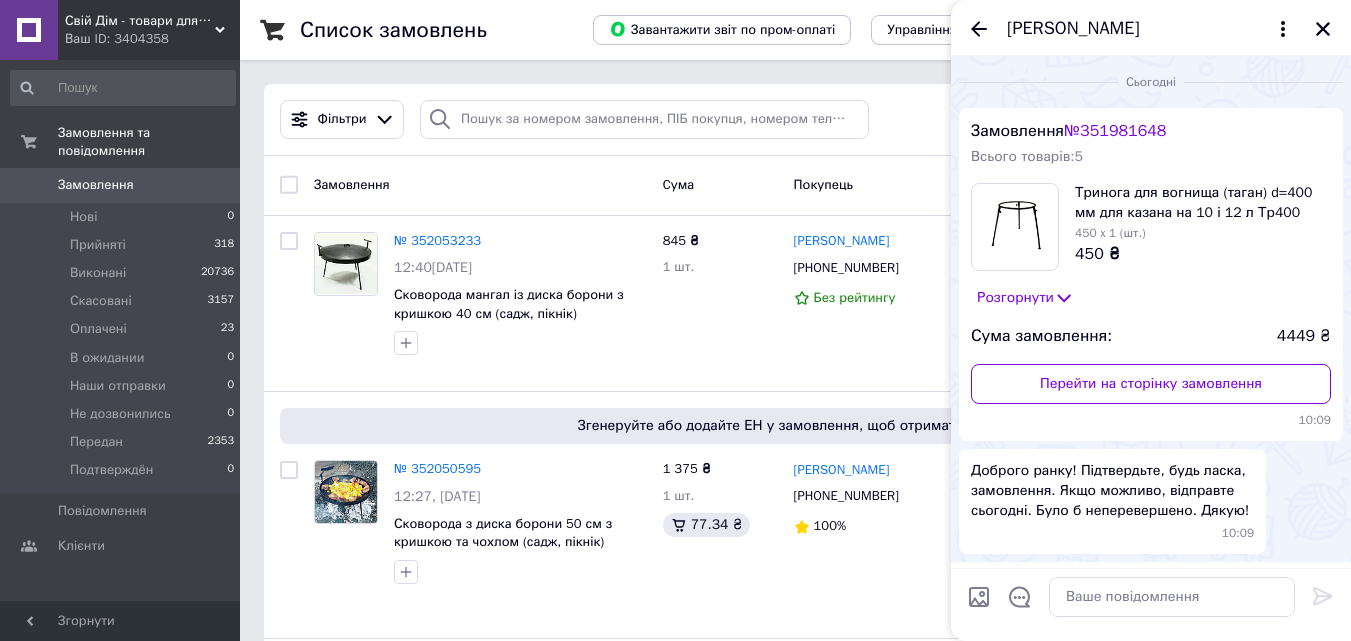 scroll, scrollTop: 67, scrollLeft: 0, axis: vertical 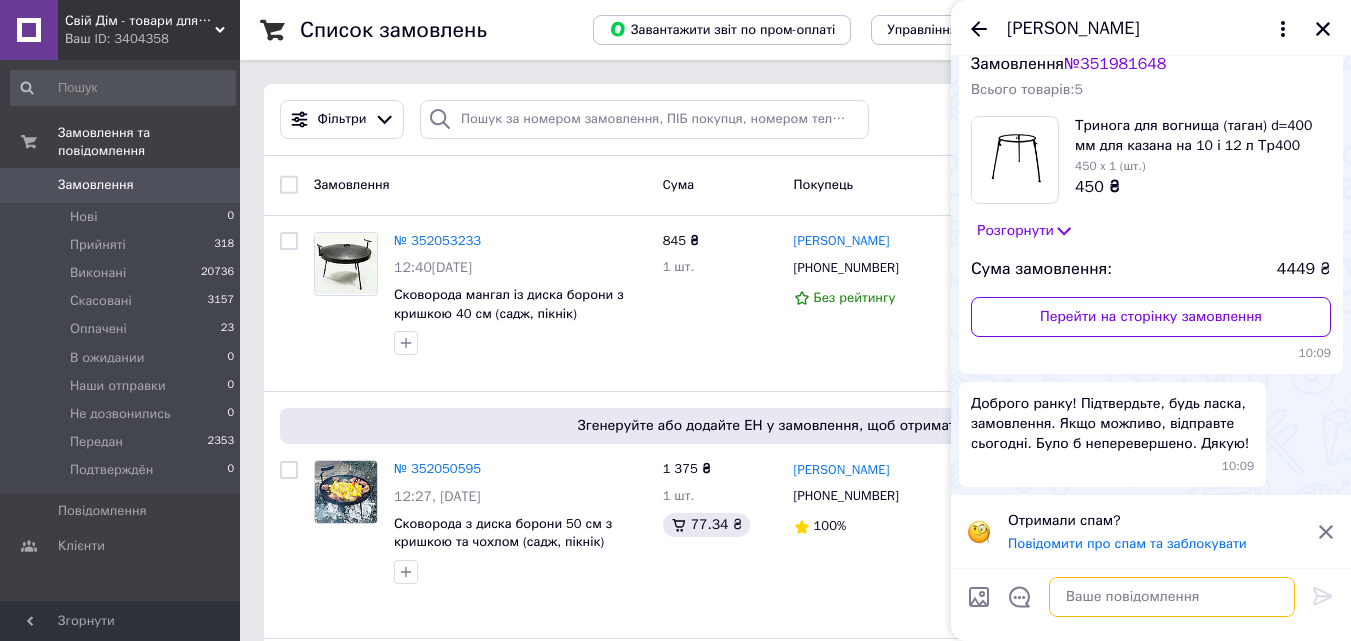 click at bounding box center (1172, 597) 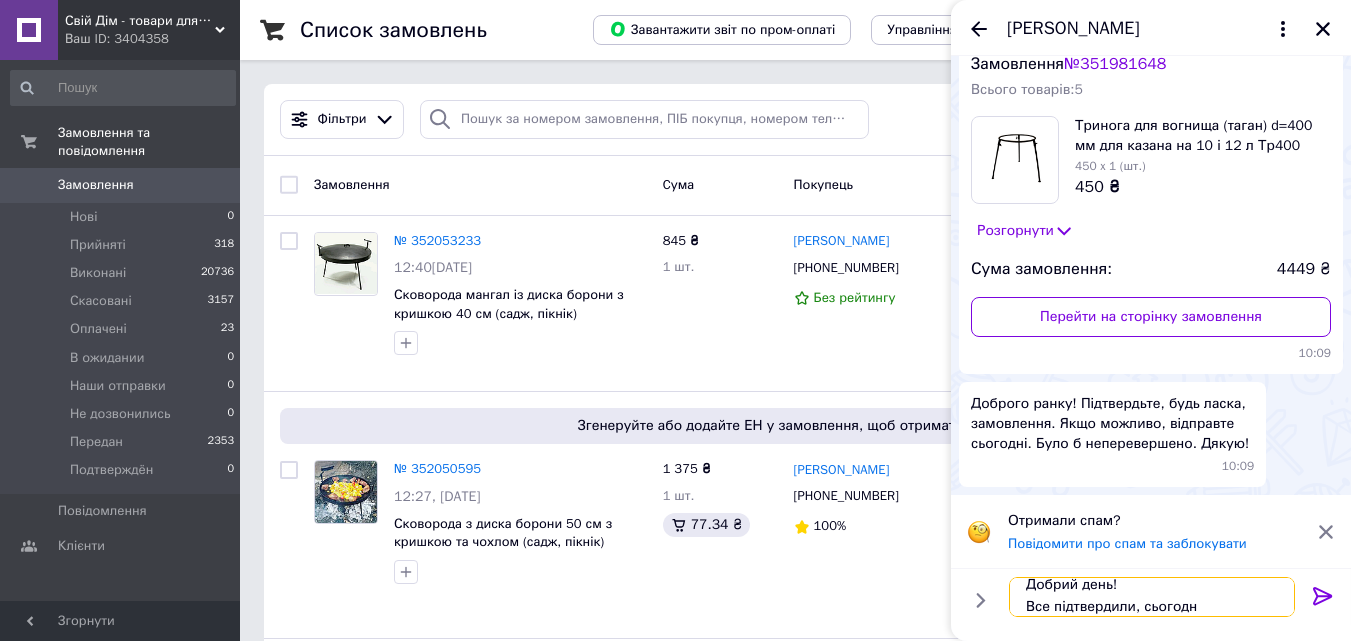 scroll, scrollTop: 2, scrollLeft: 0, axis: vertical 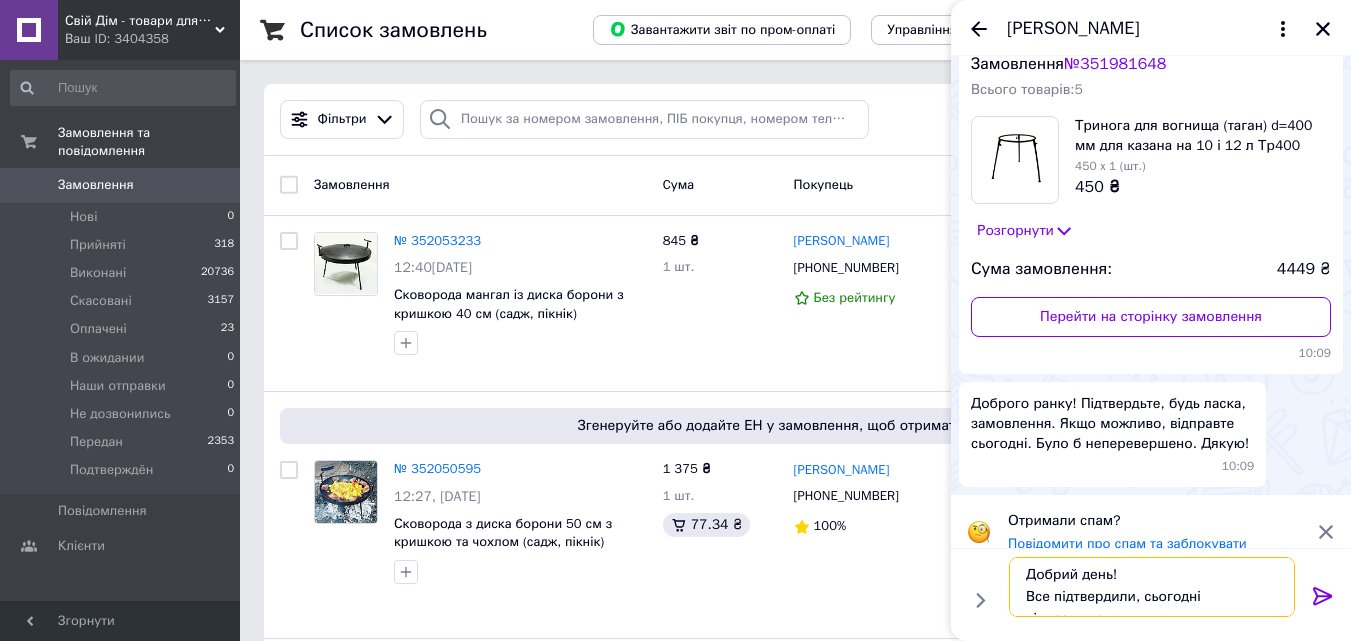 type on "Добрий день!
Все підтвердили, сьогодні відправимо." 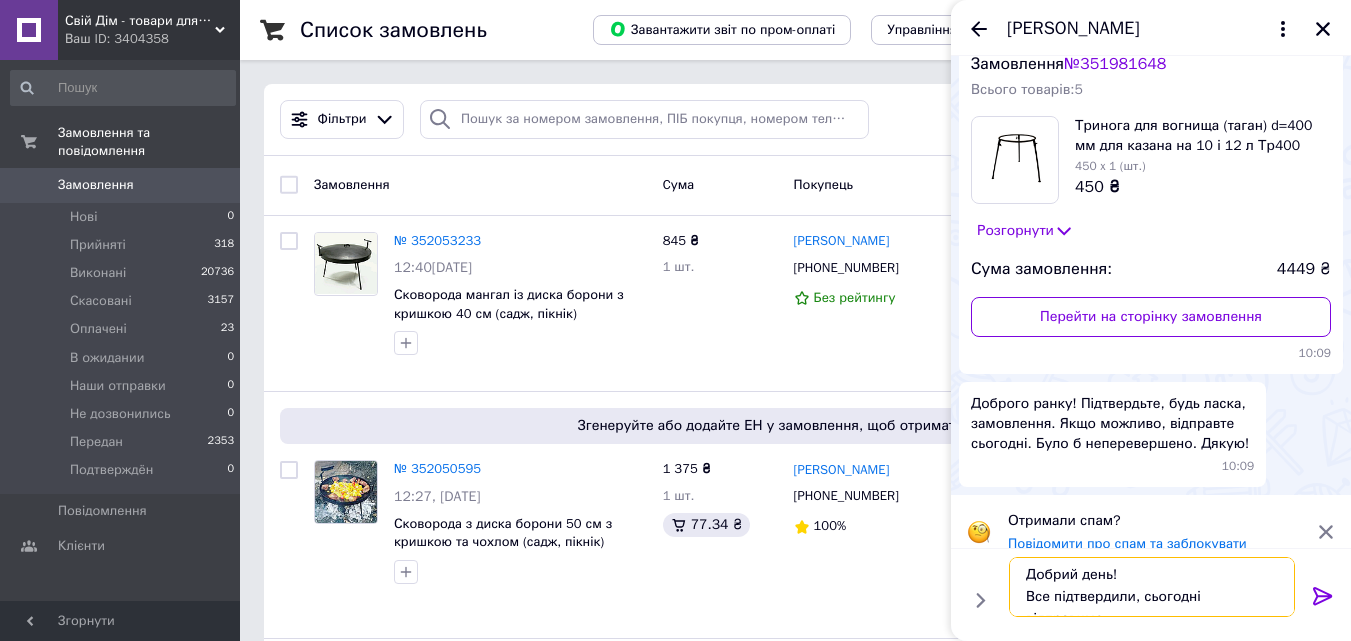 type 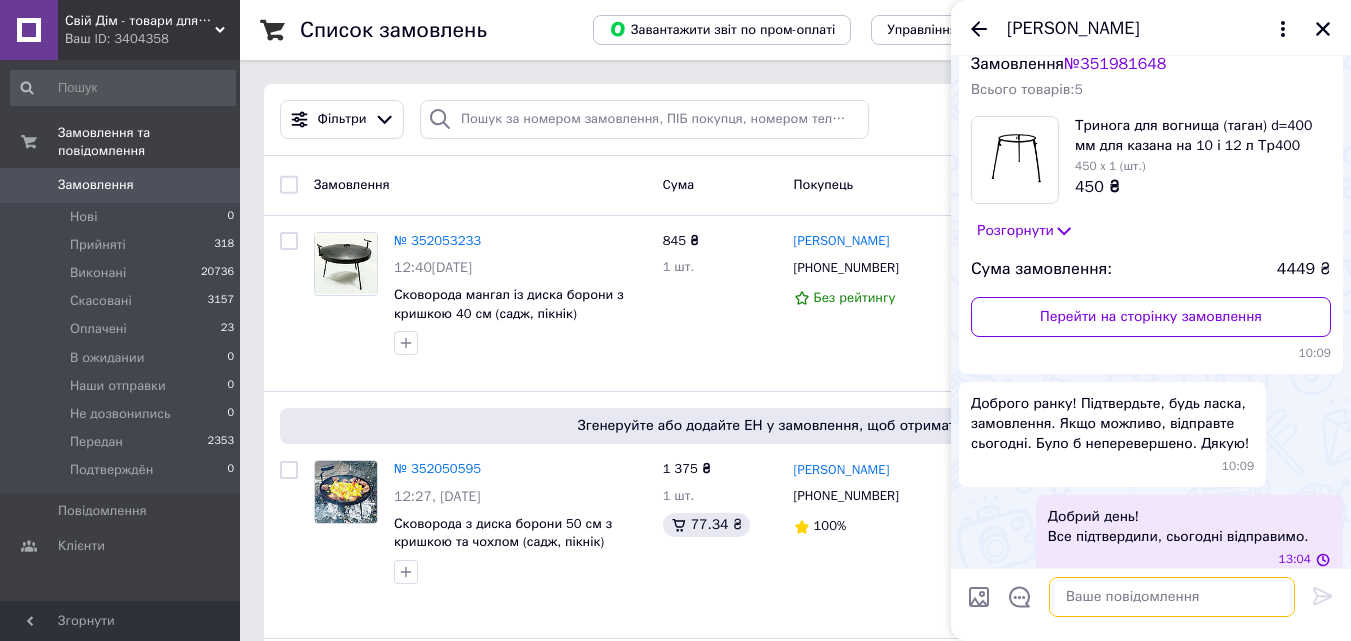 scroll, scrollTop: 0, scrollLeft: 0, axis: both 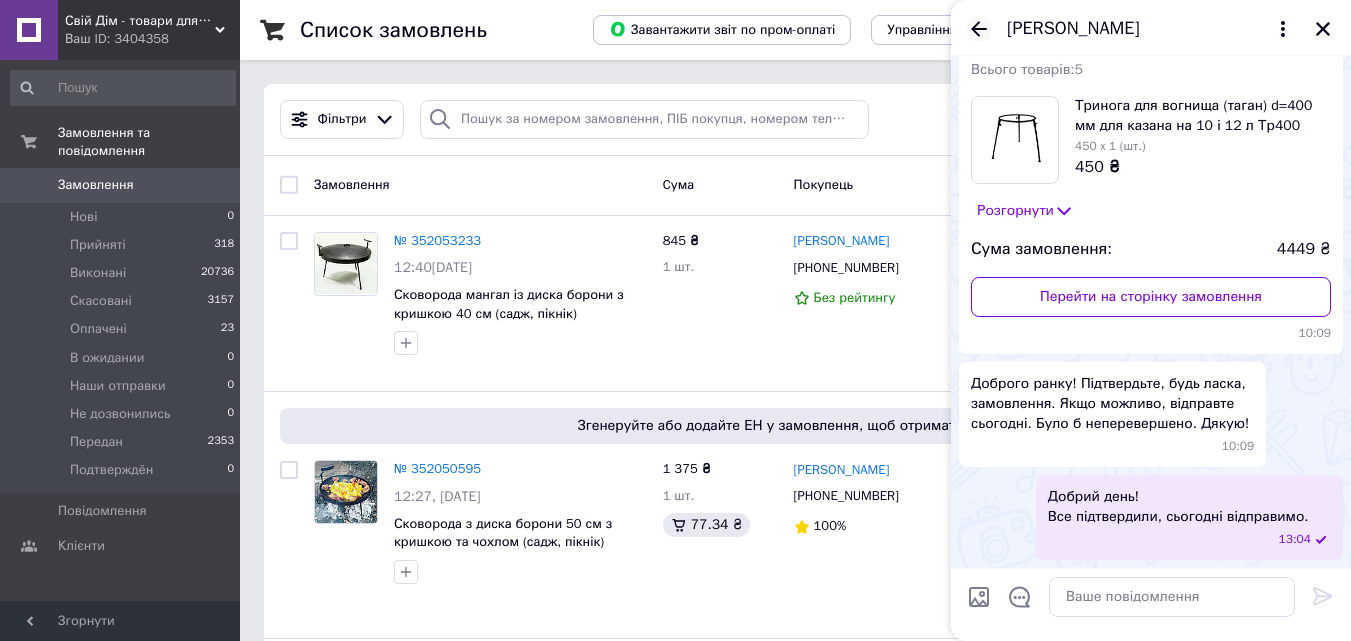 click 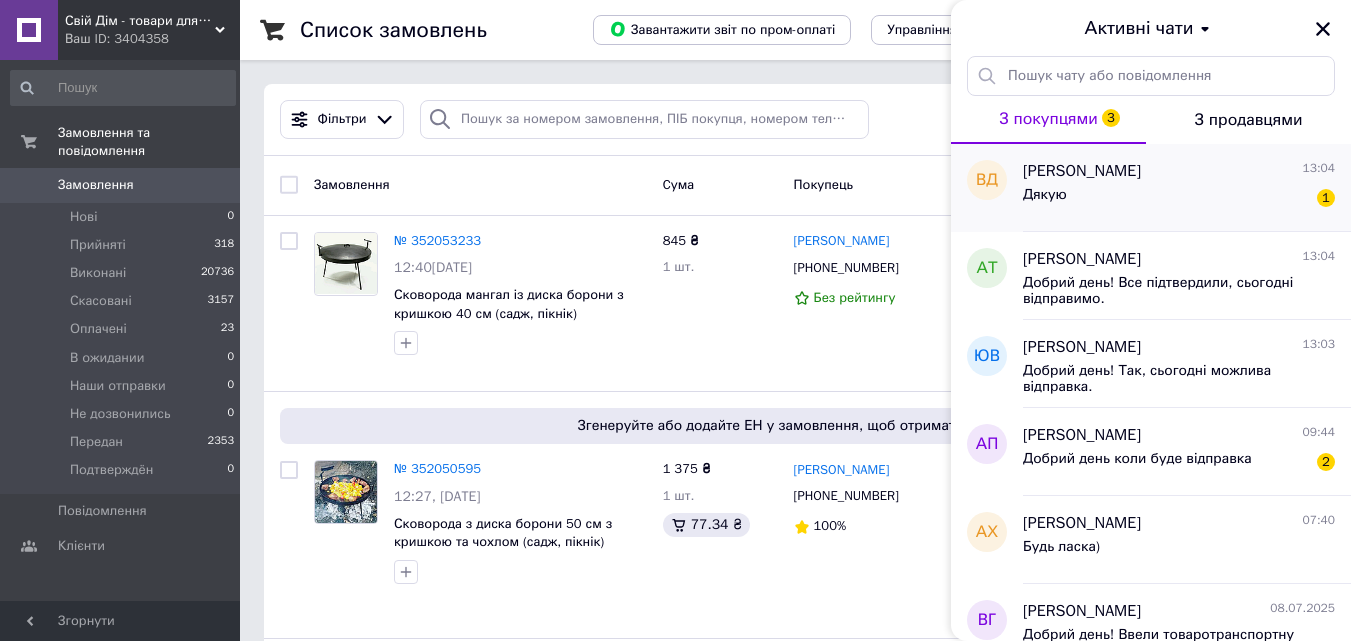 click on "Дякую 1" at bounding box center (1179, 199) 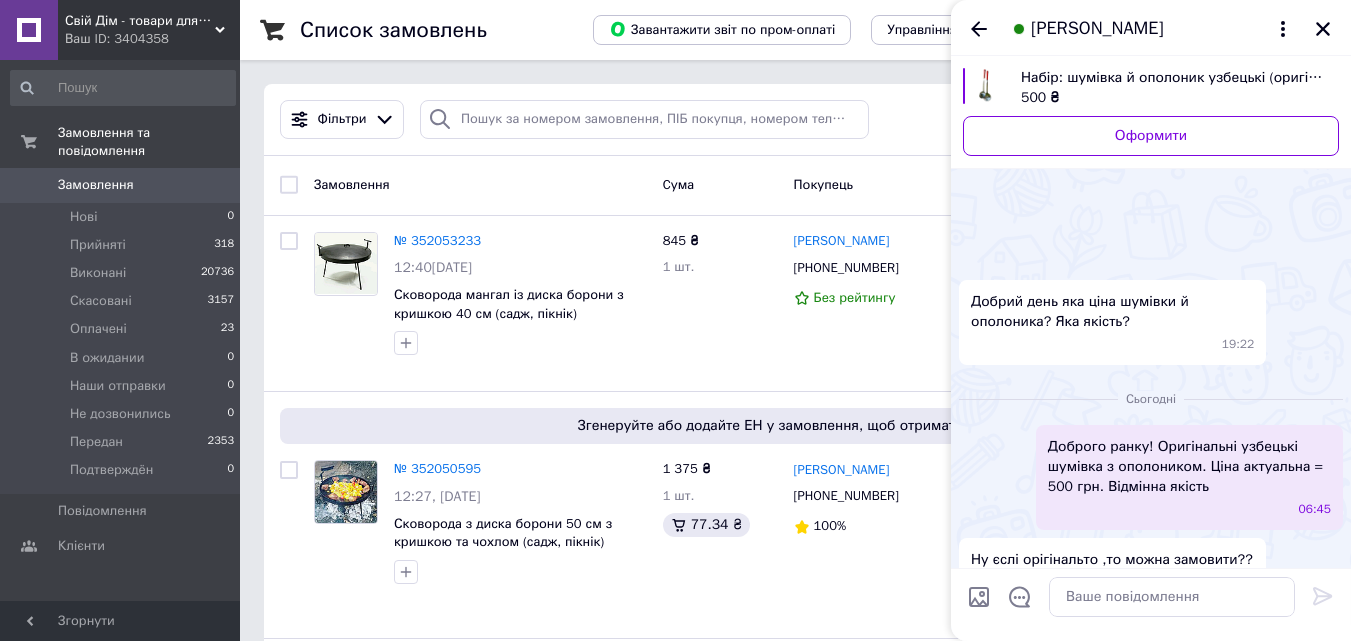 scroll, scrollTop: 497, scrollLeft: 0, axis: vertical 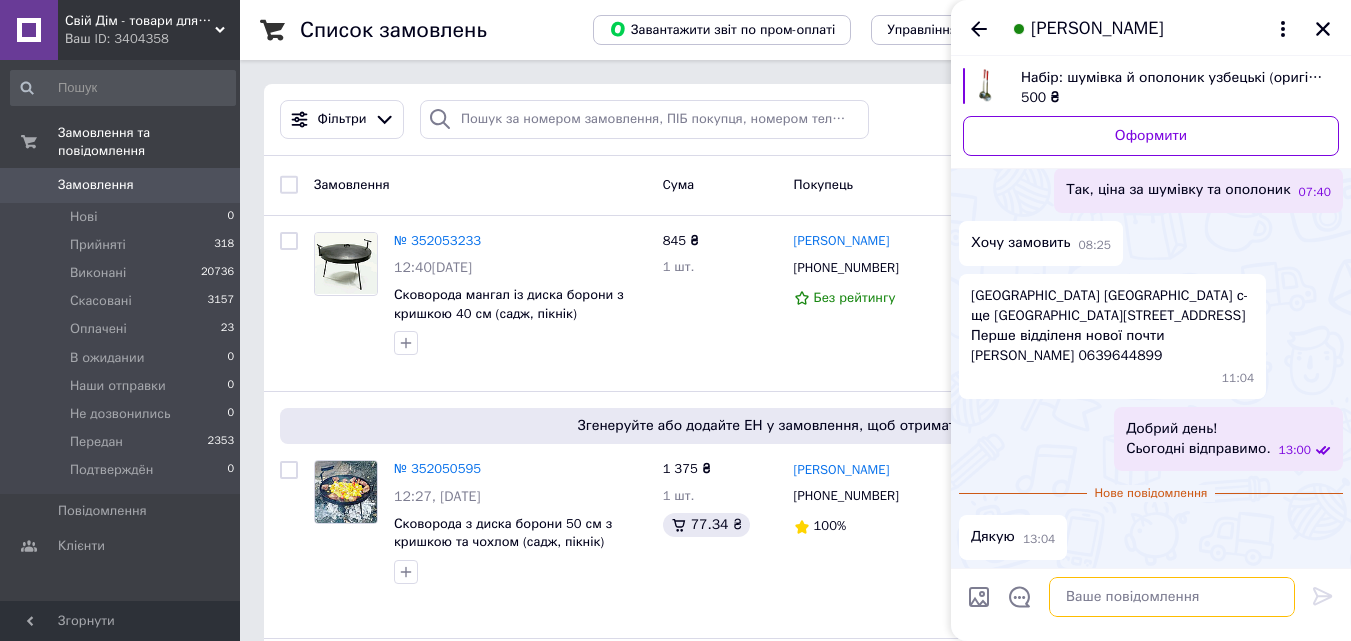 click at bounding box center (1172, 597) 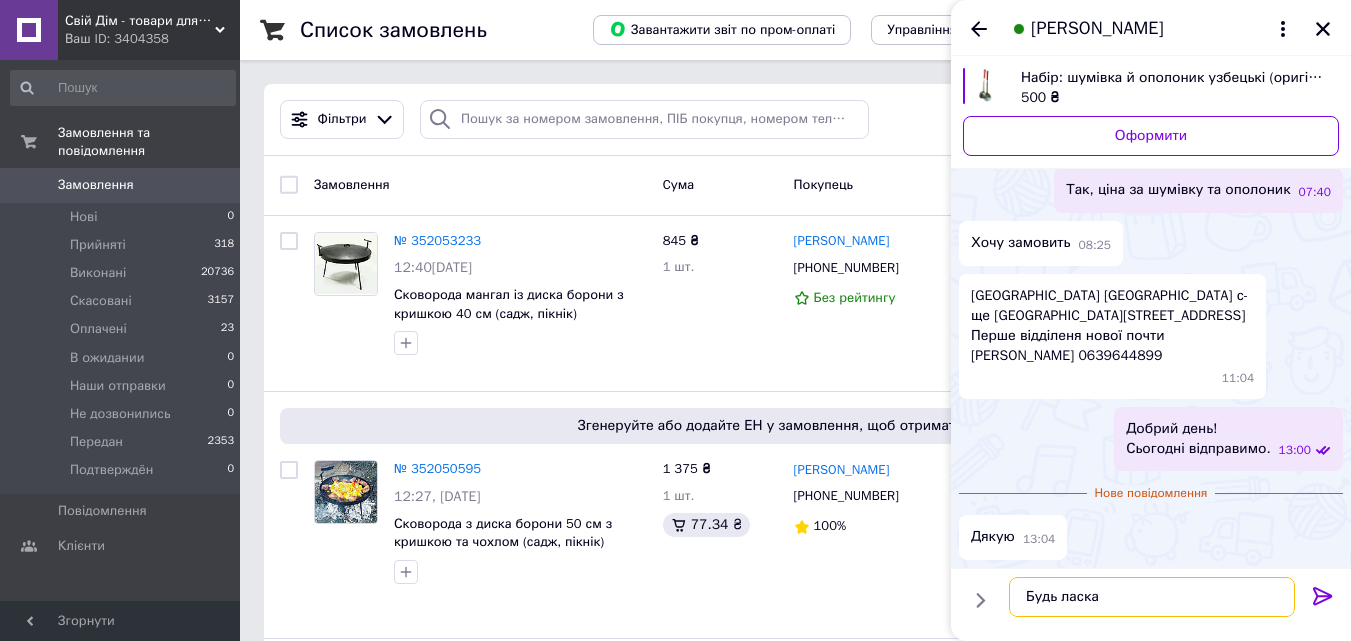 type on "Будь ласка)" 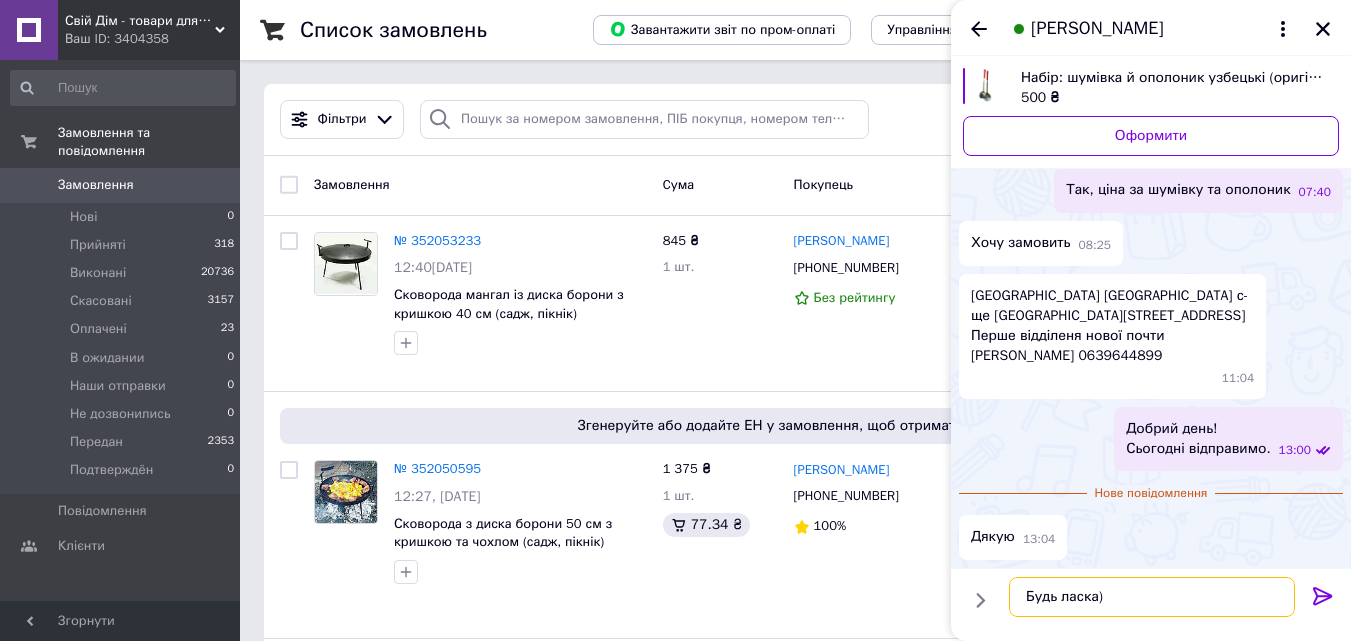 type 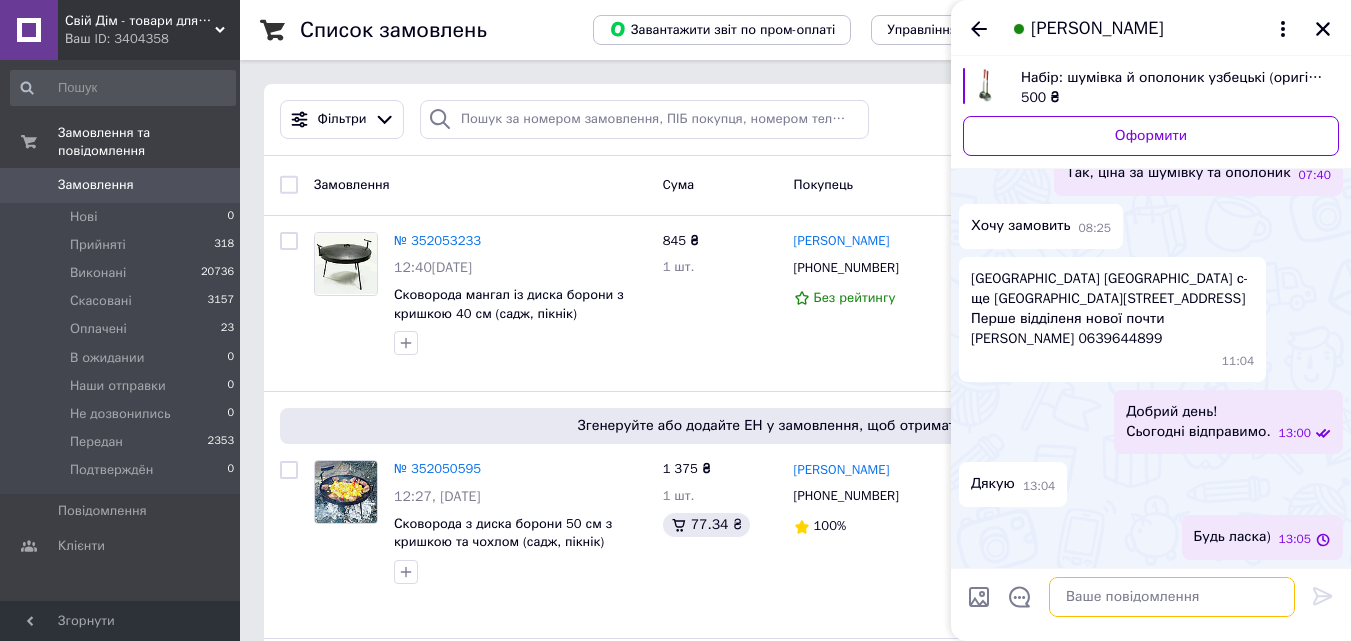 scroll, scrollTop: 463, scrollLeft: 0, axis: vertical 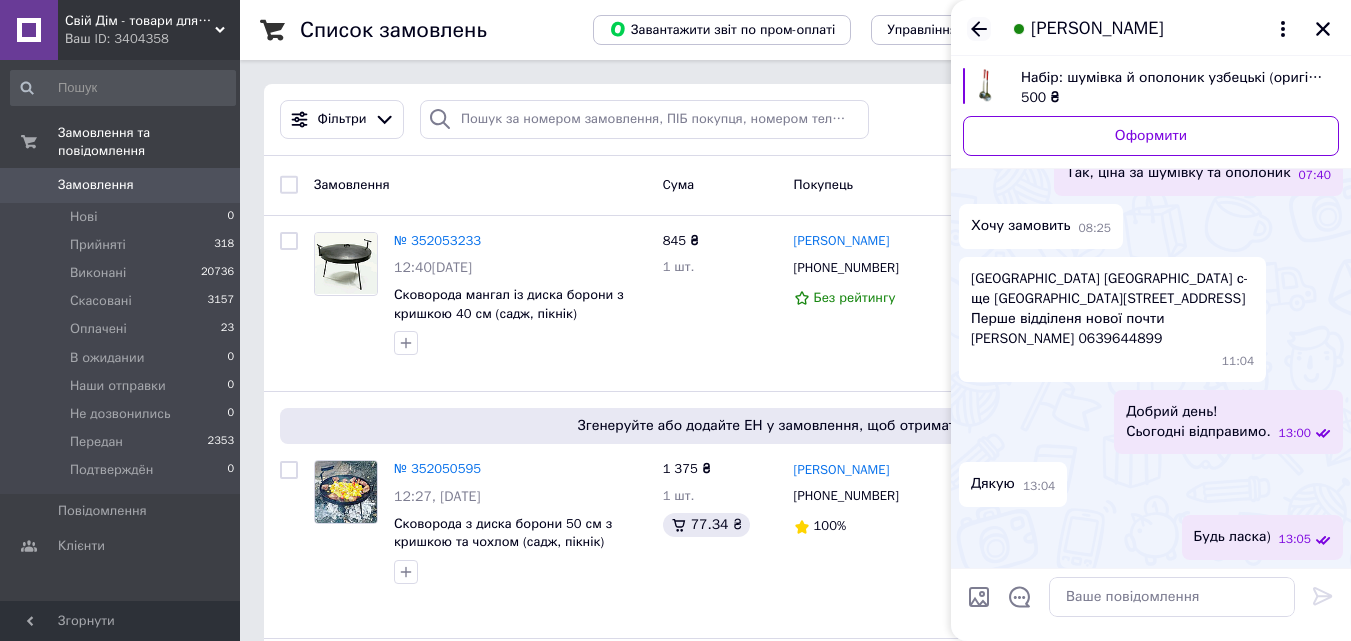 click 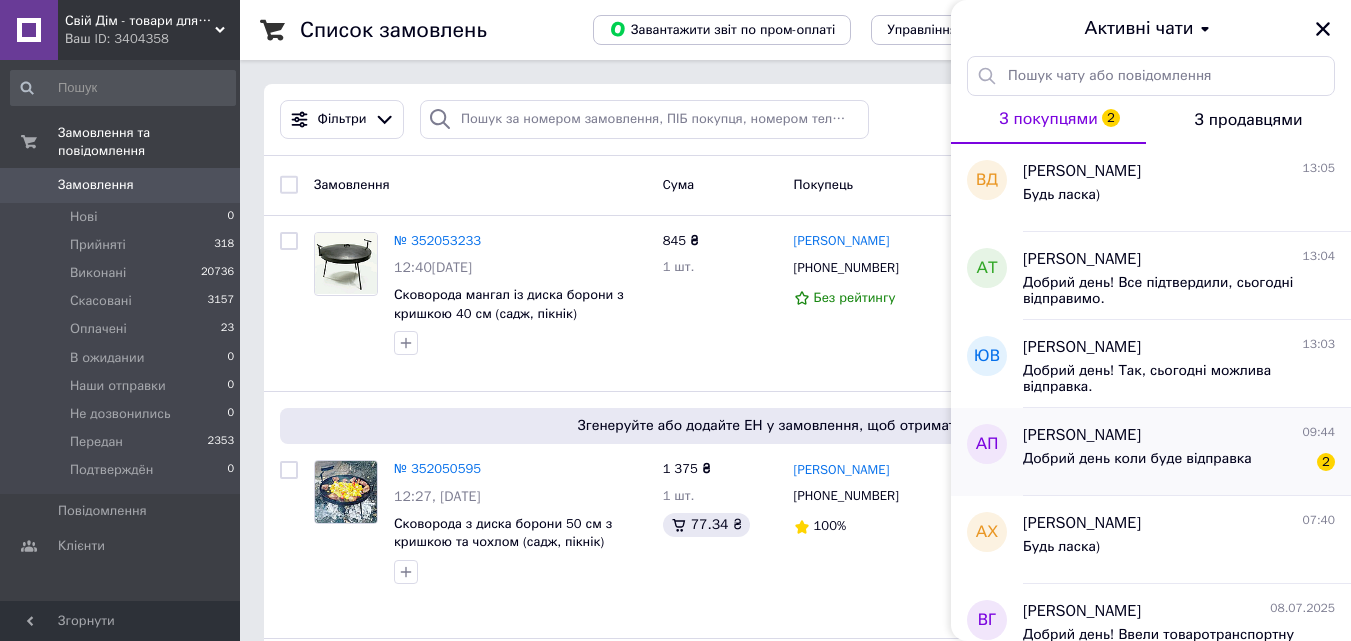 click on "Добрий день коли буде відправка" at bounding box center (1137, 459) 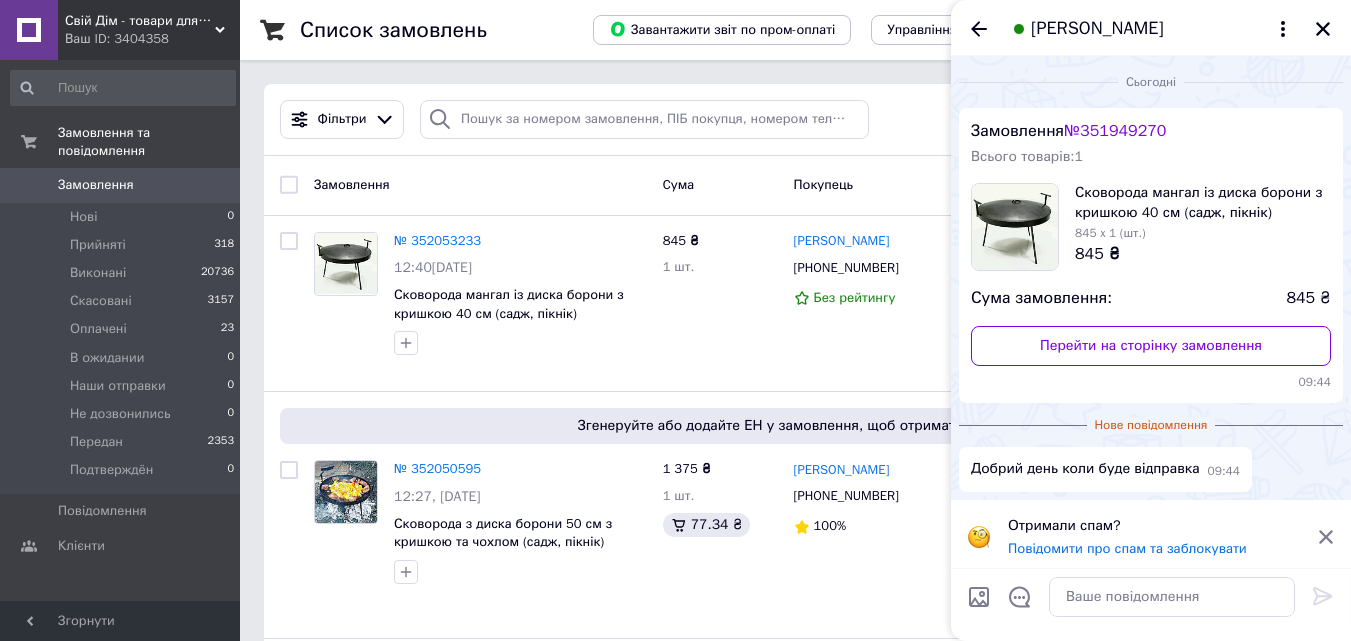 scroll, scrollTop: 5, scrollLeft: 0, axis: vertical 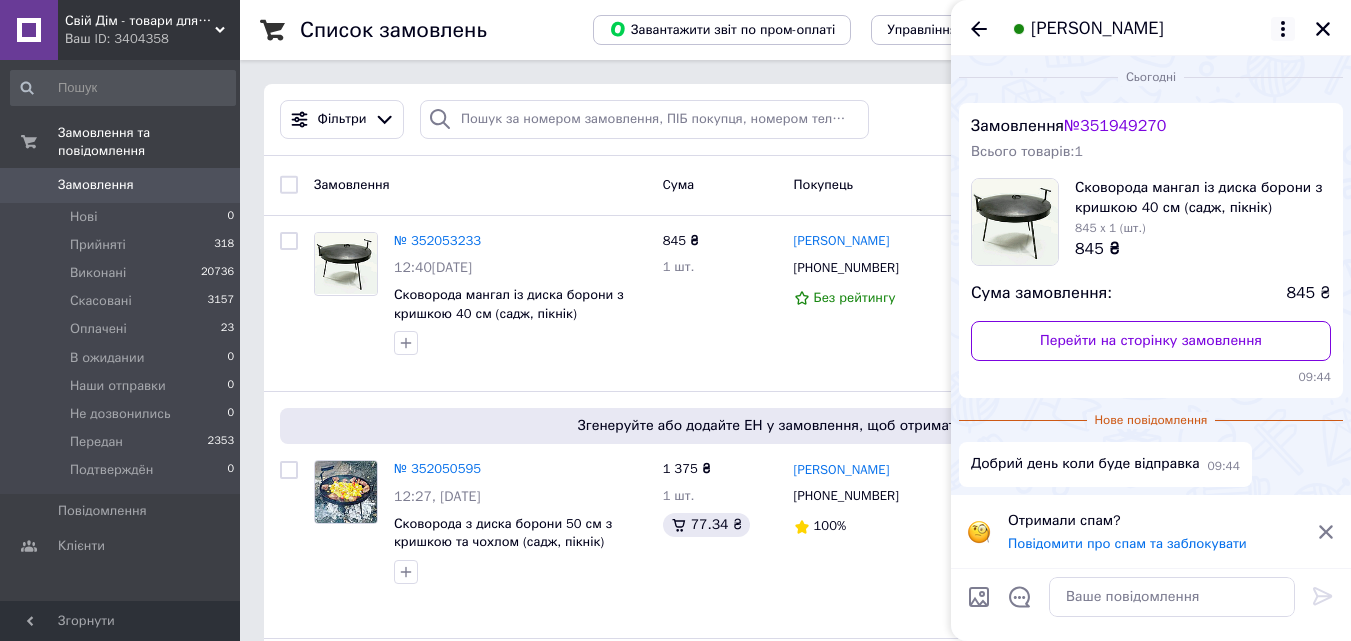 click 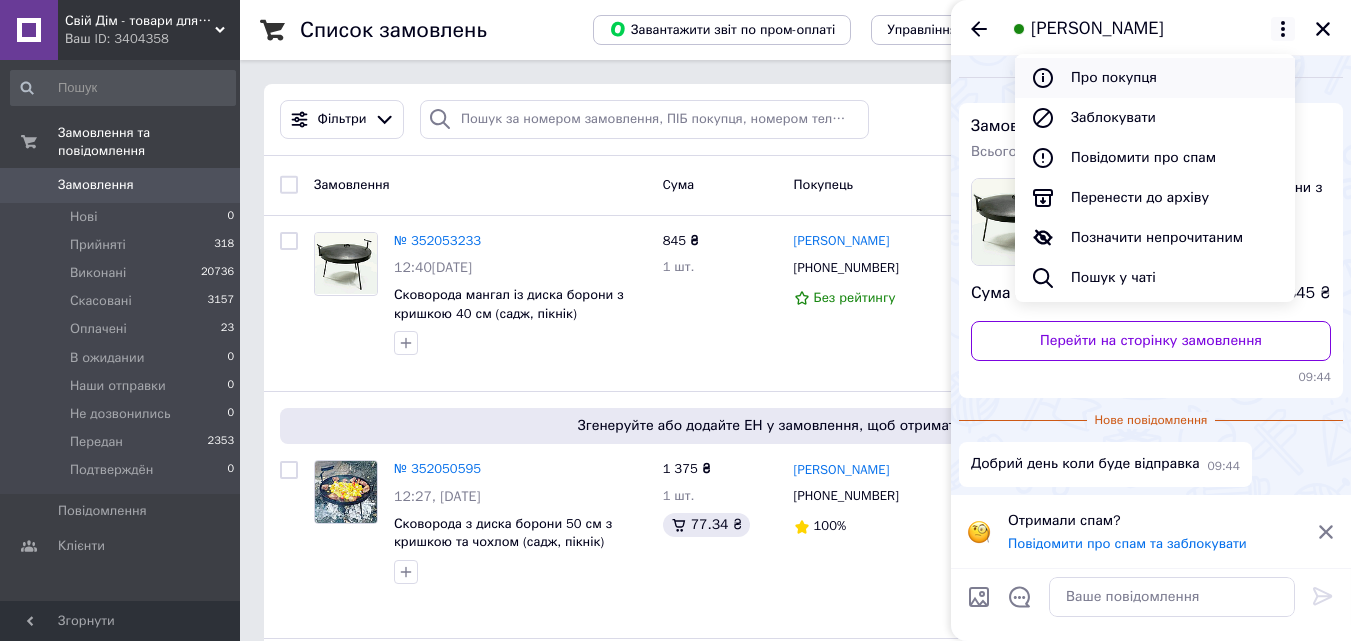 click on "Про покупця" at bounding box center (1155, 78) 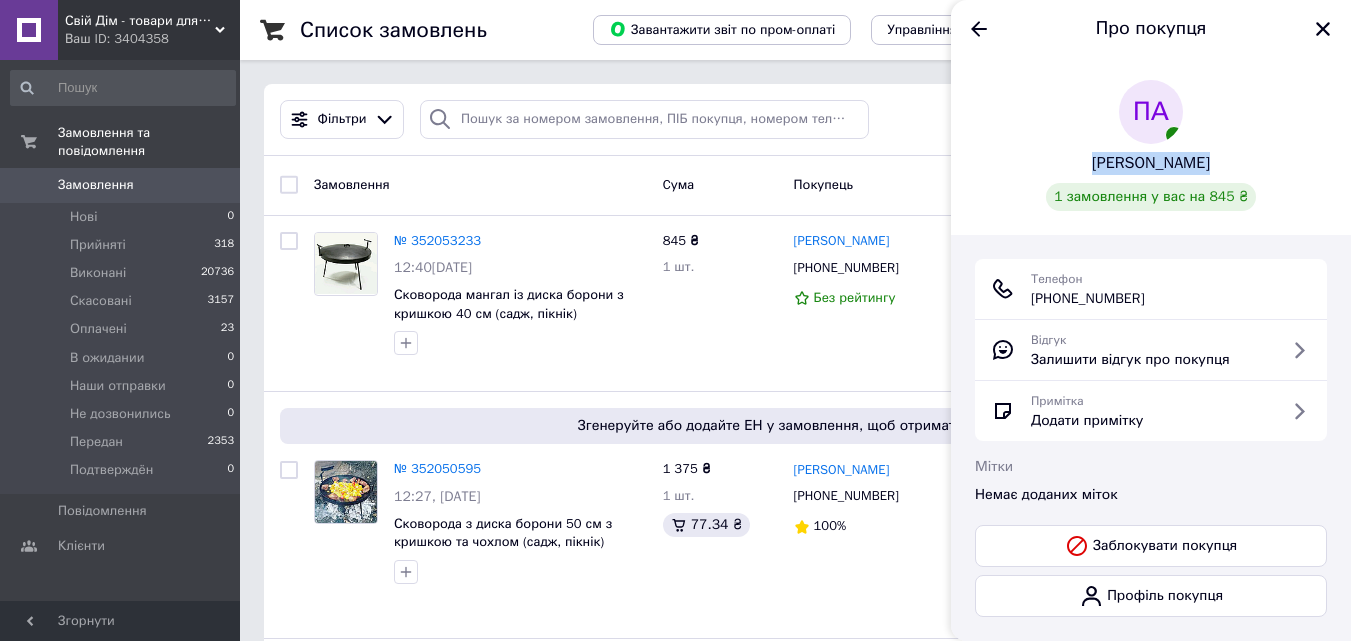 drag, startPoint x: 1216, startPoint y: 157, endPoint x: 1083, endPoint y: 167, distance: 133.37541 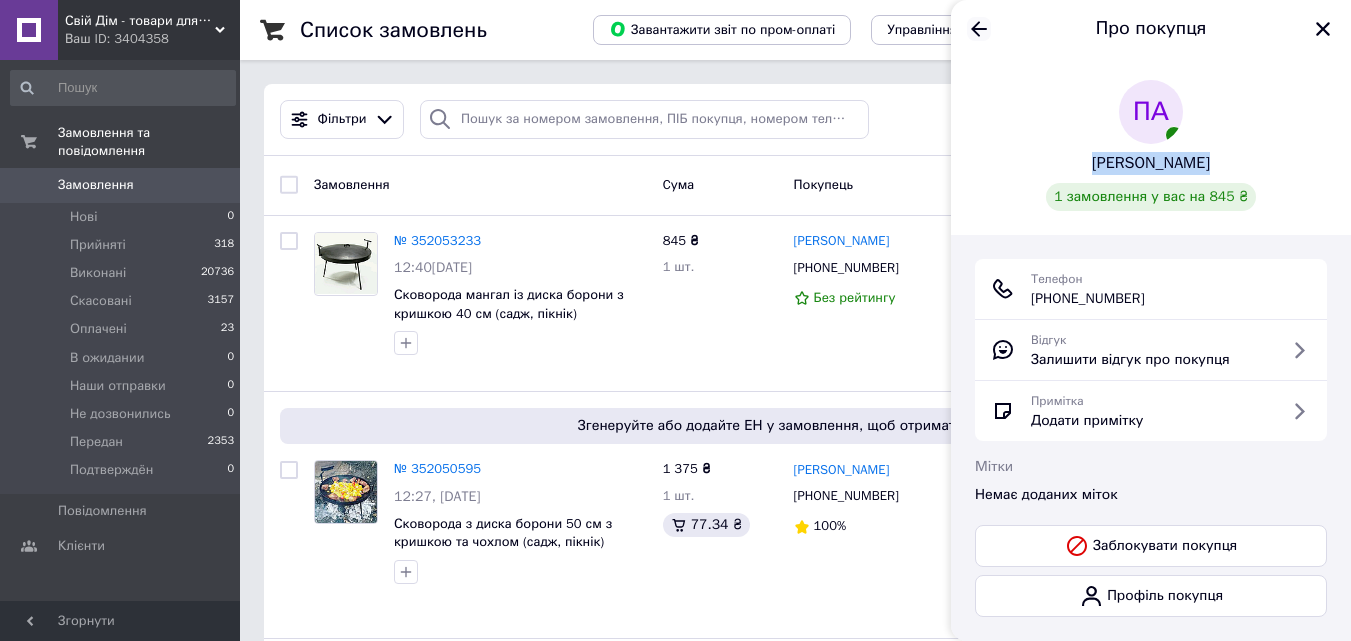 click 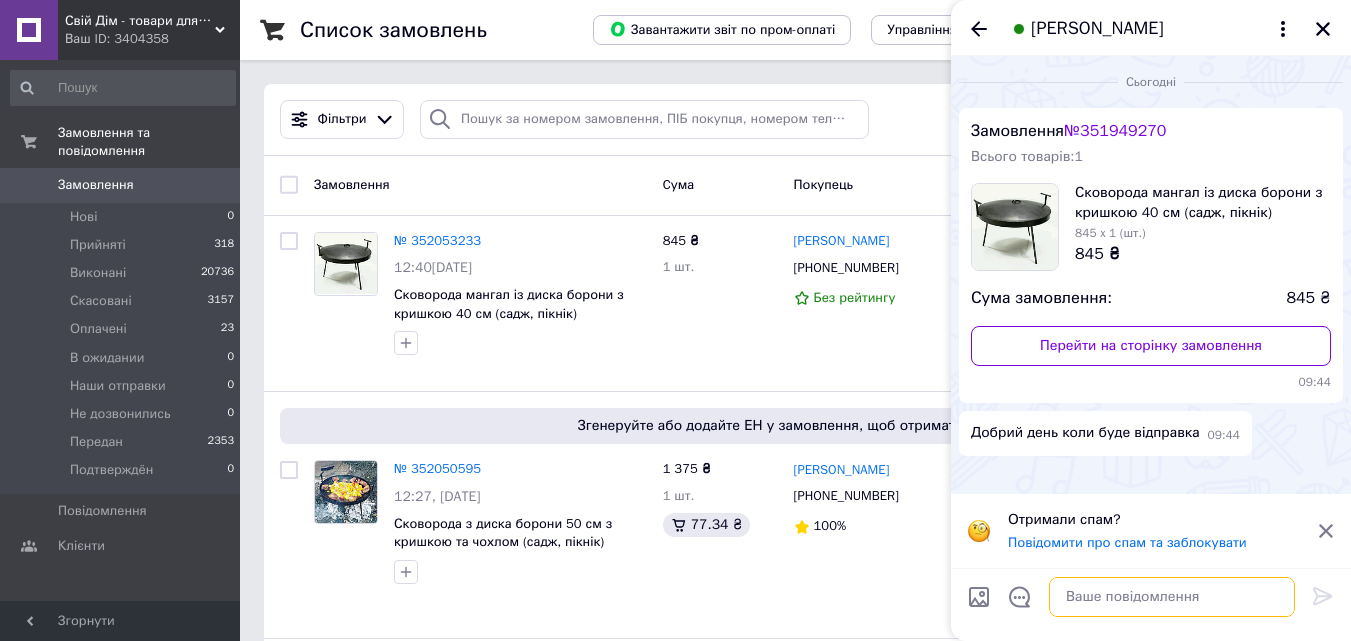 click at bounding box center (1172, 597) 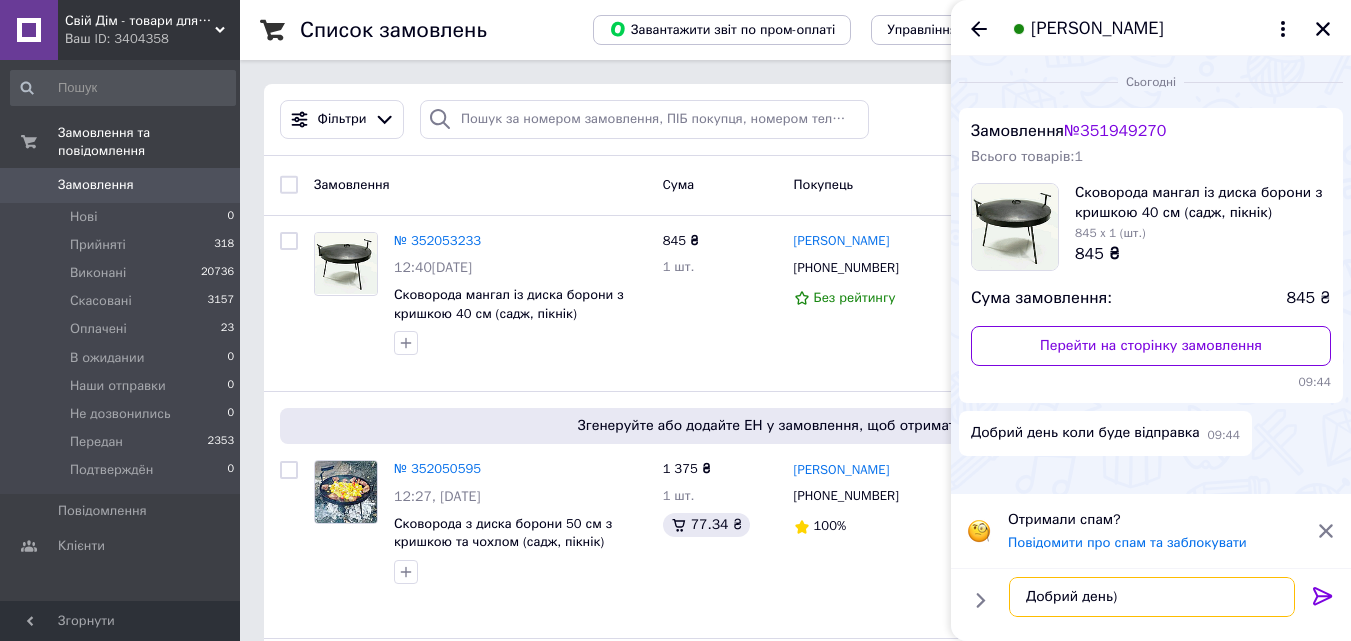 scroll, scrollTop: 12, scrollLeft: 0, axis: vertical 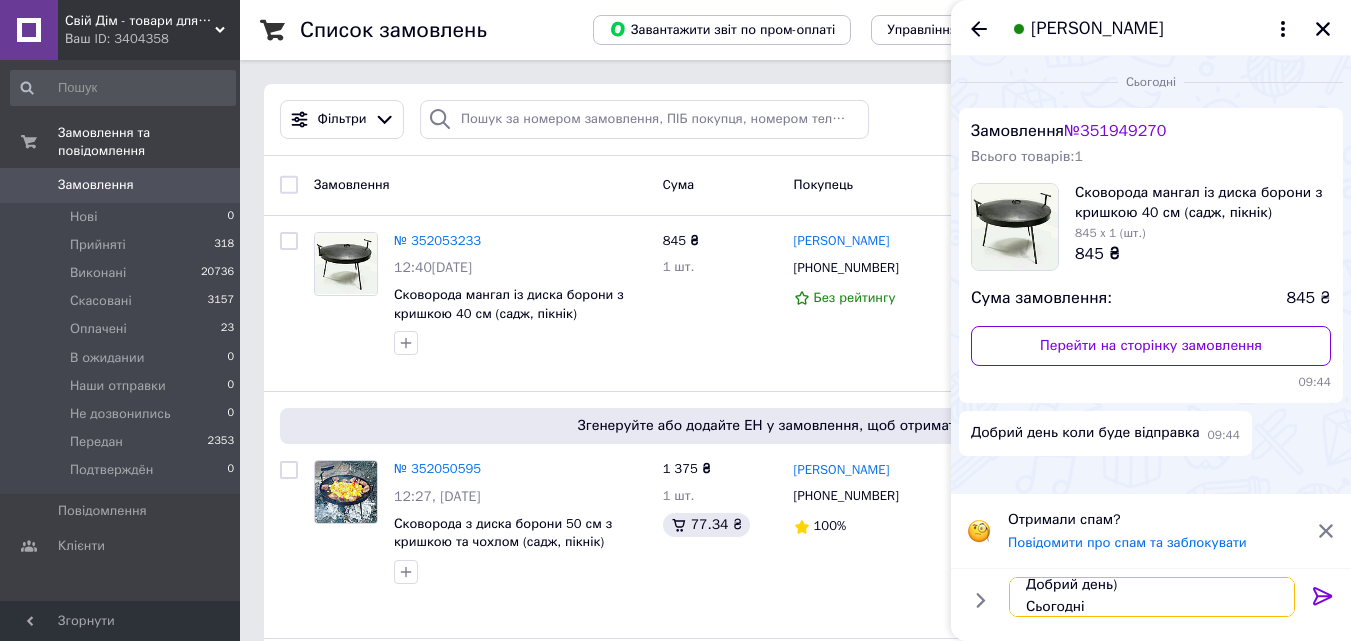 click on "Добрий день)
Сьогодні" at bounding box center [1152, 597] 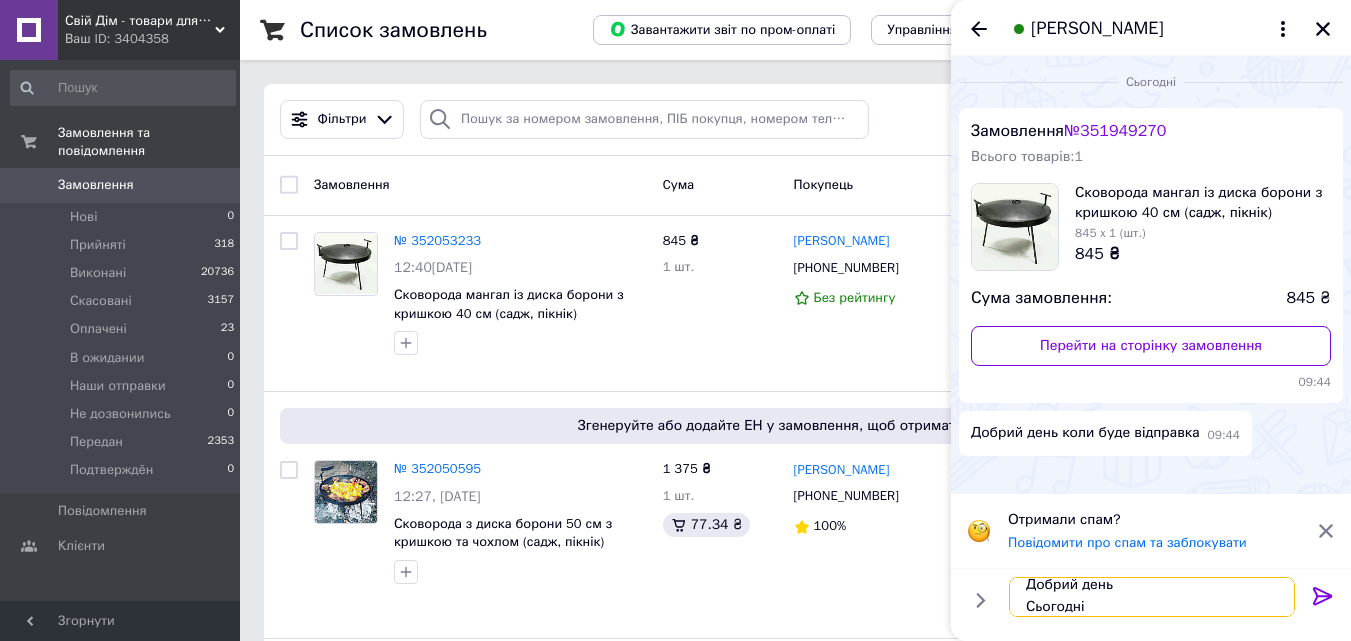 scroll, scrollTop: 9, scrollLeft: 0, axis: vertical 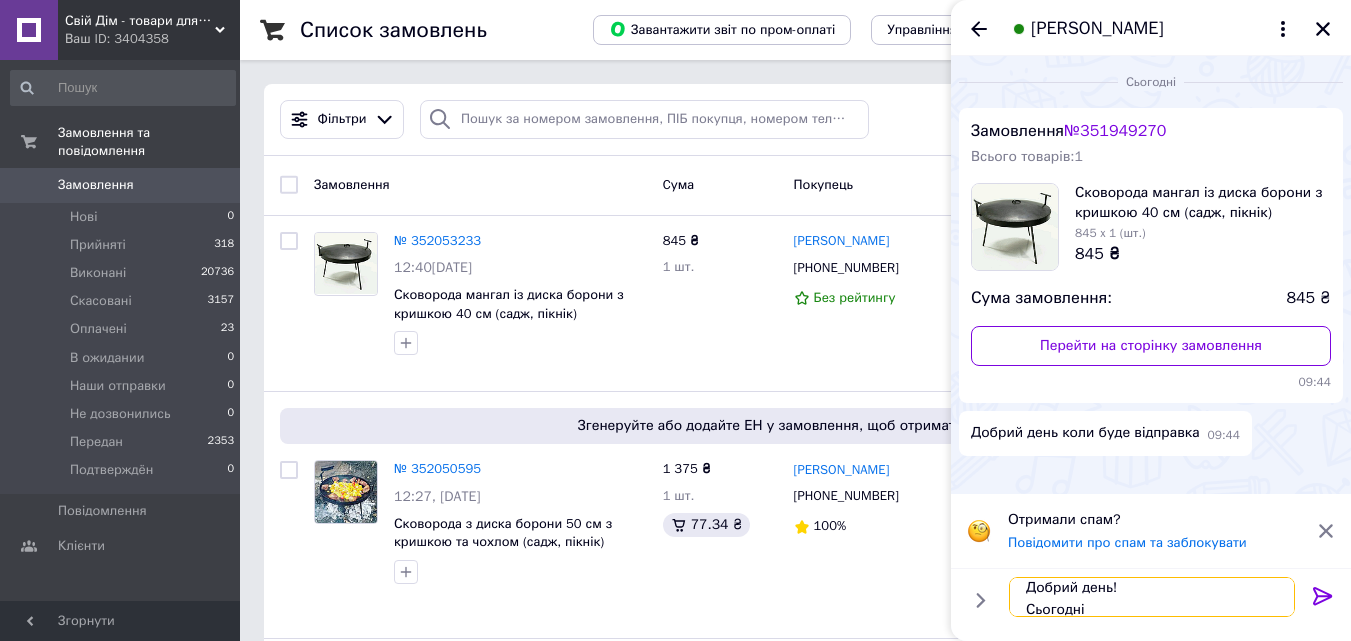 type on "Добрий день!
Сьогодні" 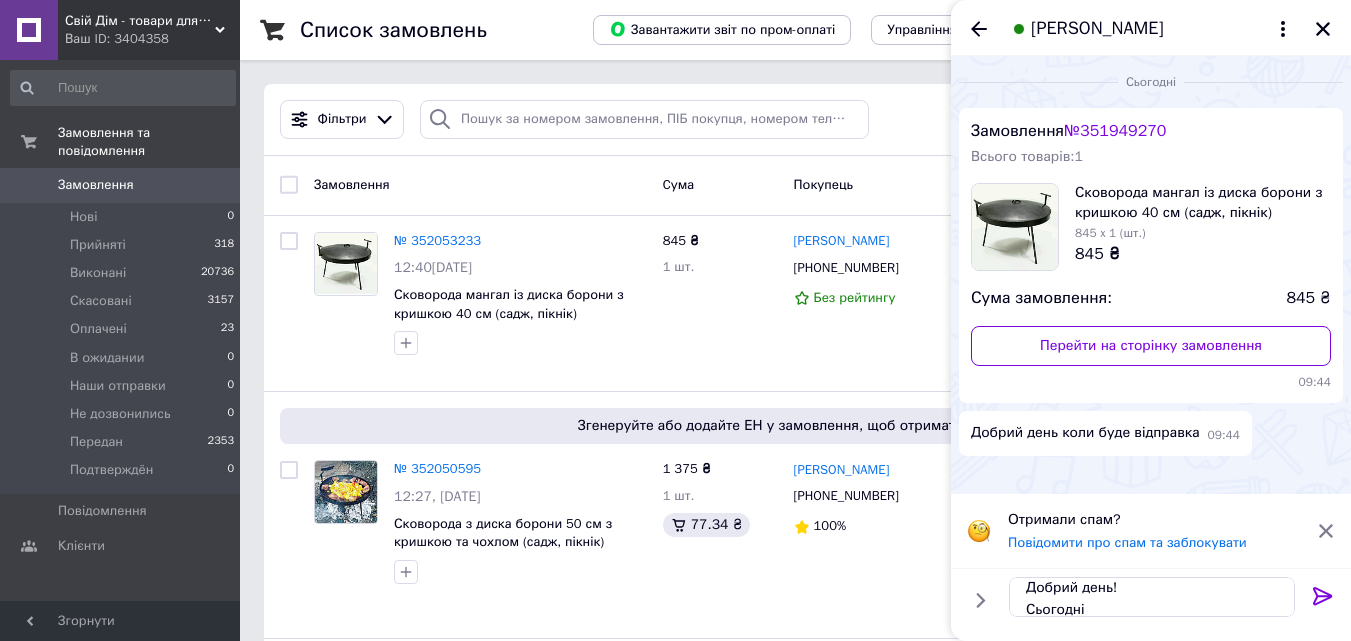 click 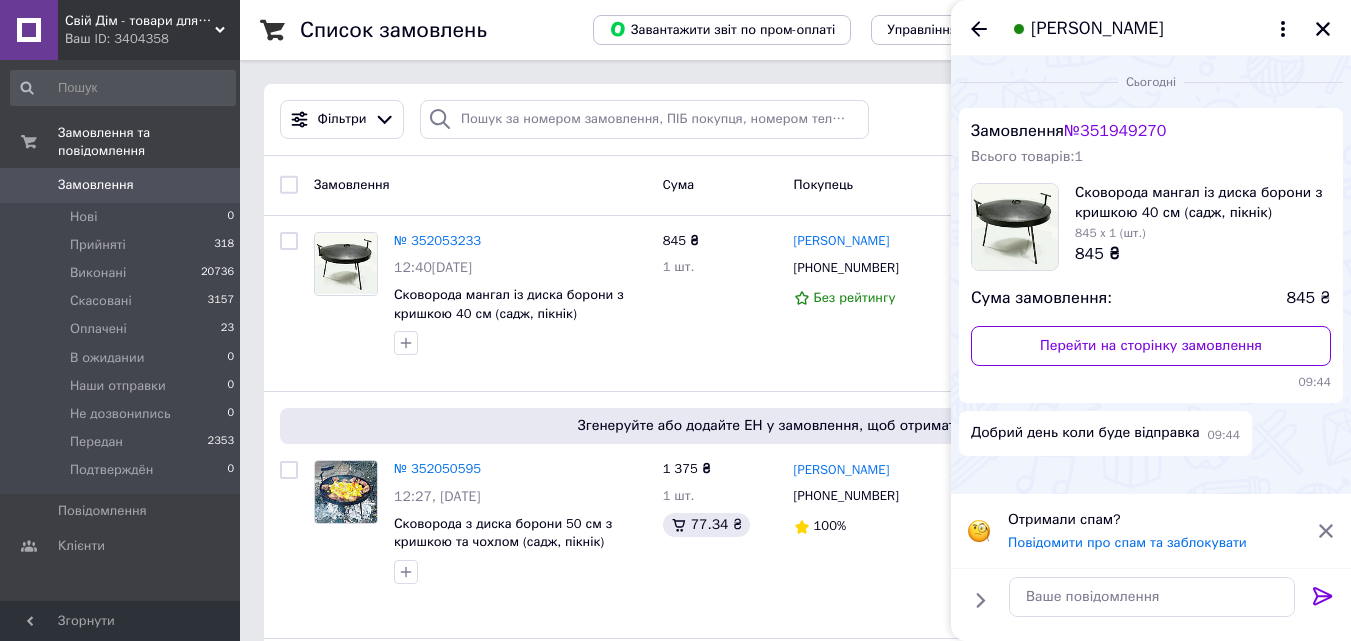 scroll, scrollTop: 0, scrollLeft: 0, axis: both 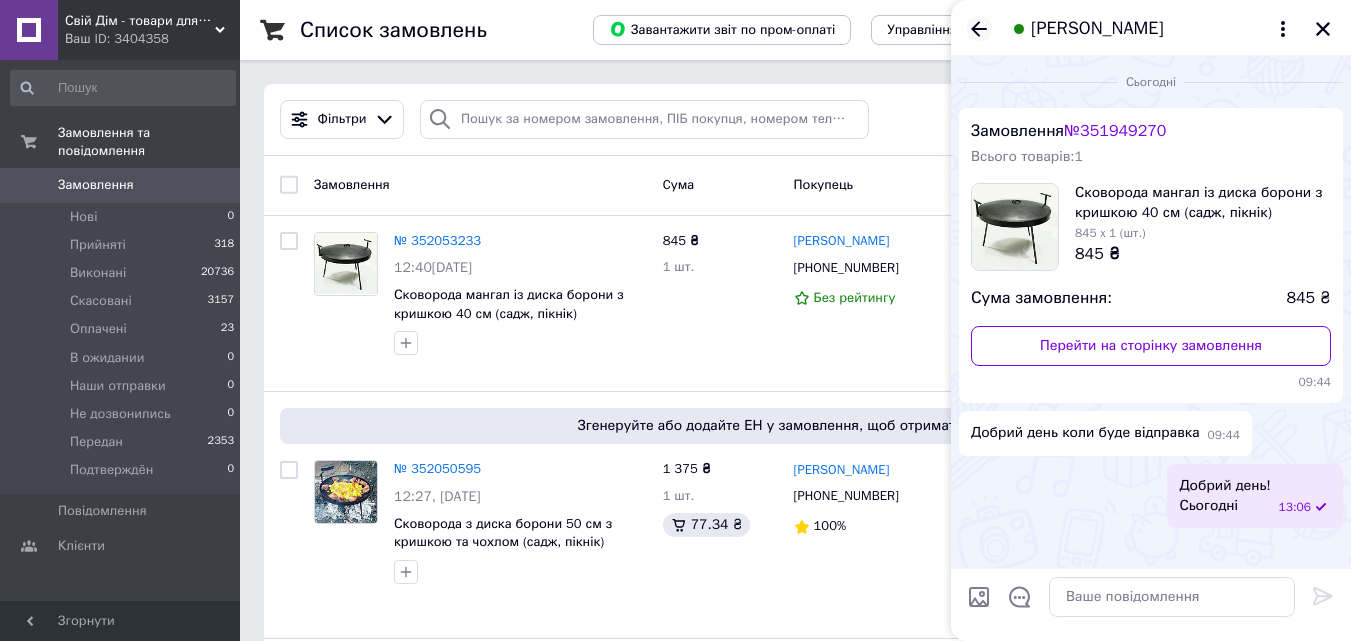 click 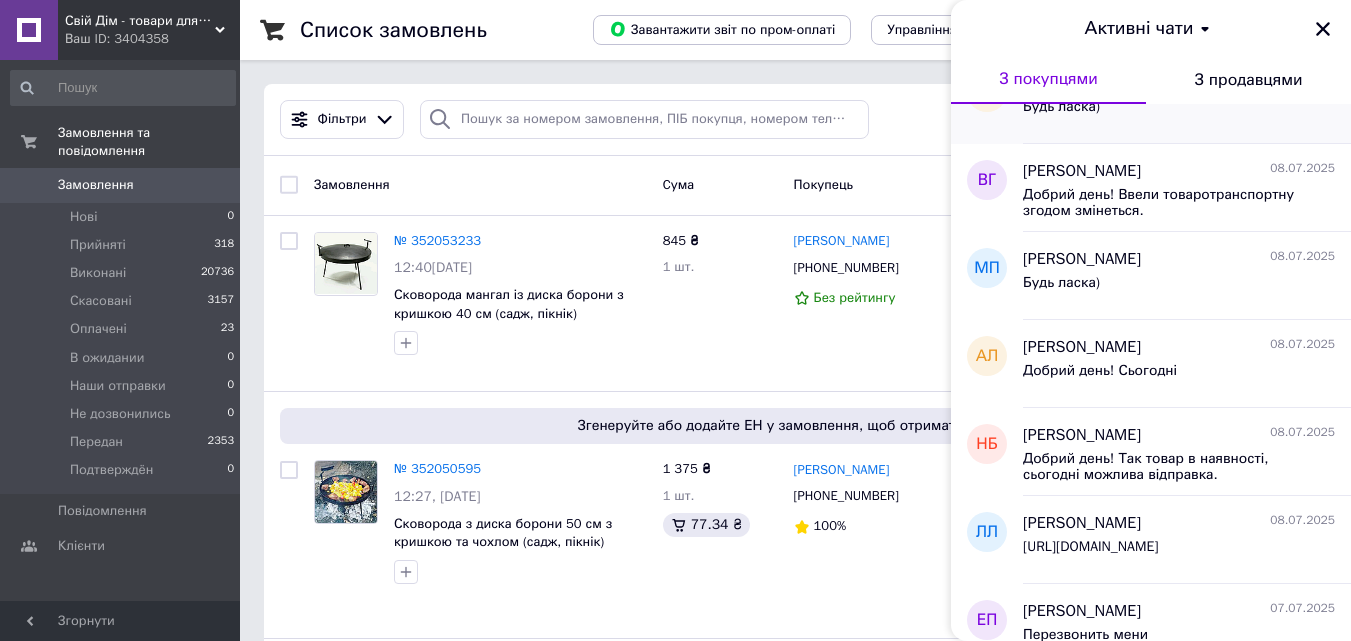 scroll, scrollTop: 600, scrollLeft: 0, axis: vertical 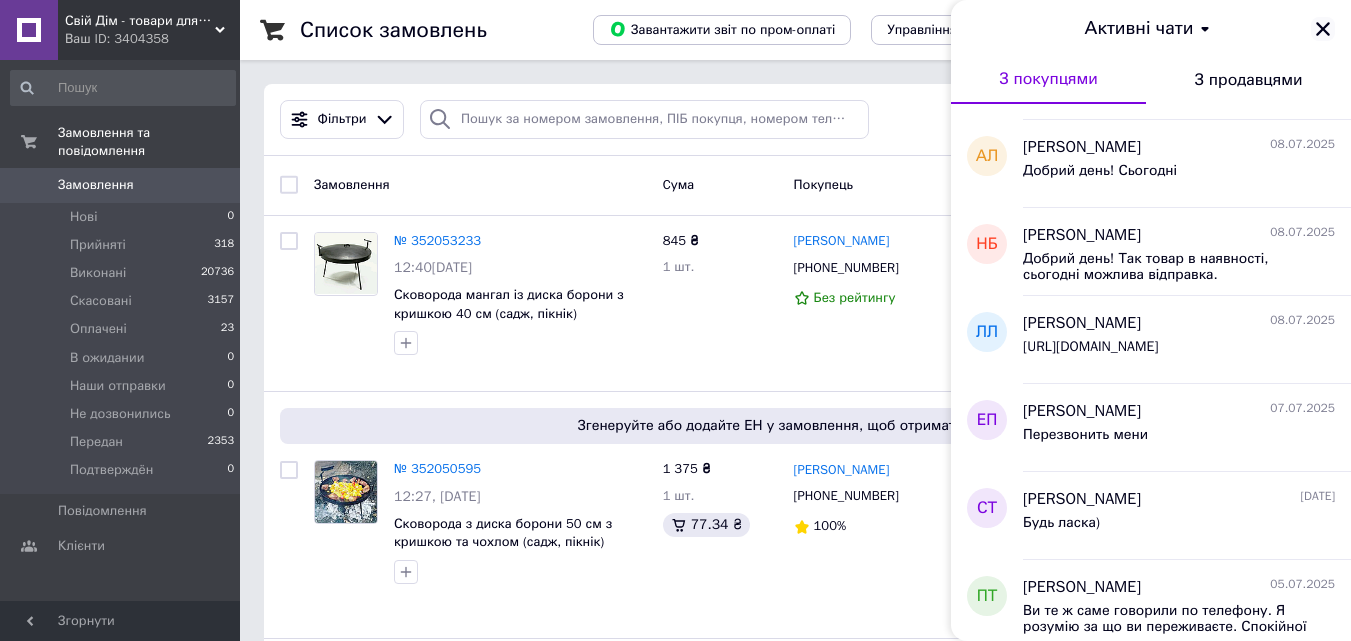 click 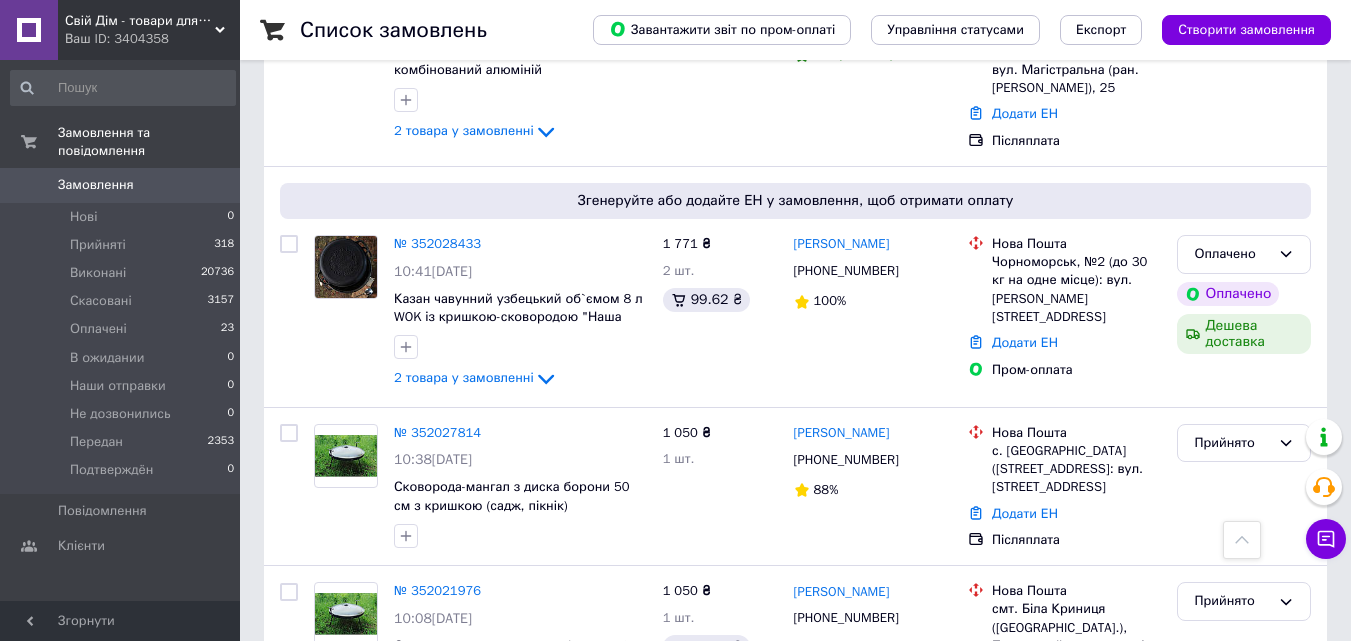 scroll, scrollTop: 800, scrollLeft: 0, axis: vertical 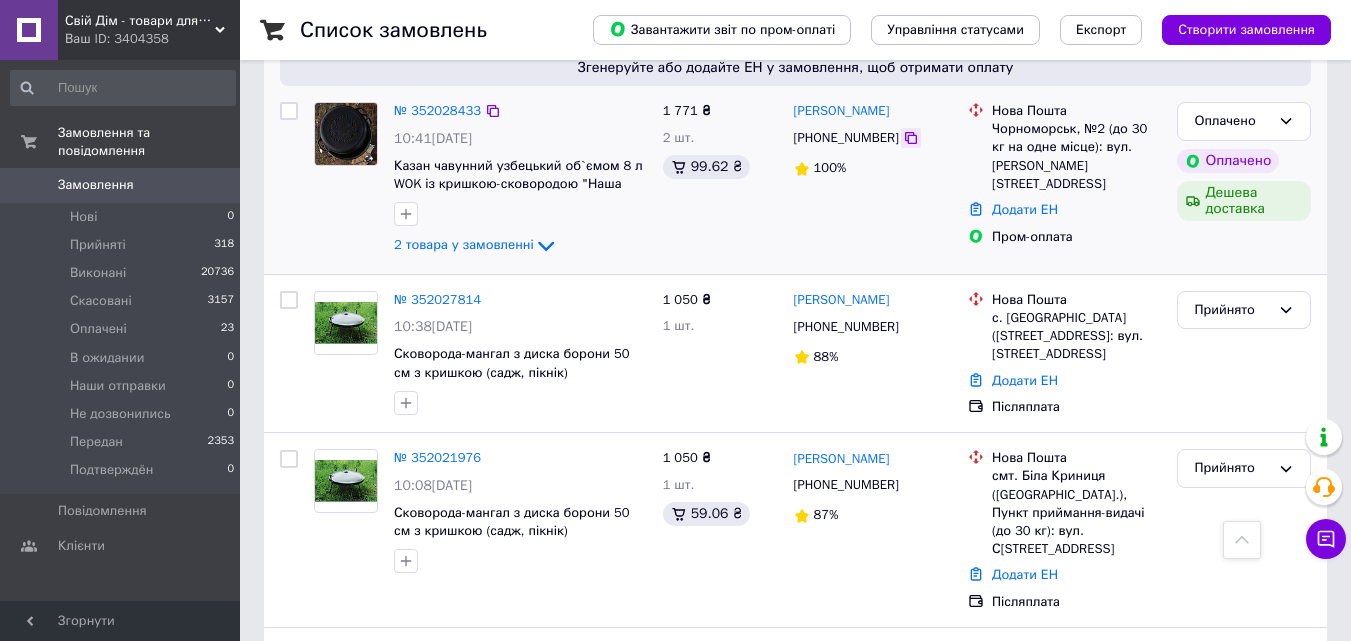 click 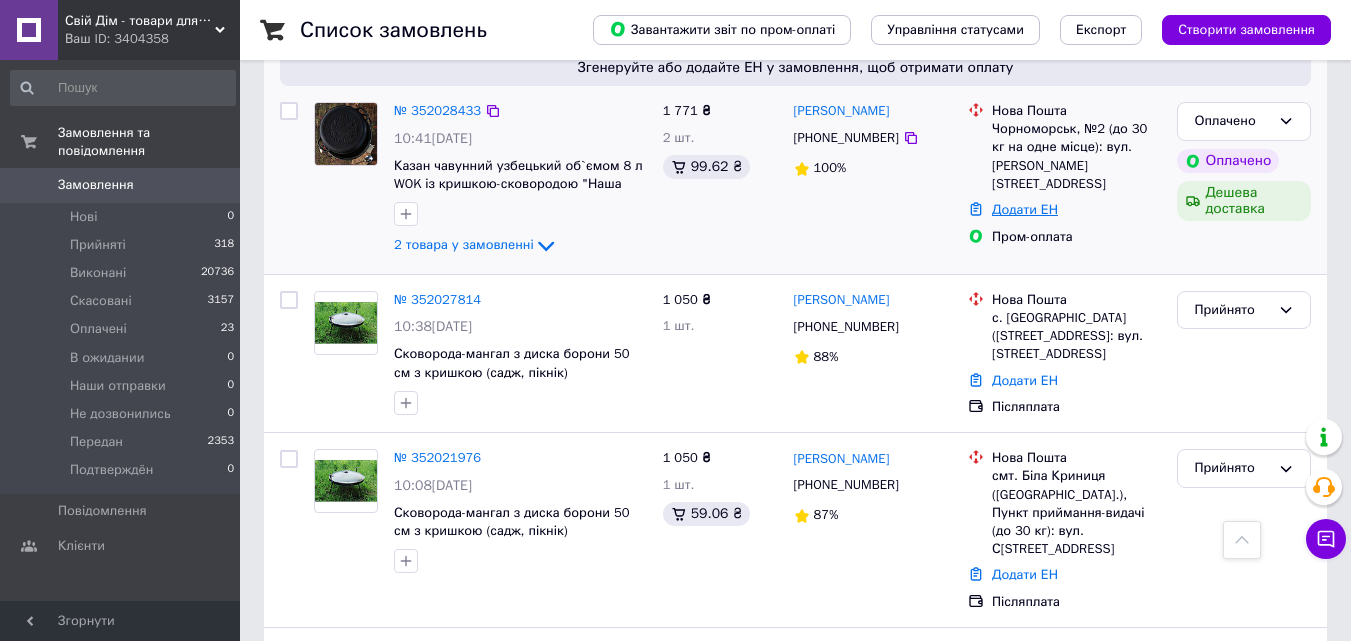 click on "Додати ЕН" at bounding box center (1025, 209) 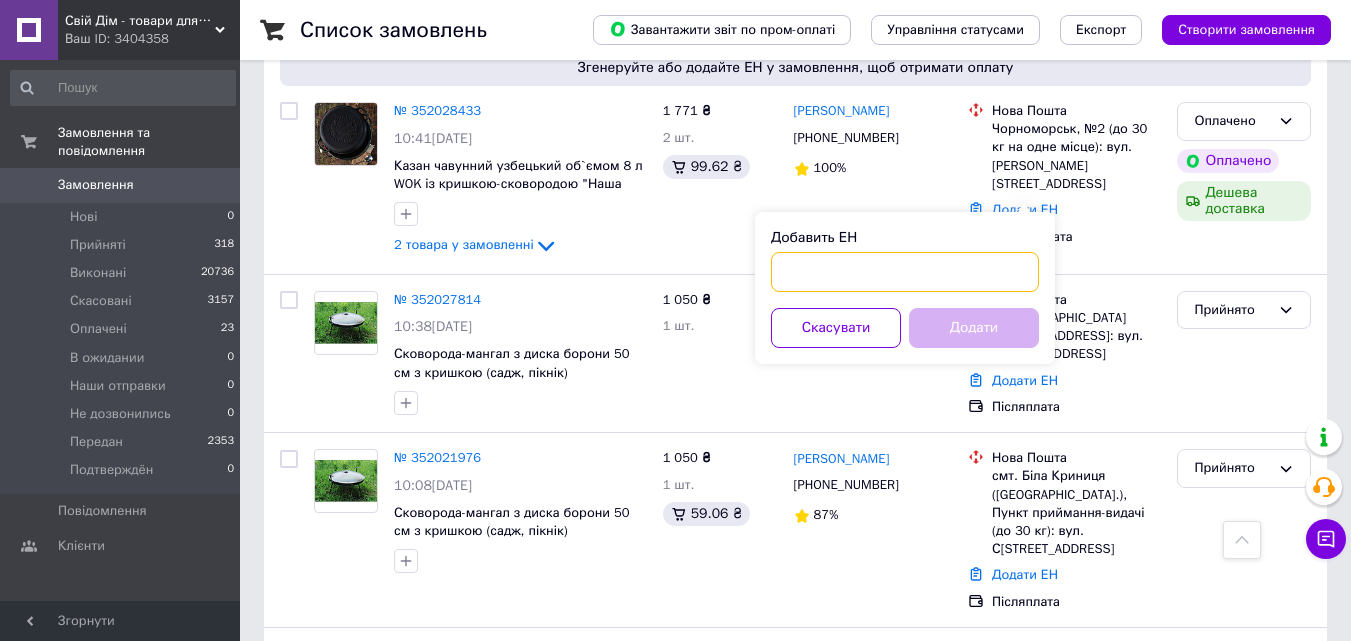 click on "Добавить ЕН" at bounding box center [905, 272] 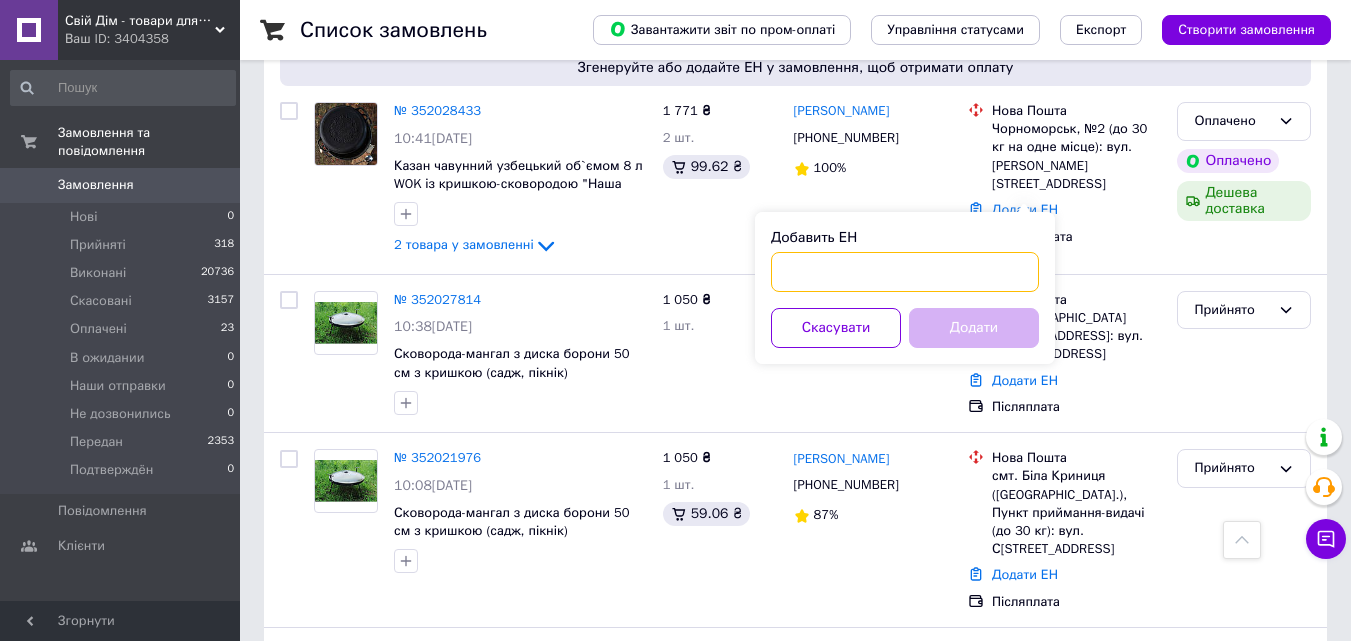 paste on "20451202863121" 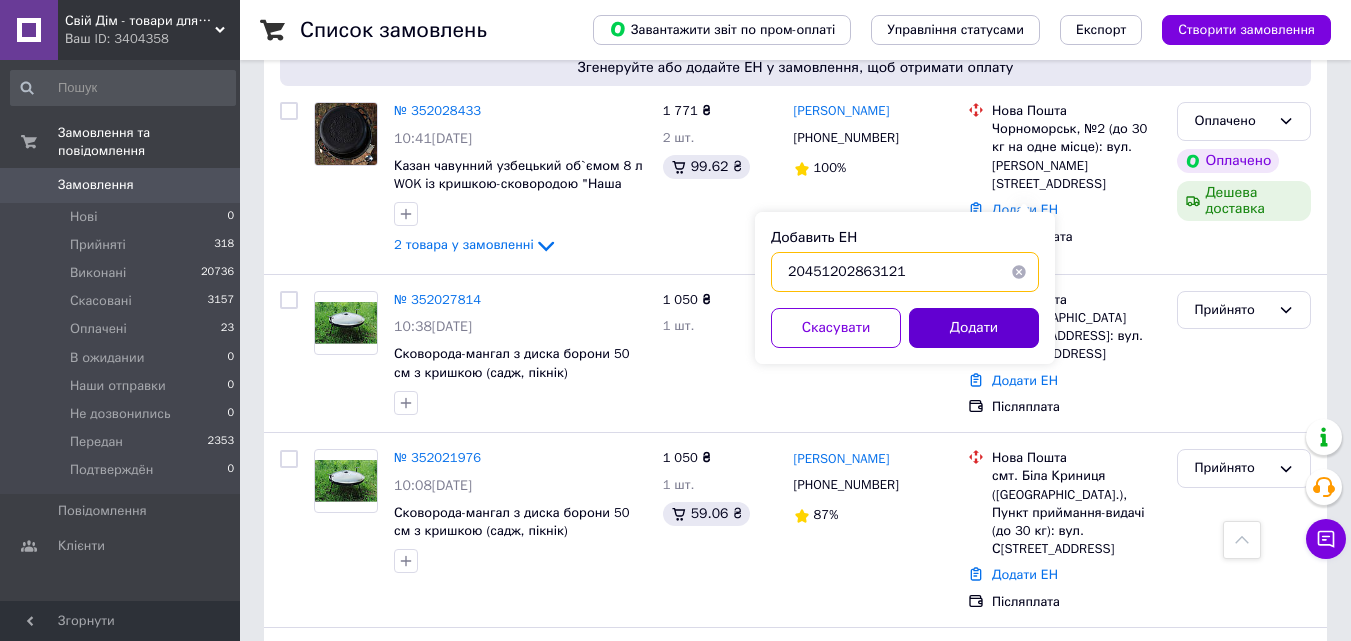 type on "20451202863121" 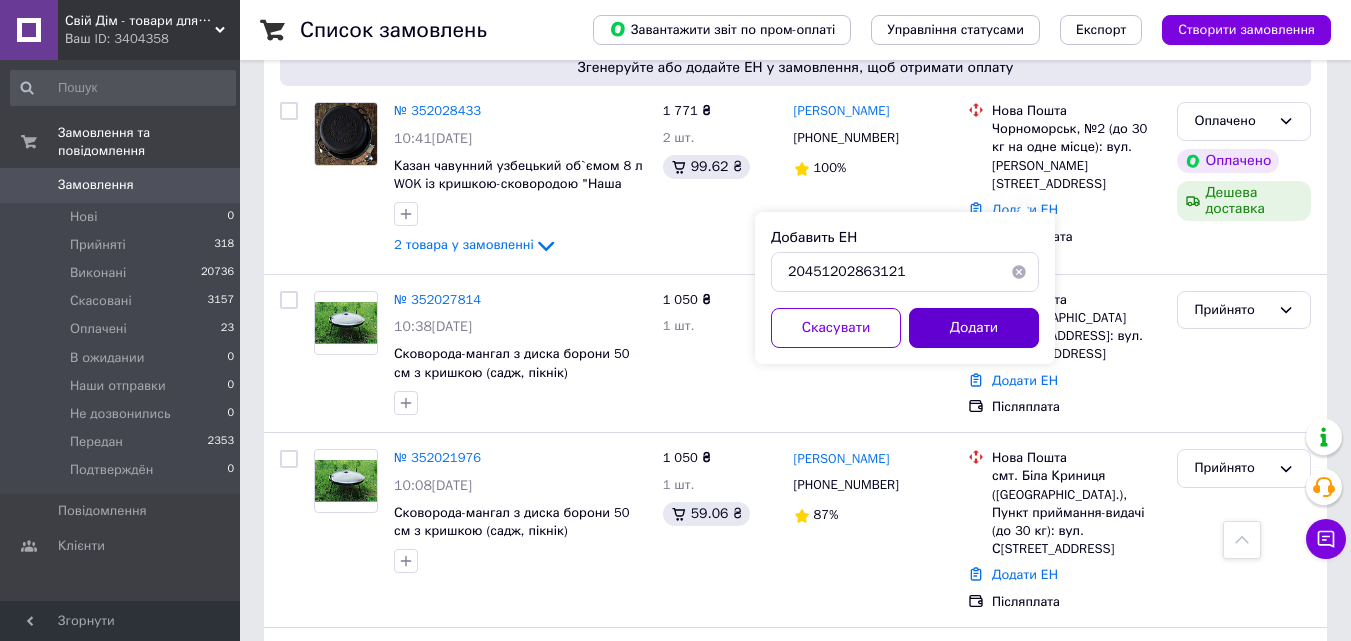 click on "Додати" at bounding box center (974, 328) 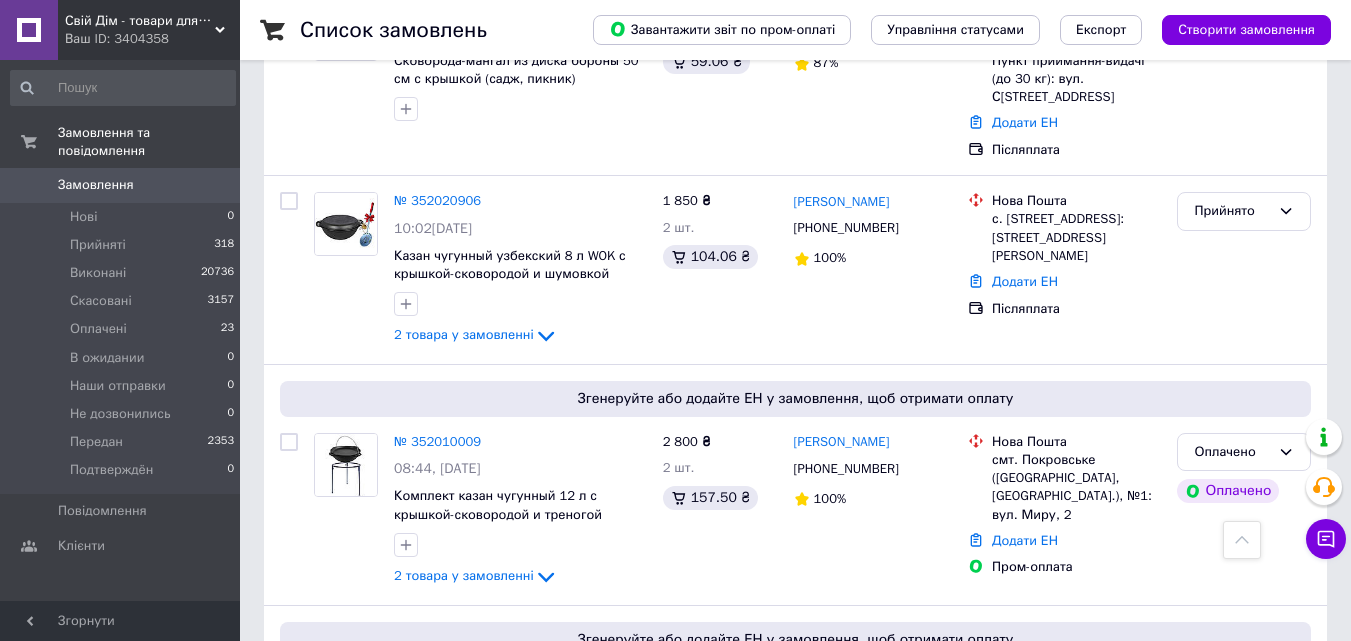 scroll, scrollTop: 1500, scrollLeft: 0, axis: vertical 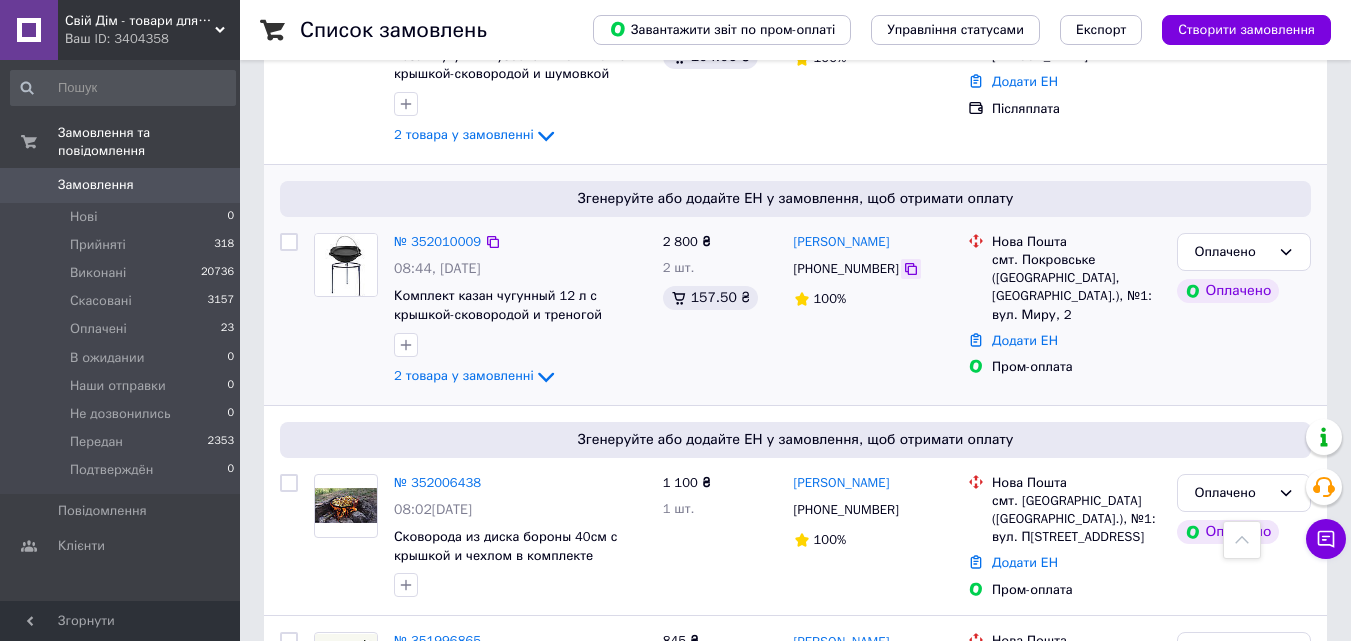 click 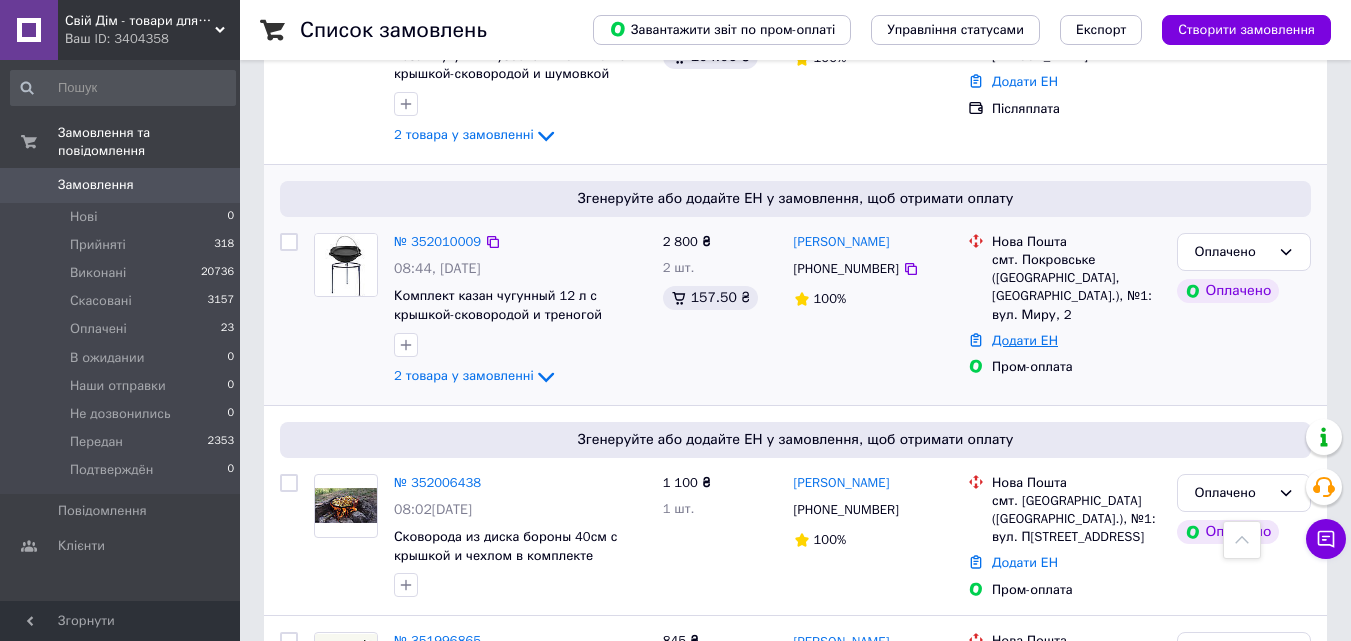 click on "Додати ЕН" at bounding box center [1025, 340] 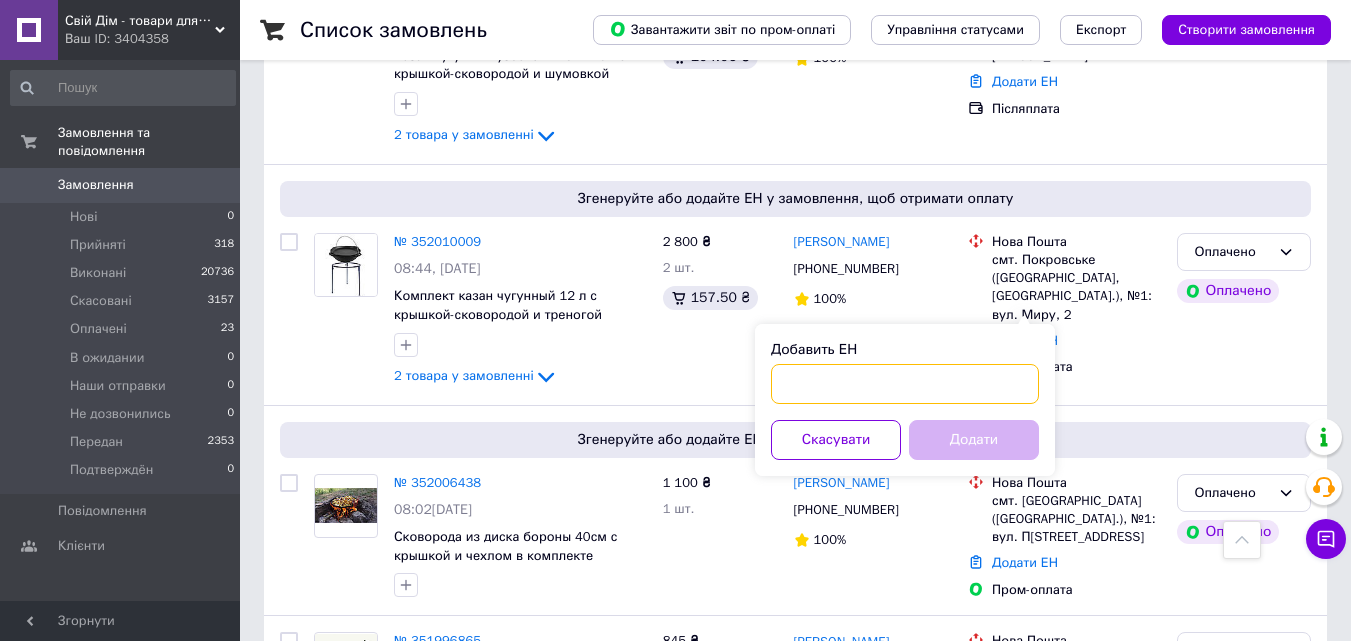 click on "Добавить ЕН" at bounding box center (905, 384) 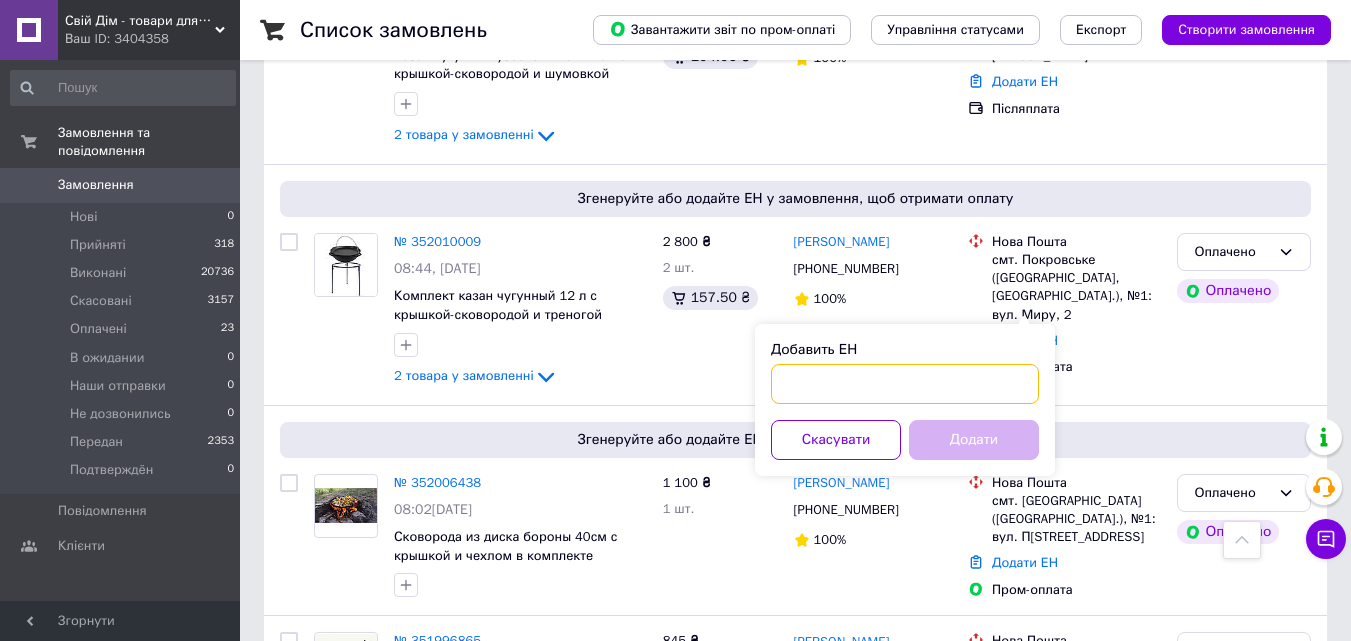 paste on "20451202944956" 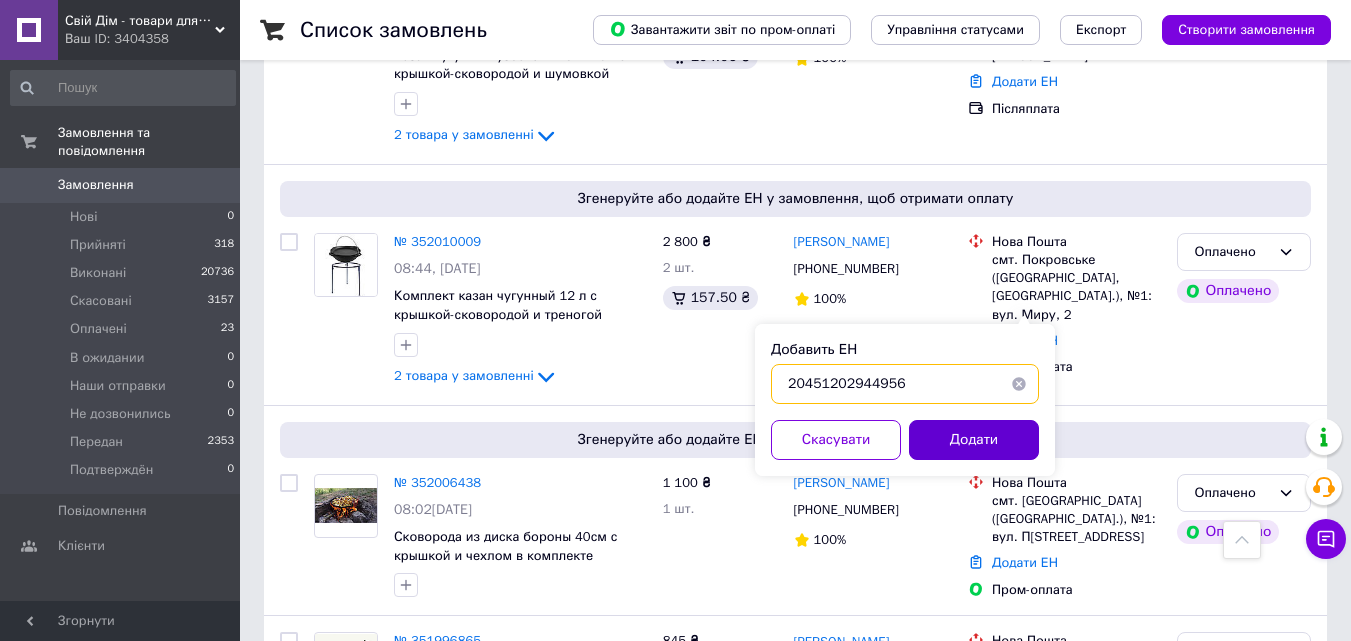 type on "20451202944956" 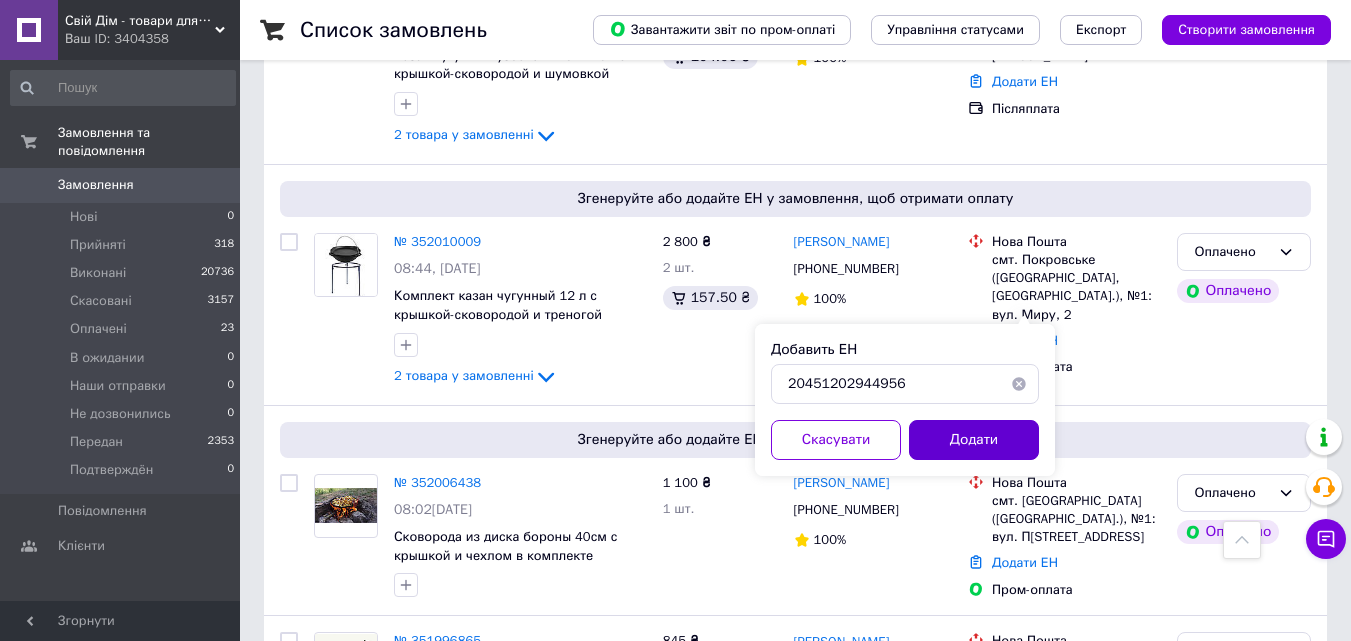 click on "Додати" at bounding box center [974, 440] 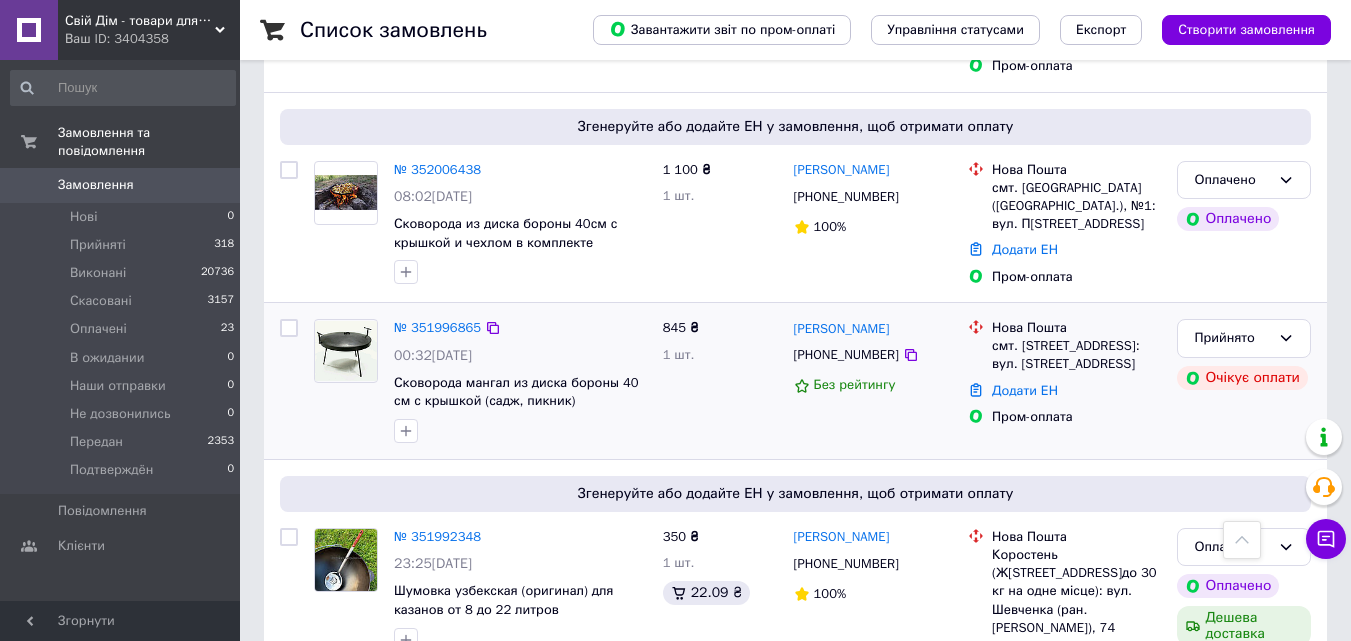 scroll, scrollTop: 1800, scrollLeft: 0, axis: vertical 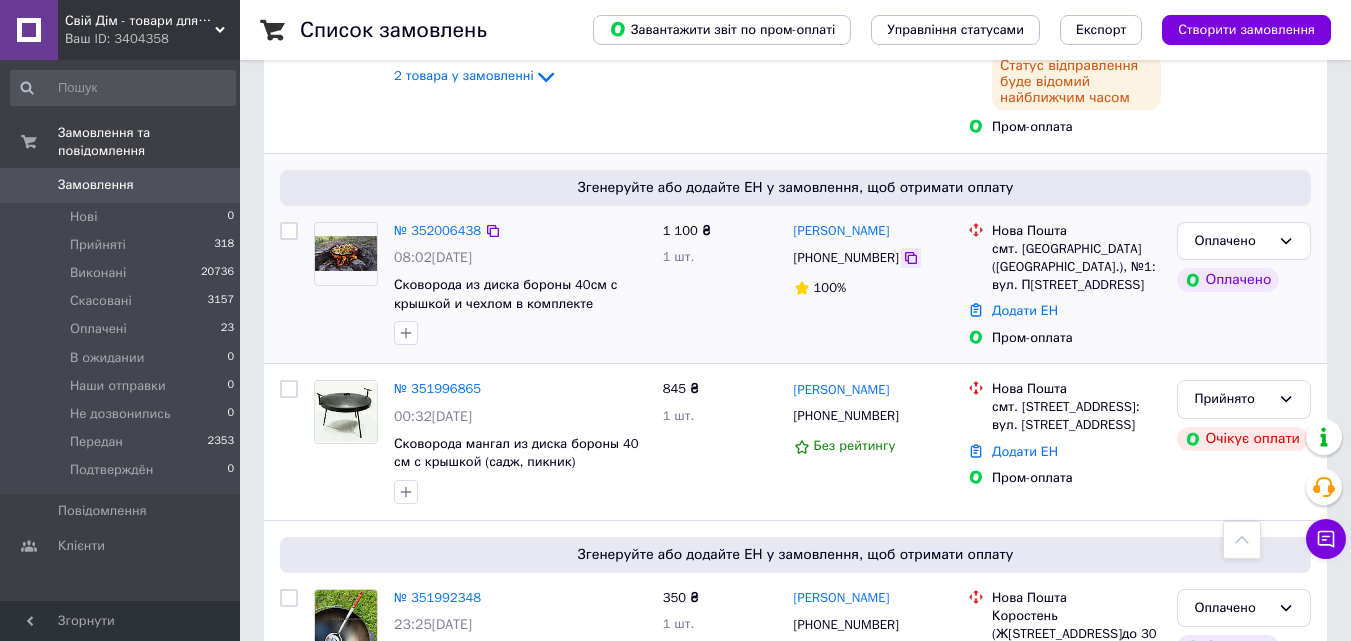 click 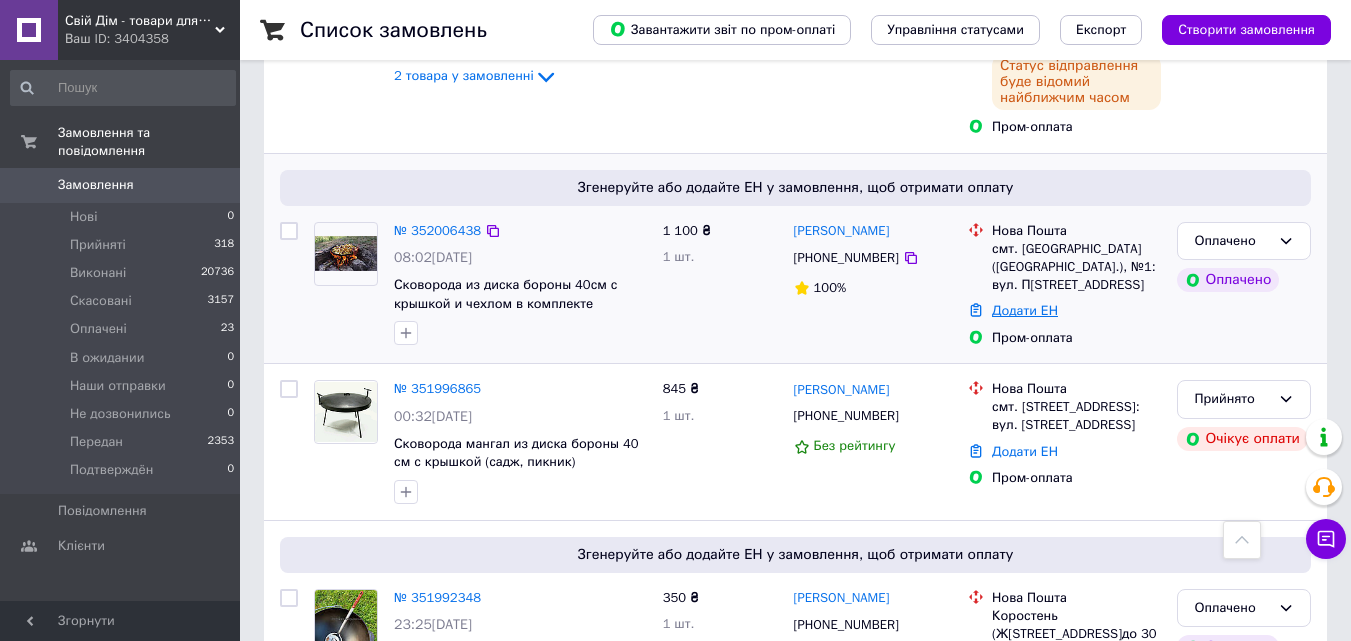click on "Додати ЕН" at bounding box center [1025, 310] 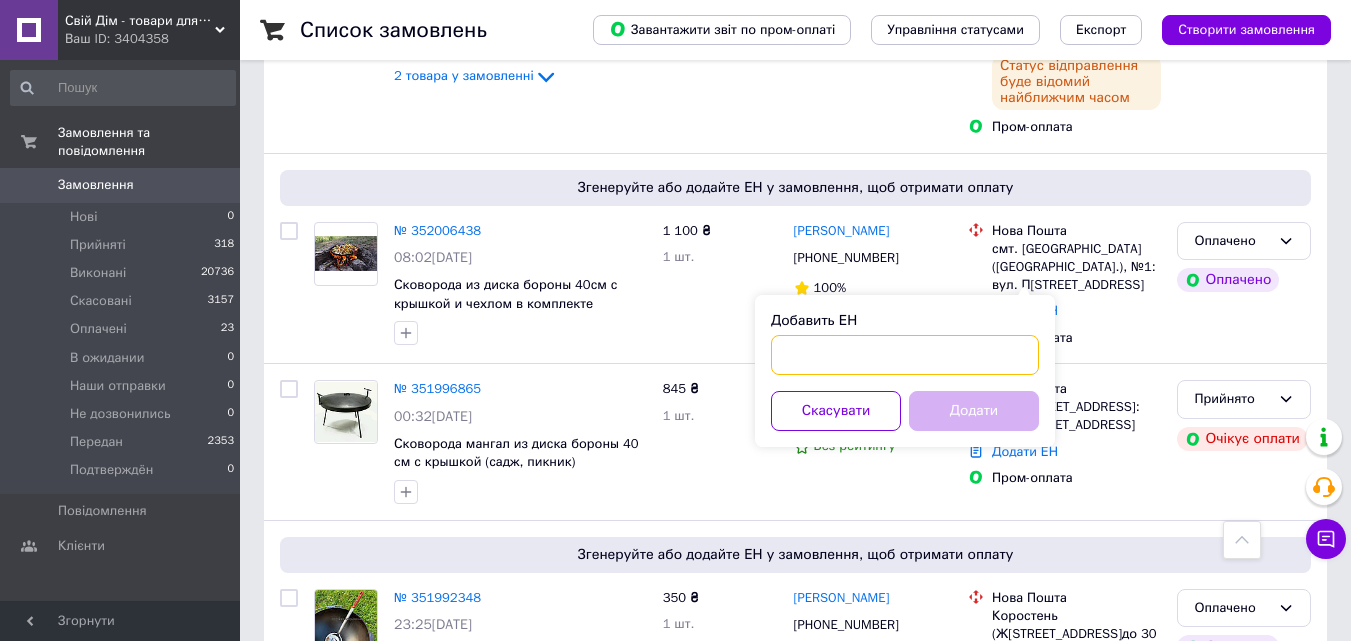 click on "Добавить ЕН" at bounding box center [905, 355] 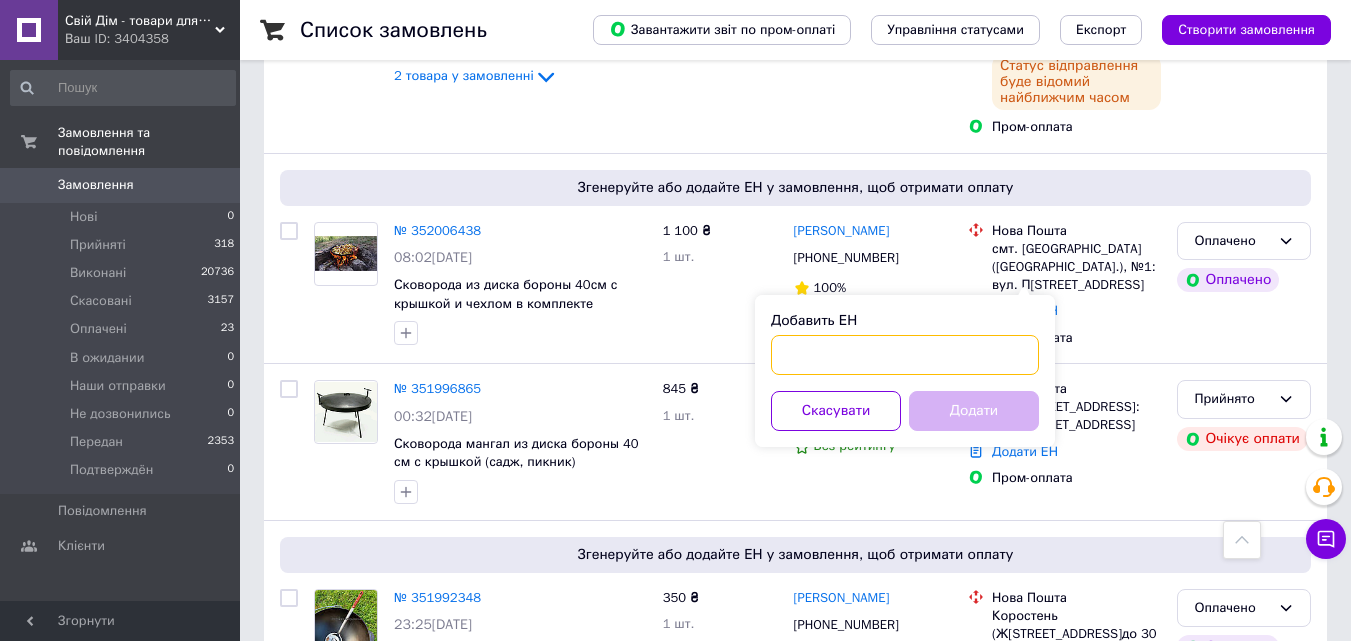 paste on "20451202920704" 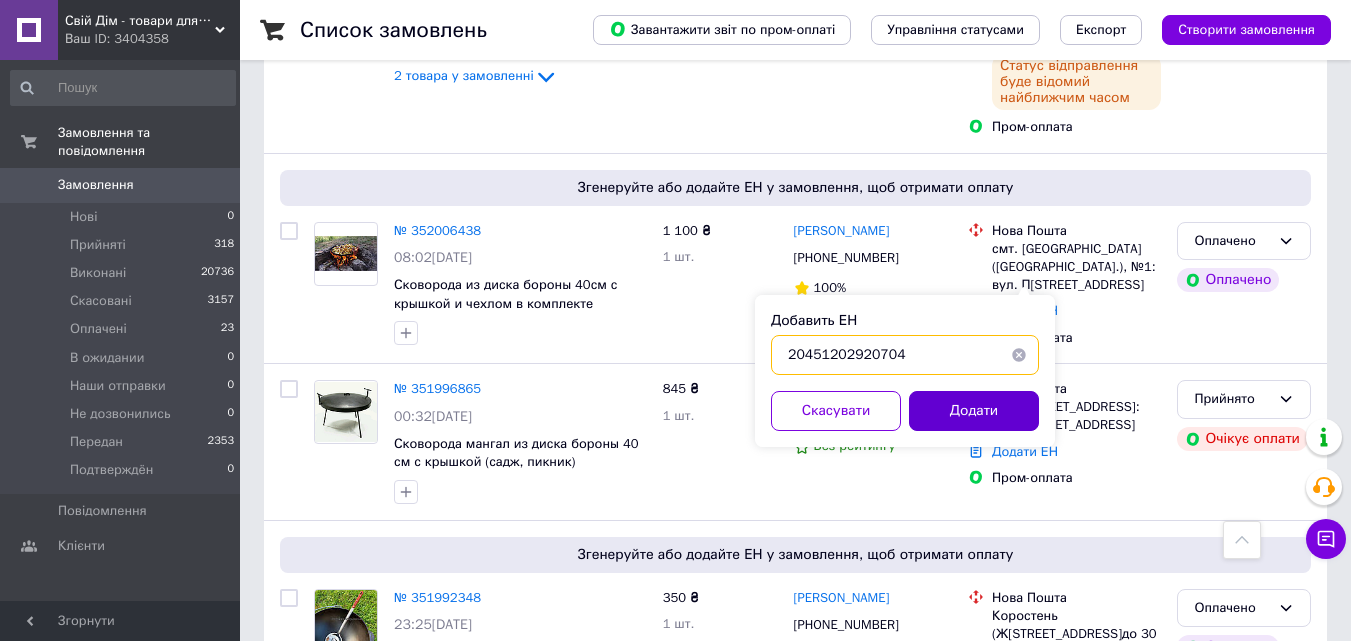 type on "20451202920704" 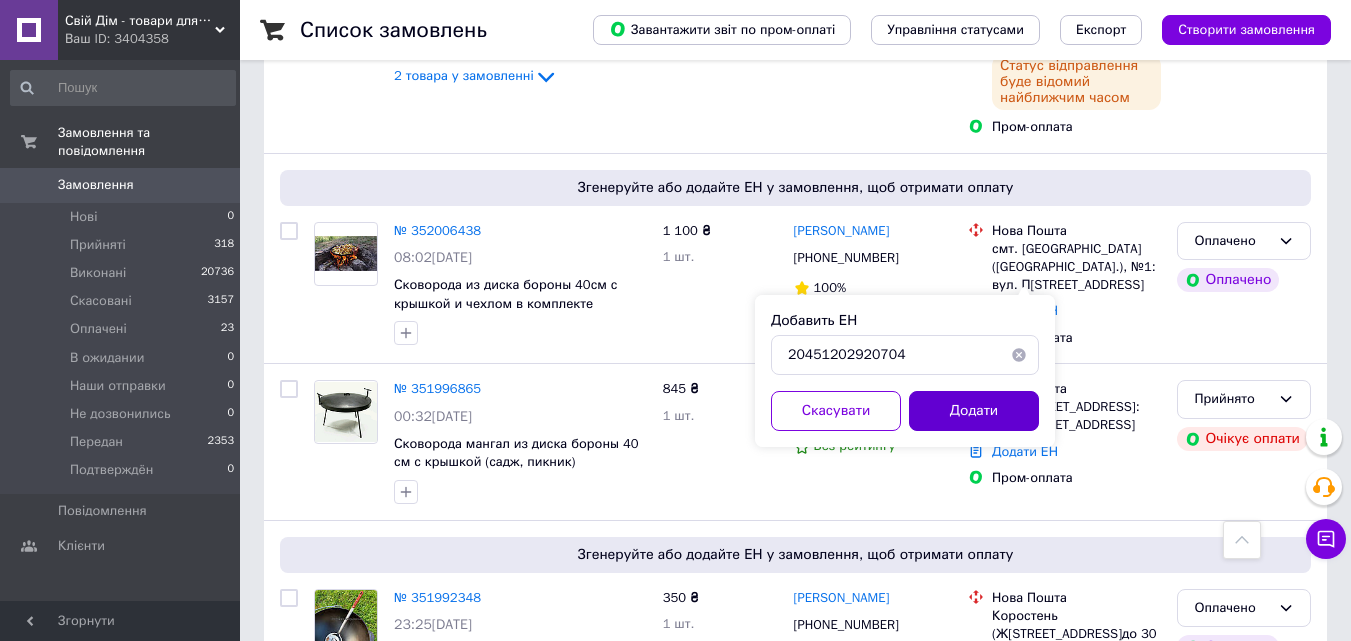 click on "Додати" at bounding box center [974, 411] 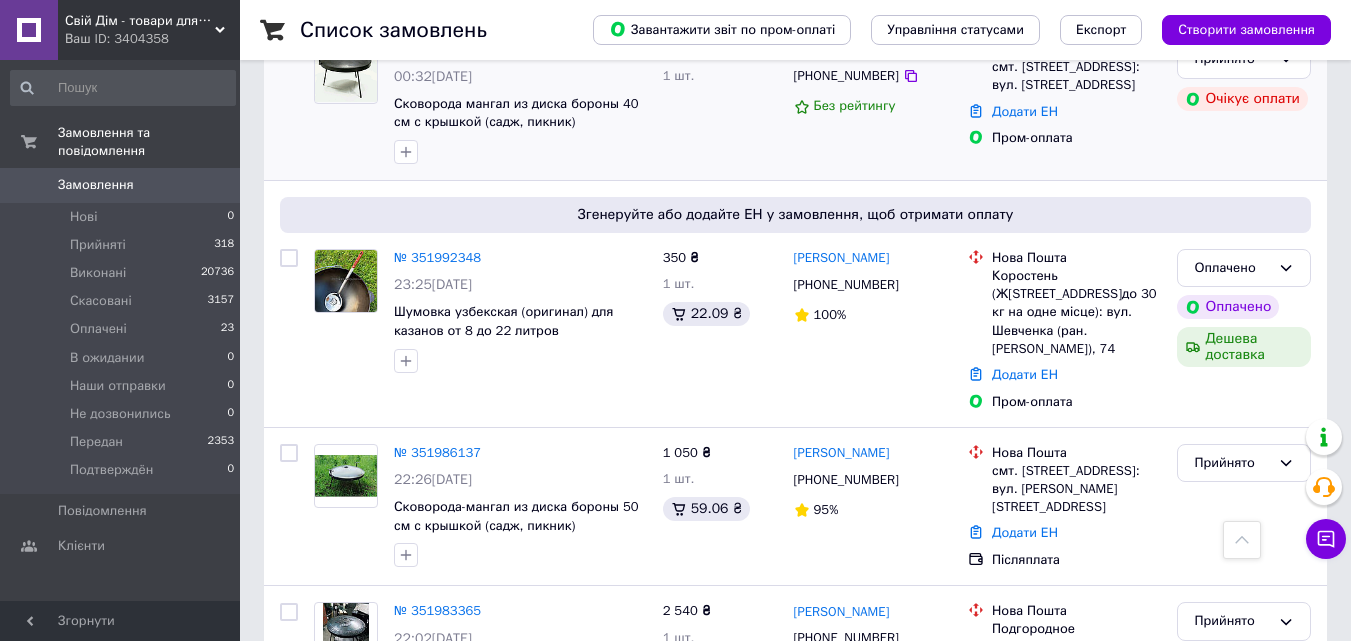 scroll, scrollTop: 2170, scrollLeft: 0, axis: vertical 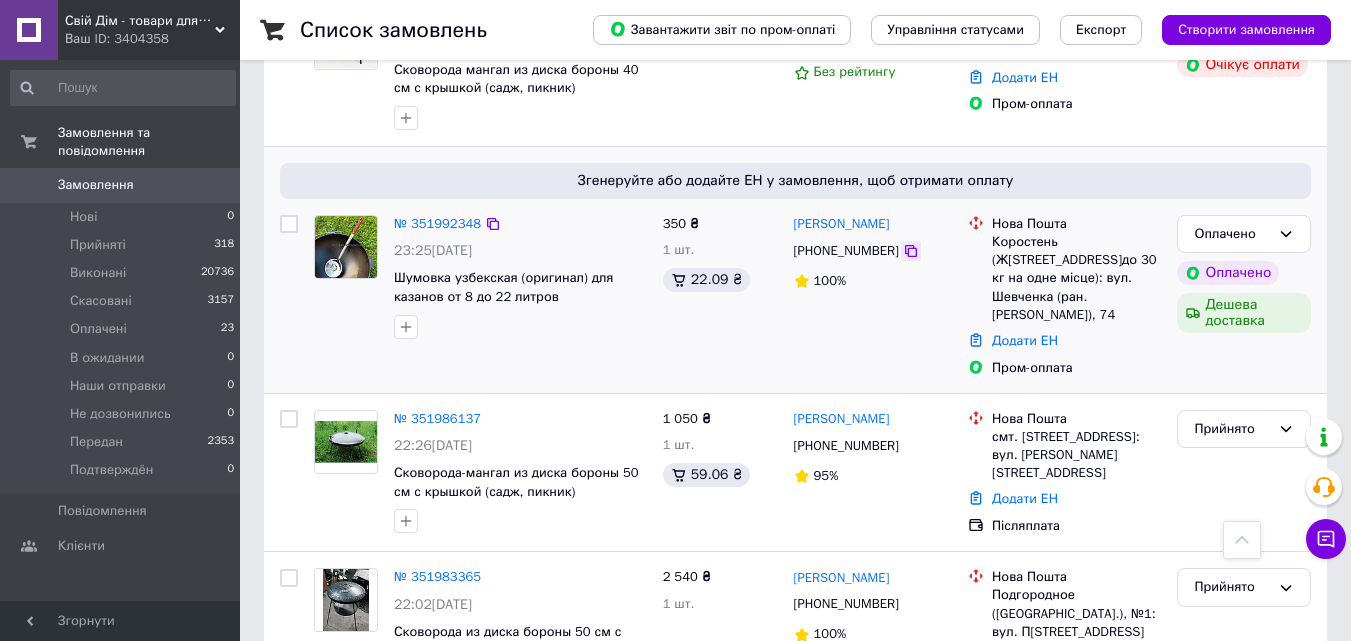 click 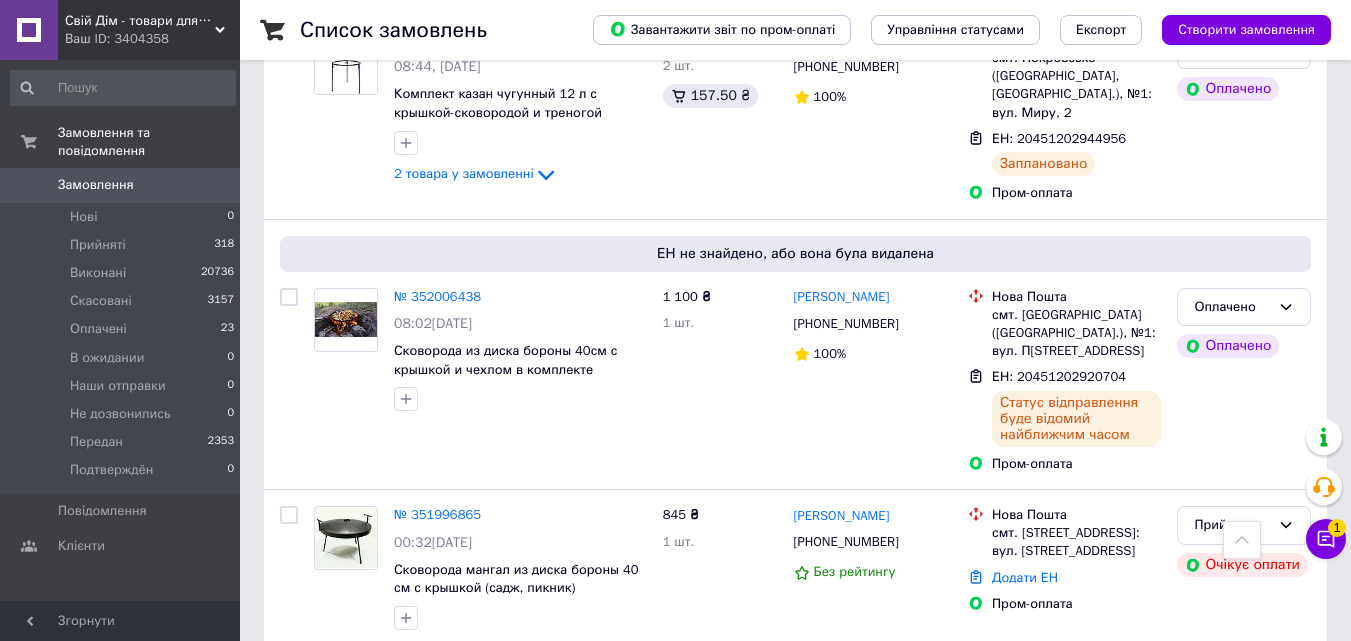 scroll, scrollTop: 1770, scrollLeft: 0, axis: vertical 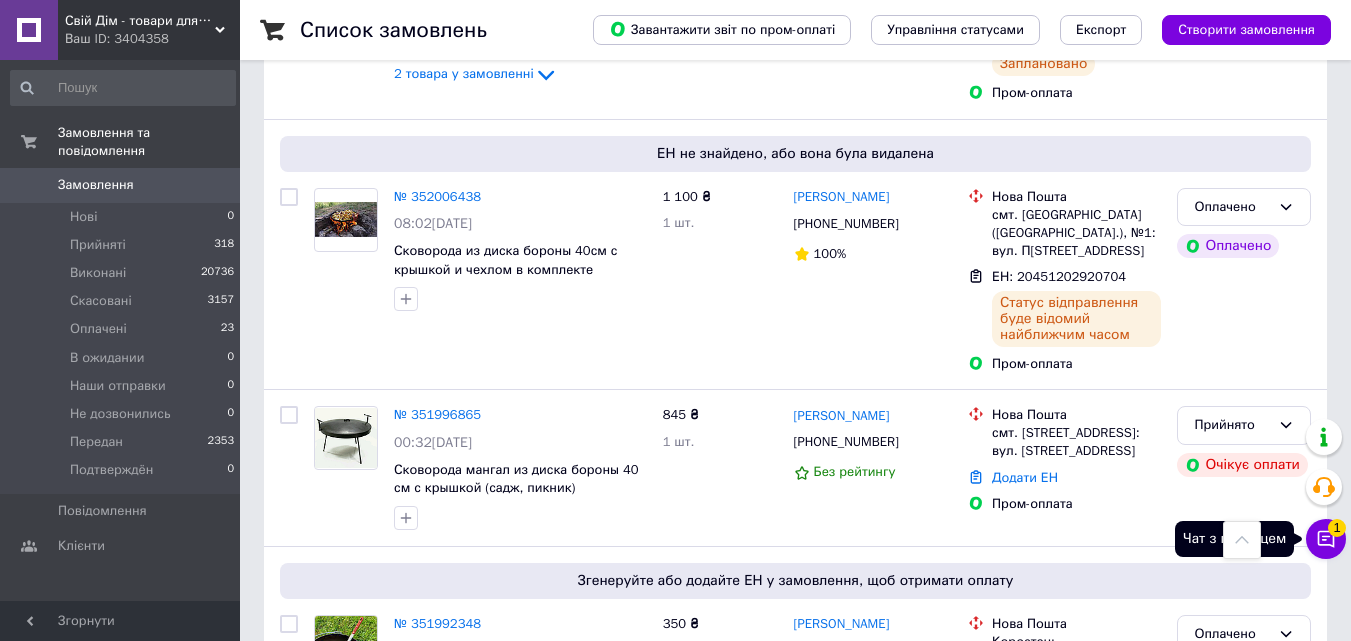 click on "1" at bounding box center (1337, 528) 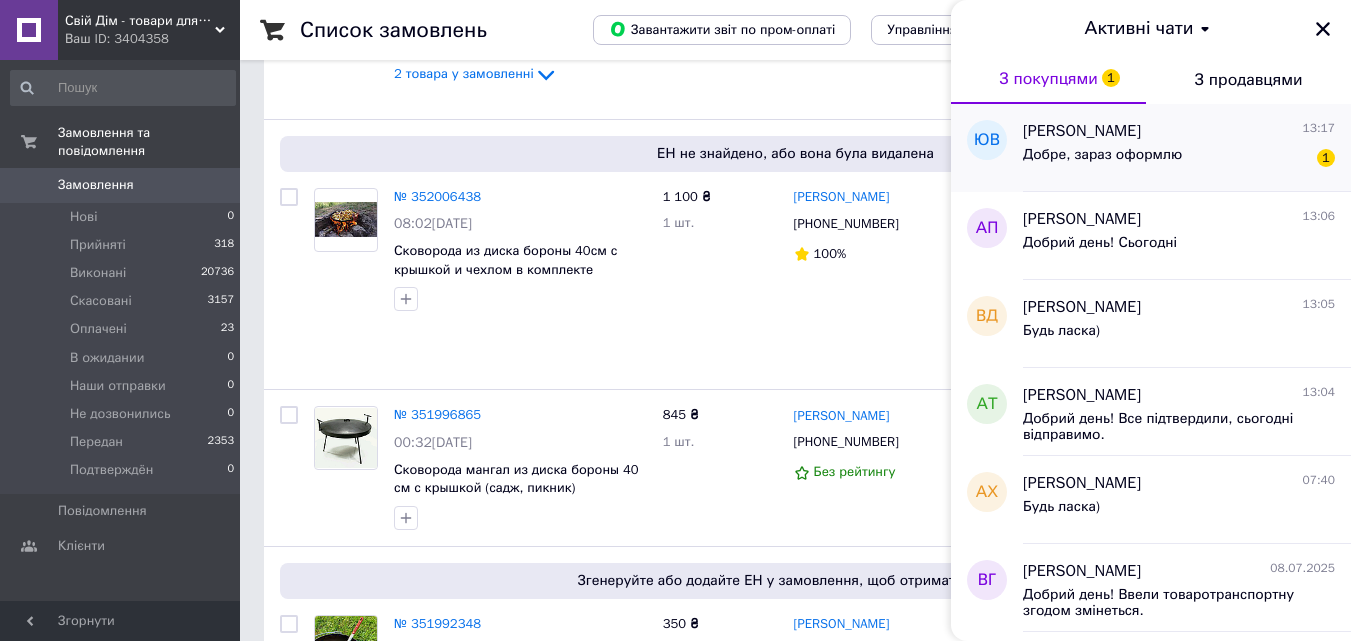 click on "Добре, зараз оформлю" at bounding box center (1102, 155) 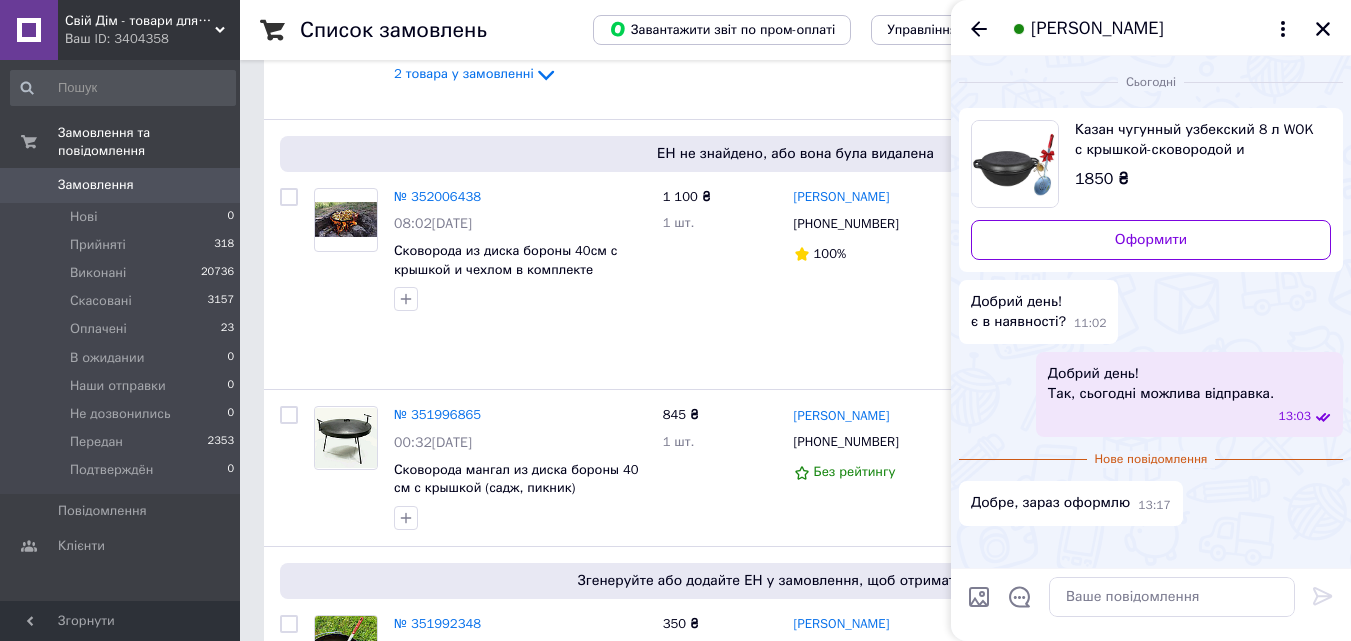 scroll, scrollTop: 1870, scrollLeft: 0, axis: vertical 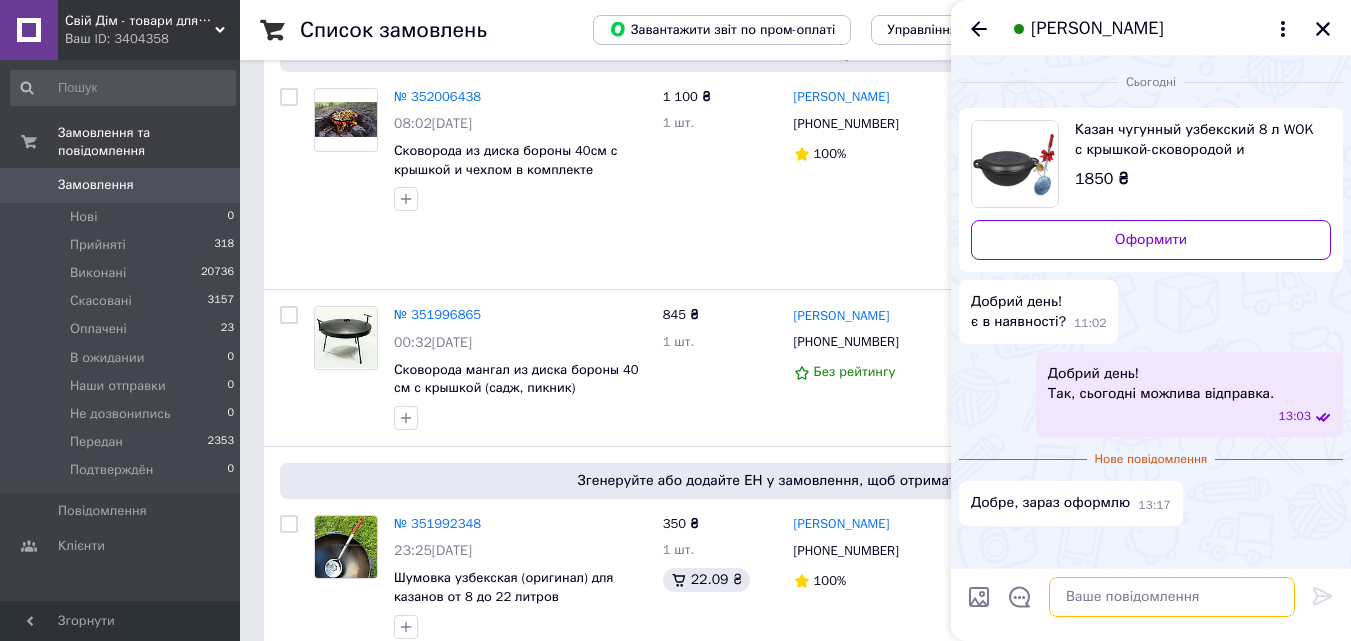 click at bounding box center (1172, 597) 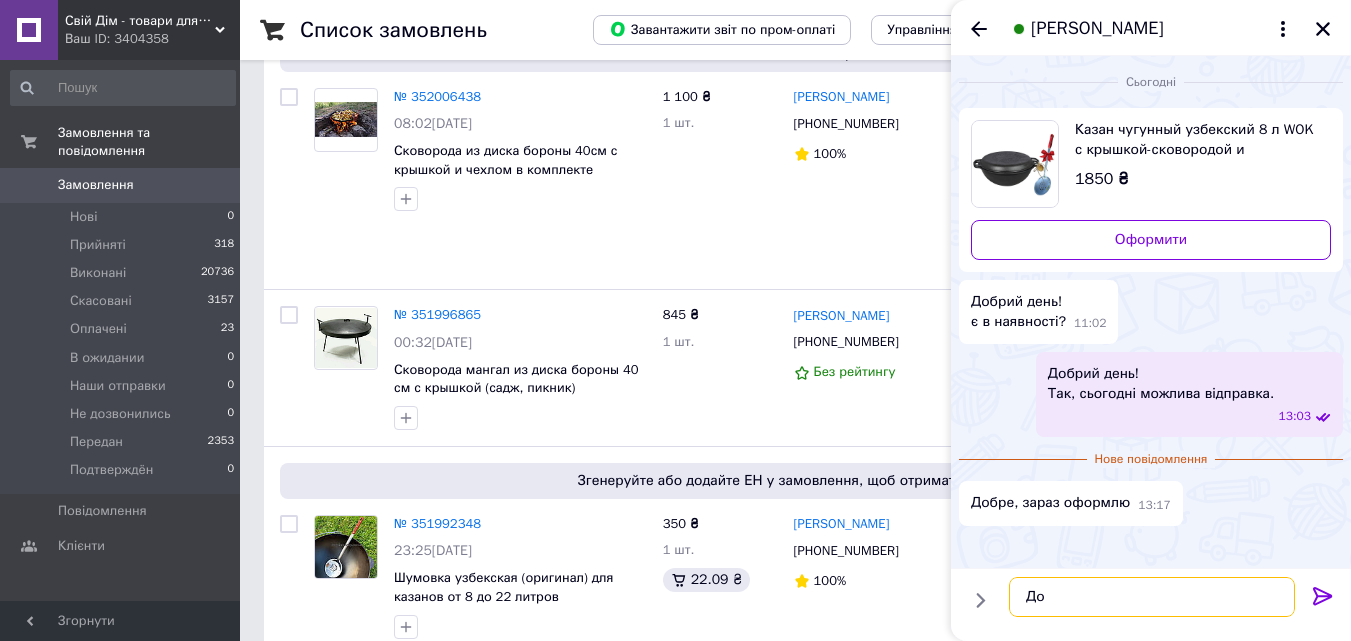 type on "Д" 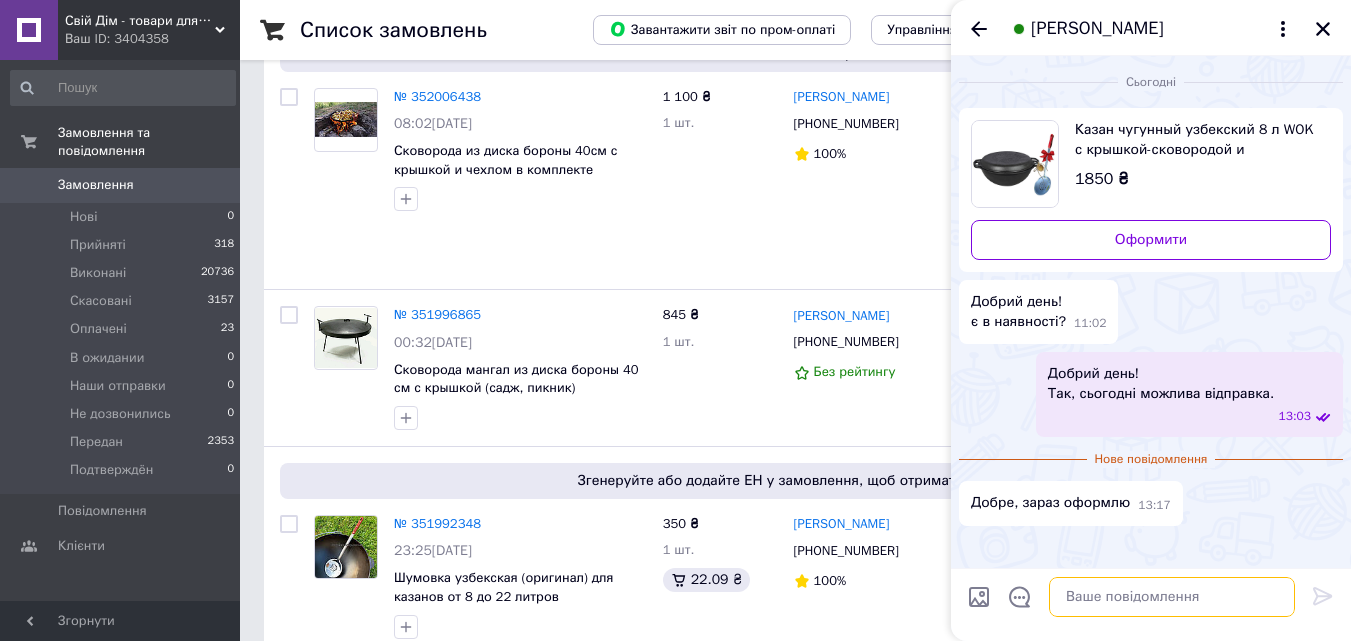 type on "Р" 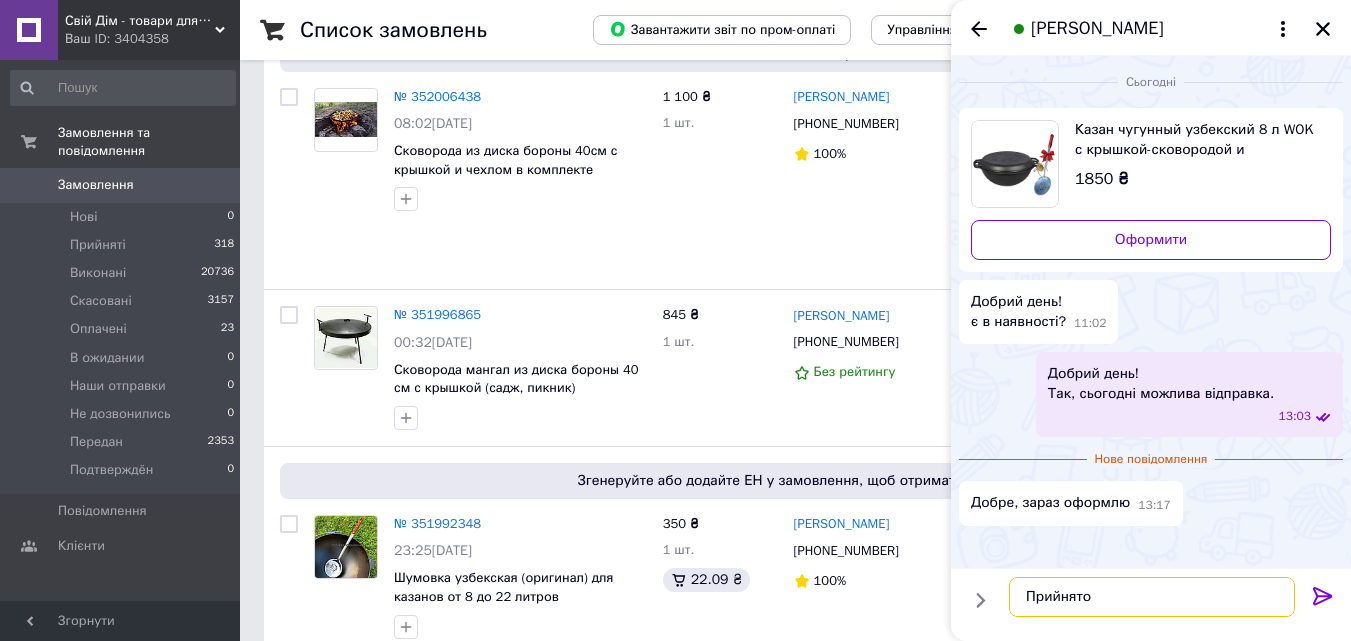 type on "Прийнято0" 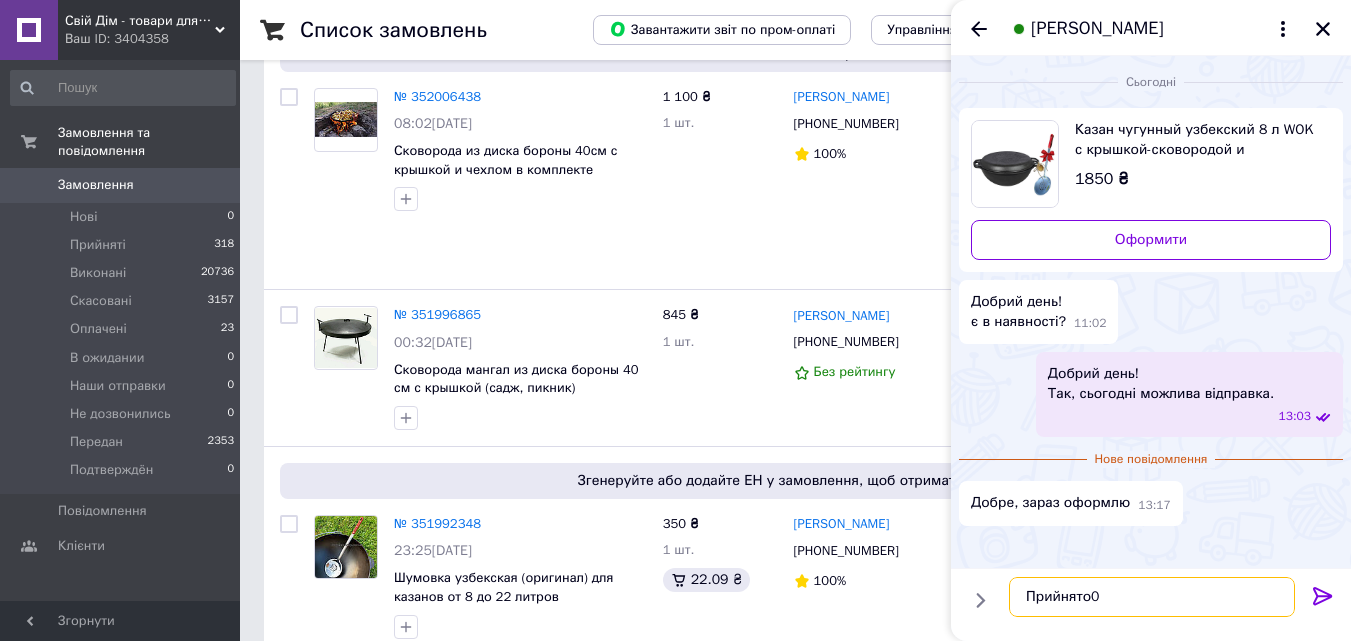 type 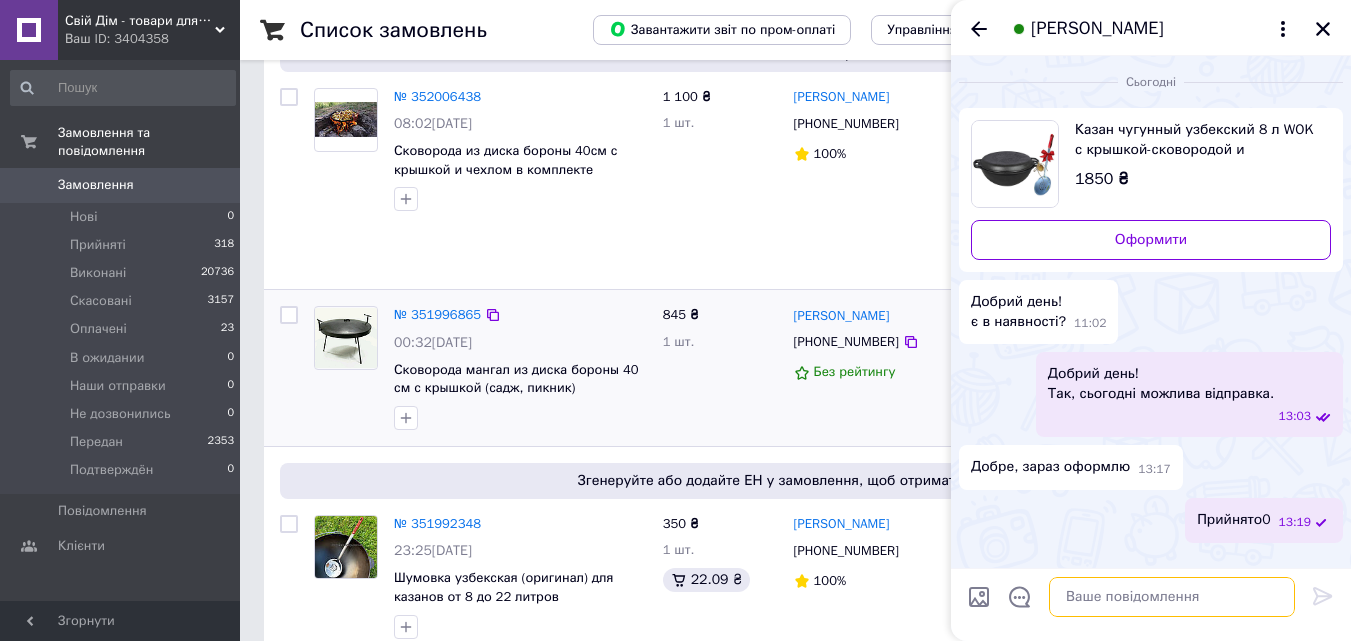 scroll, scrollTop: 1770, scrollLeft: 0, axis: vertical 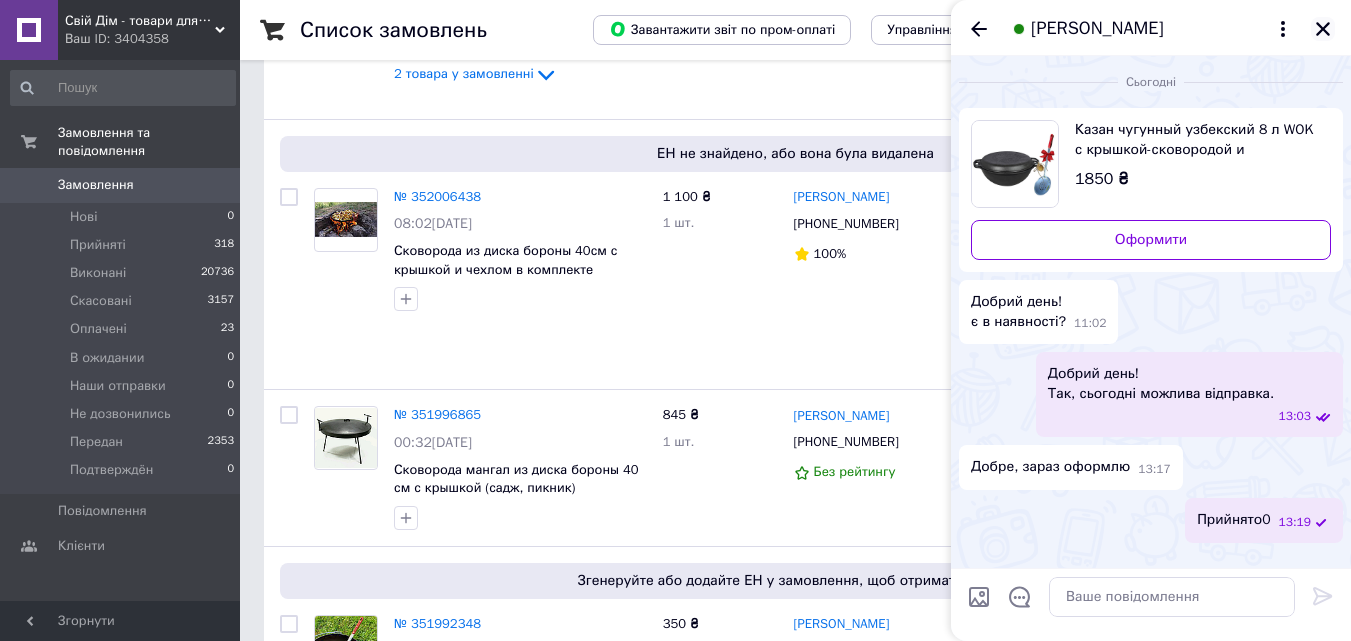 click 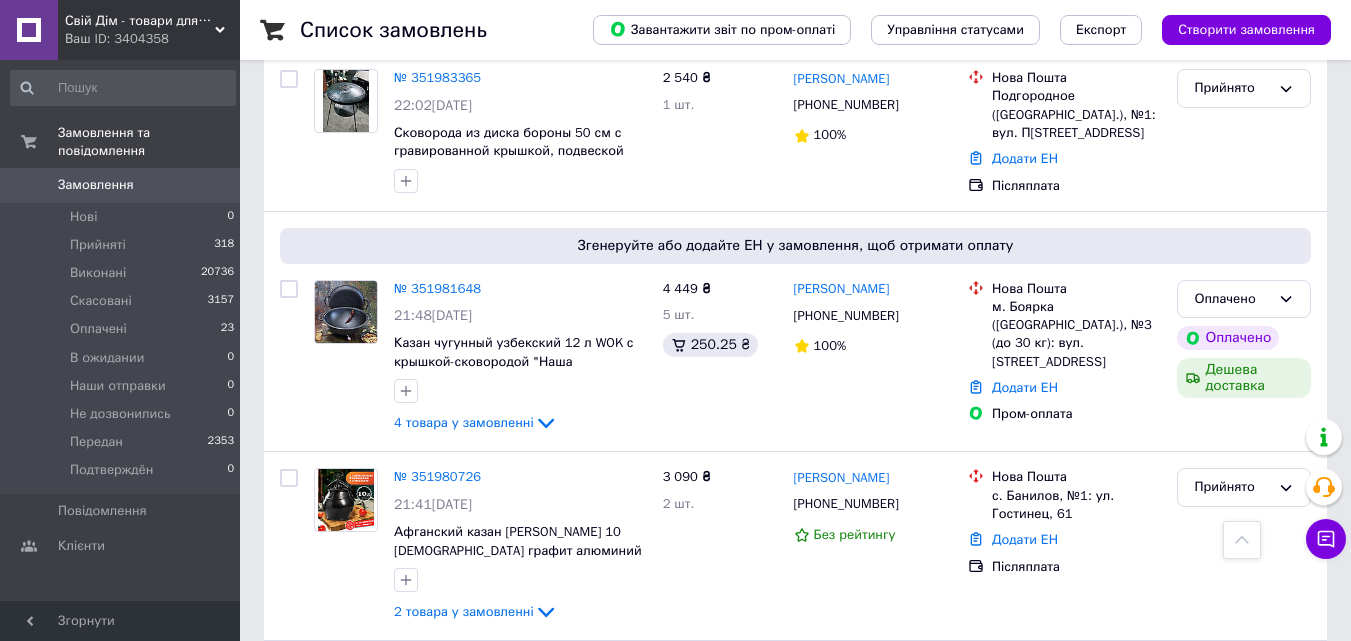 scroll, scrollTop: 2670, scrollLeft: 0, axis: vertical 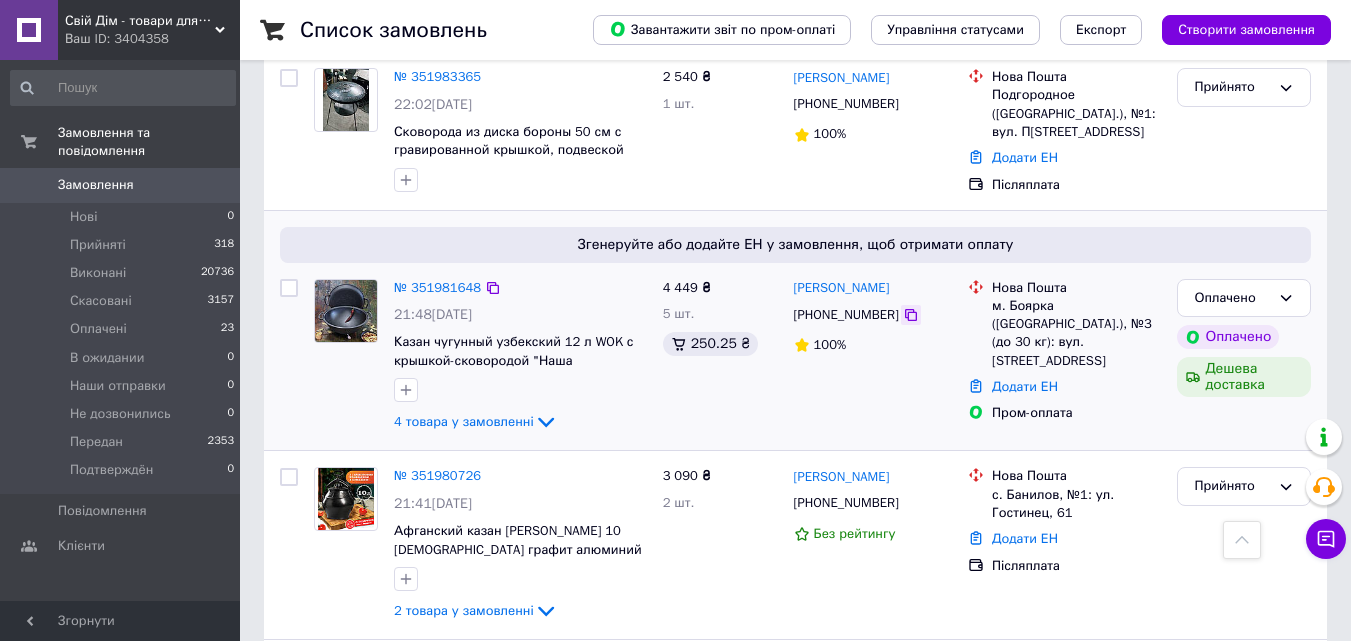 click 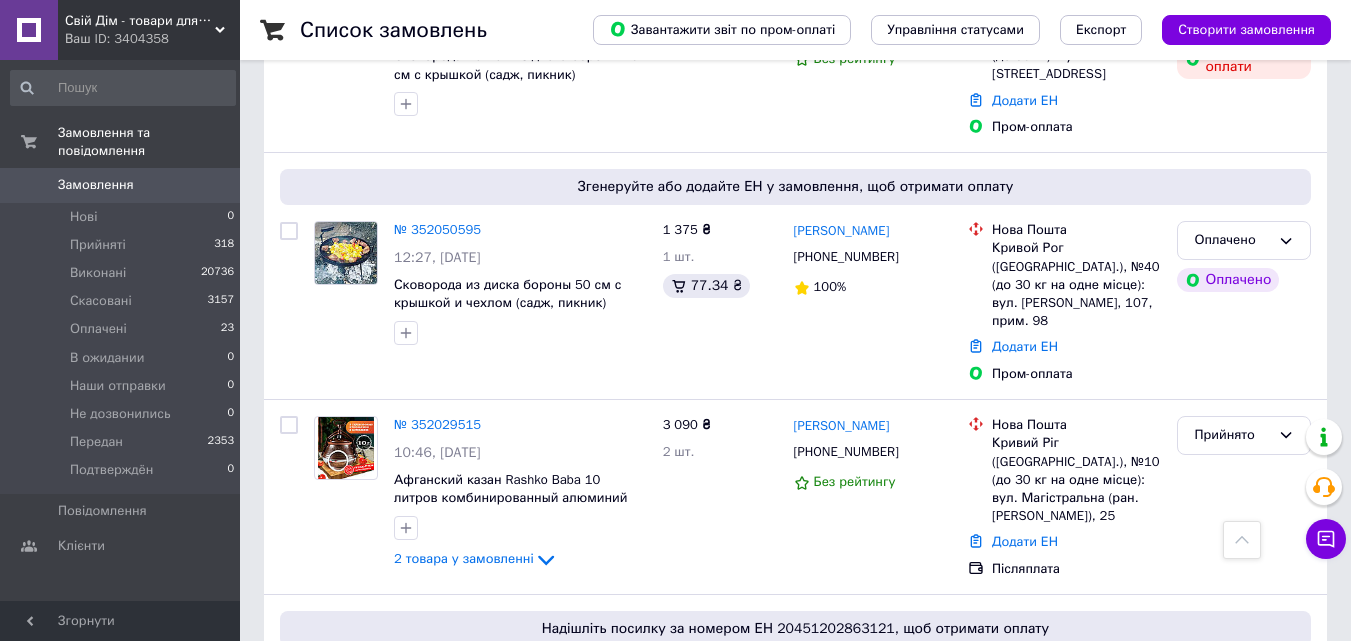 scroll, scrollTop: 0, scrollLeft: 0, axis: both 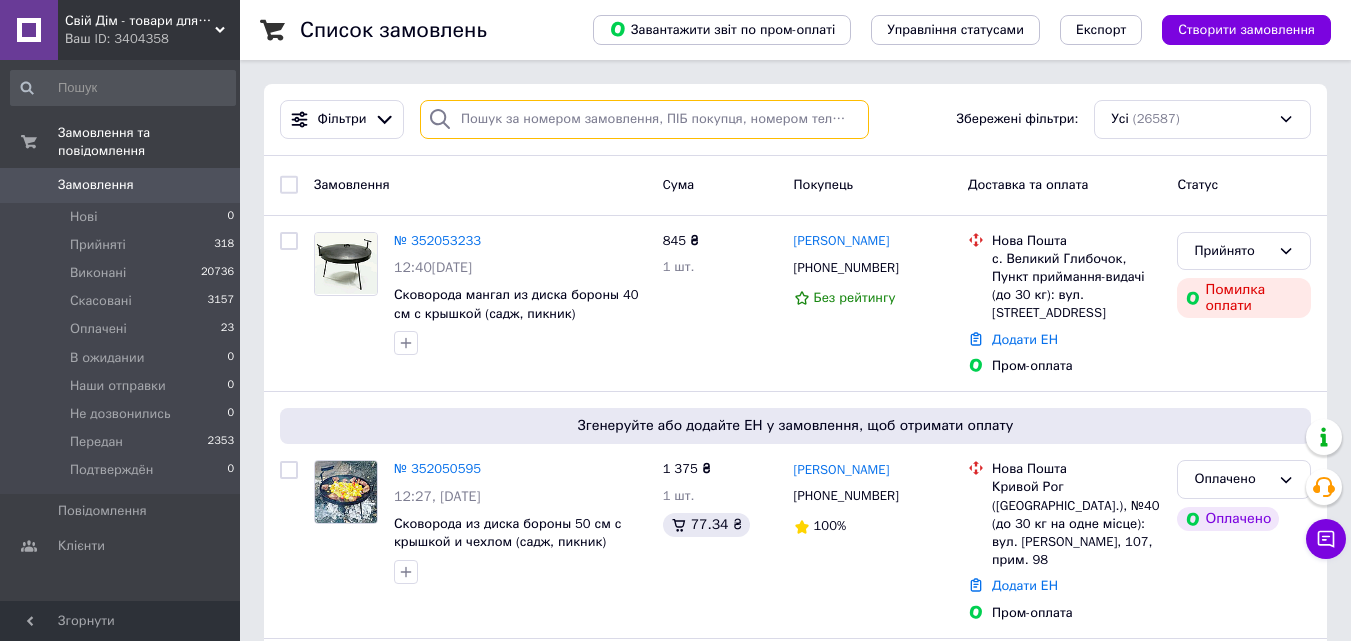click at bounding box center [644, 119] 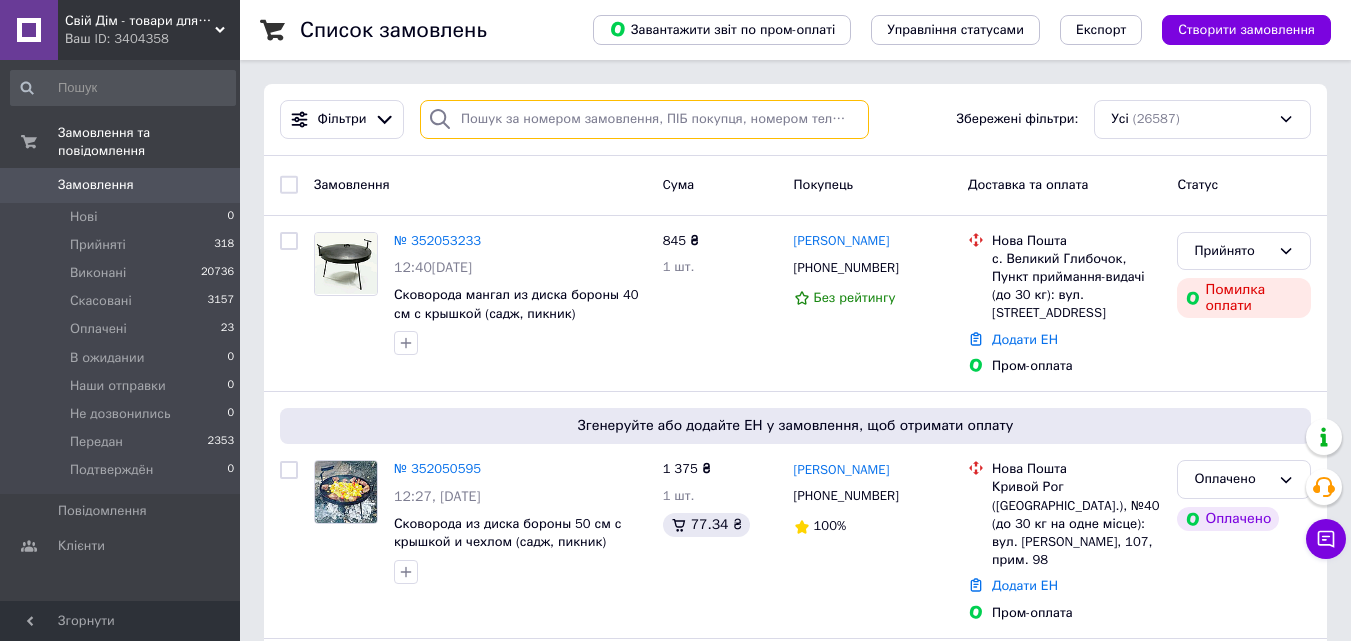 paste on "[PERSON_NAME]" 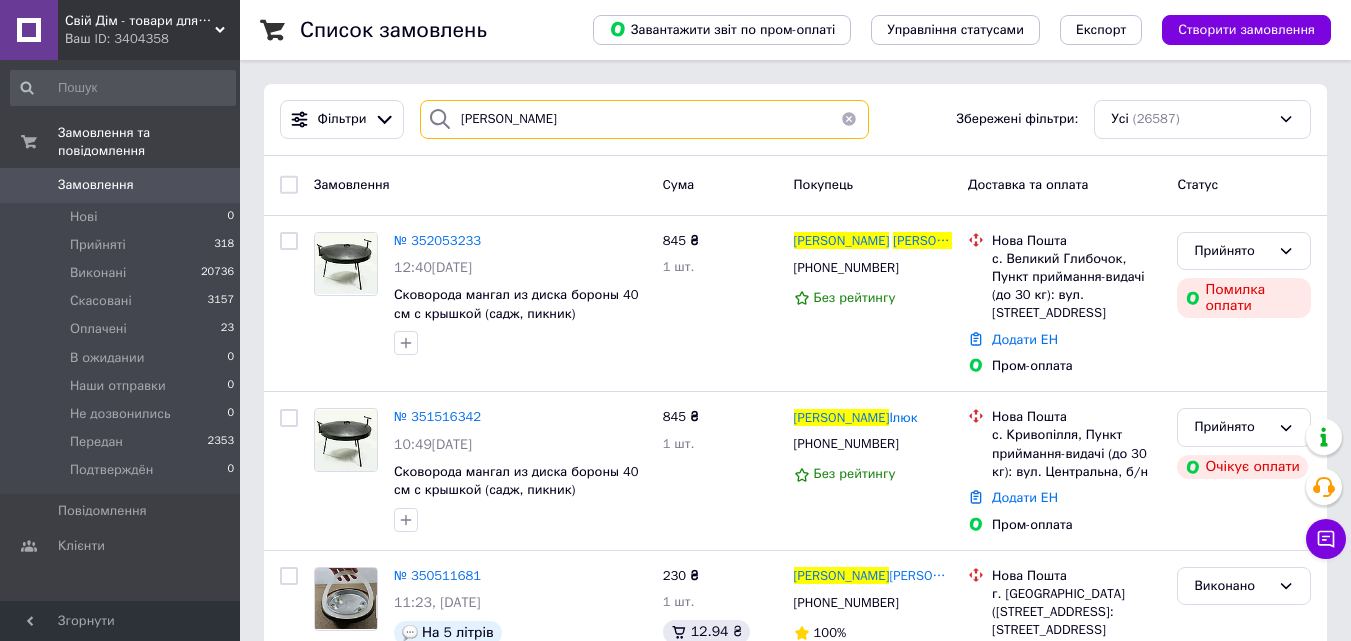 drag, startPoint x: 566, startPoint y: 114, endPoint x: 448, endPoint y: 117, distance: 118.03813 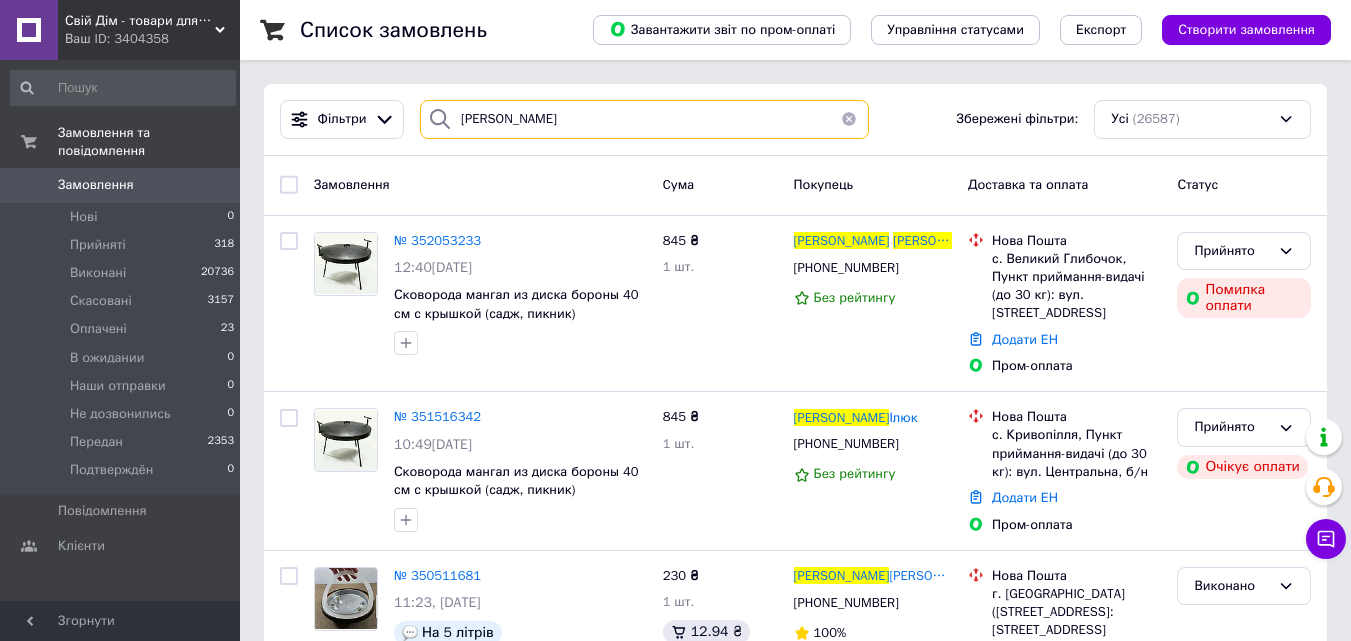 paste on "20451202839375" 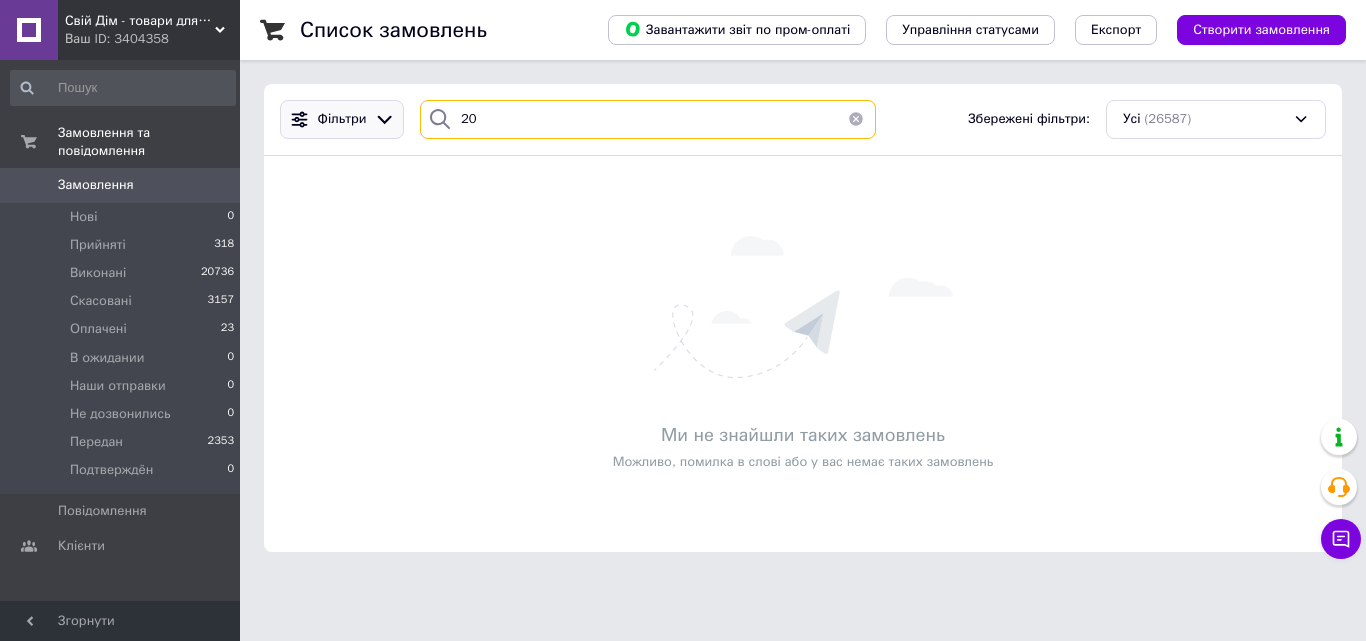type on "2" 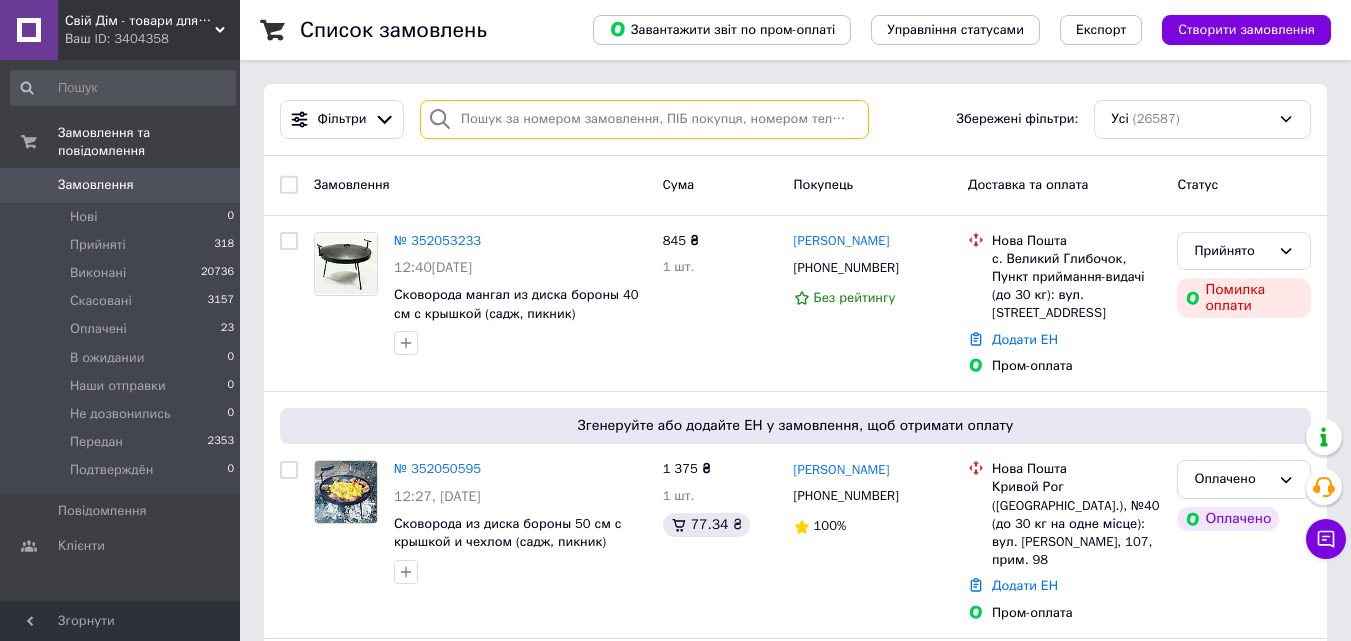 click at bounding box center (644, 119) 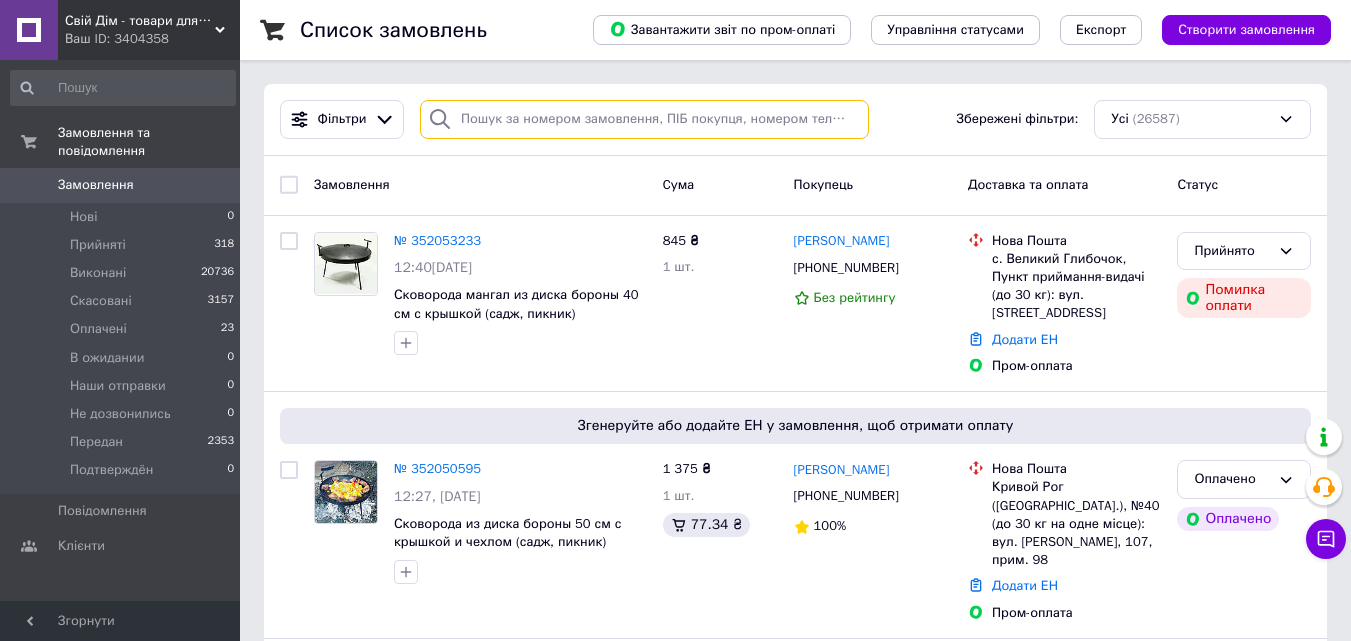 paste on "[PERSON_NAME]" 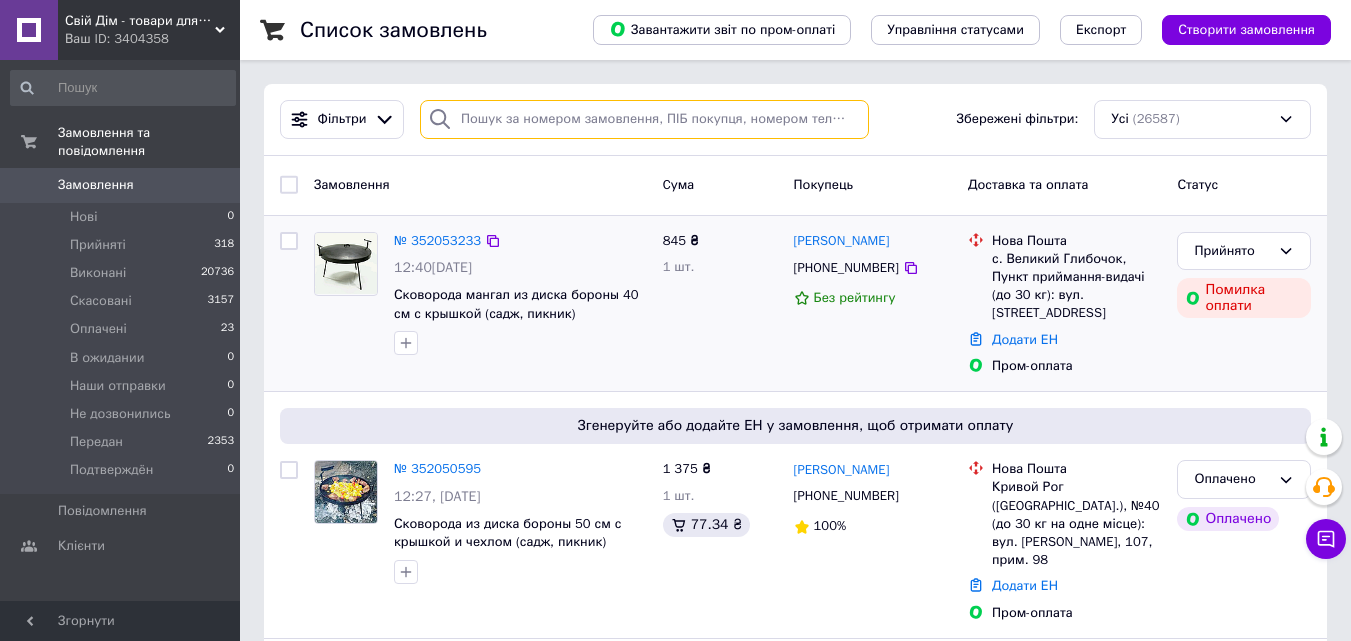 type on "[PERSON_NAME]" 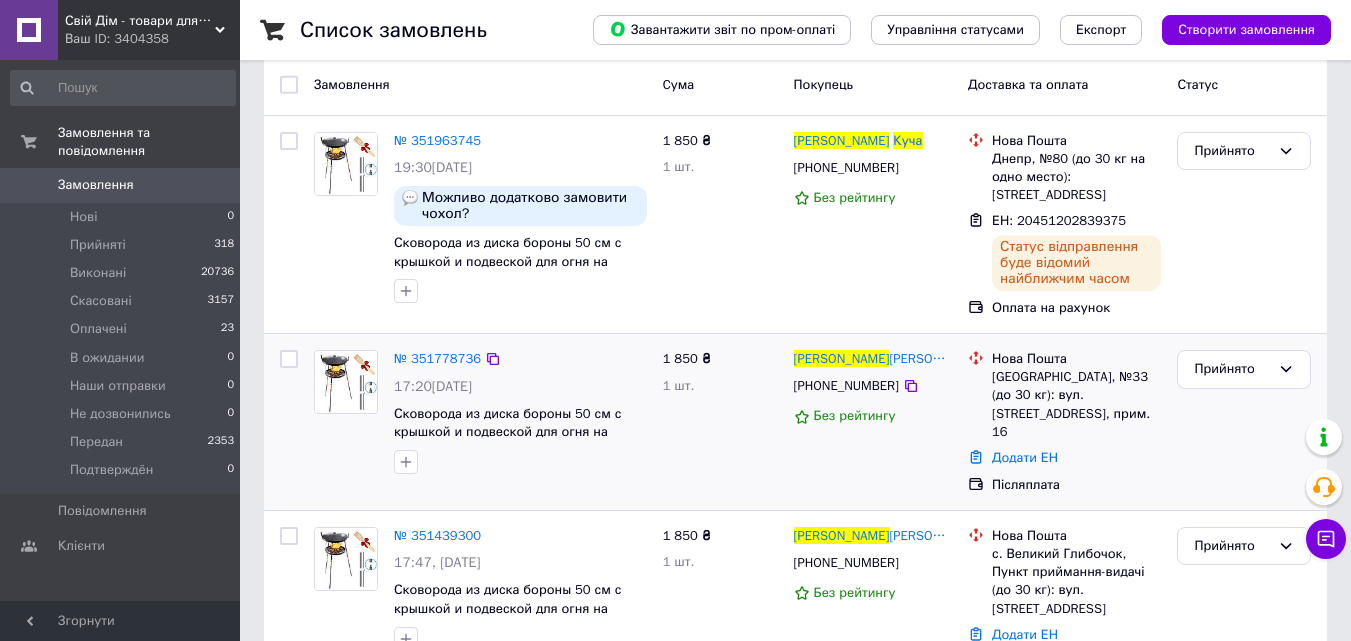 scroll, scrollTop: 0, scrollLeft: 0, axis: both 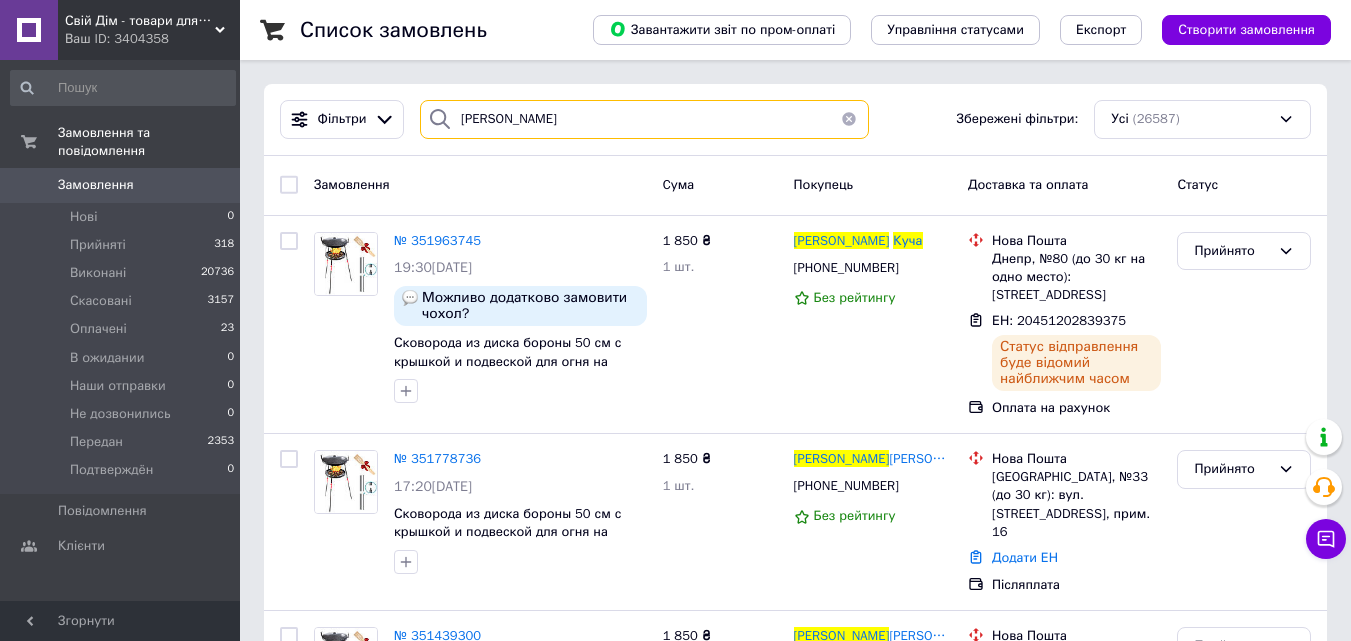 drag, startPoint x: 534, startPoint y: 111, endPoint x: 444, endPoint y: 116, distance: 90.13878 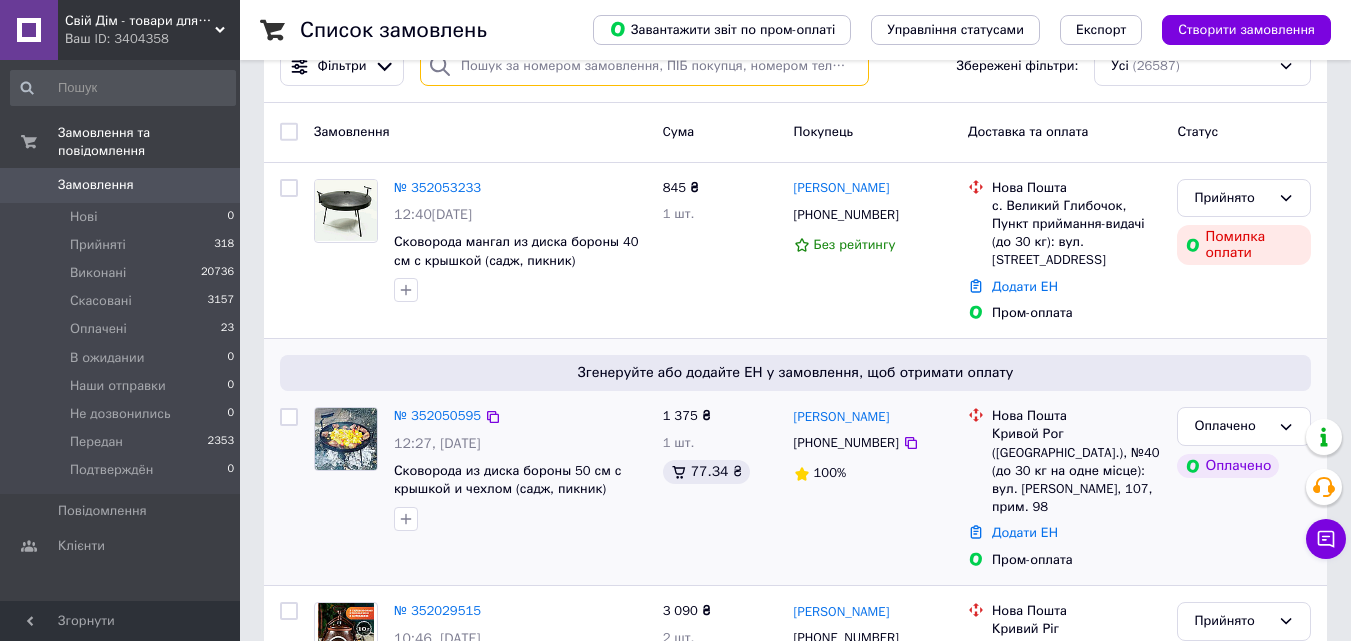 scroll, scrollTop: 100, scrollLeft: 0, axis: vertical 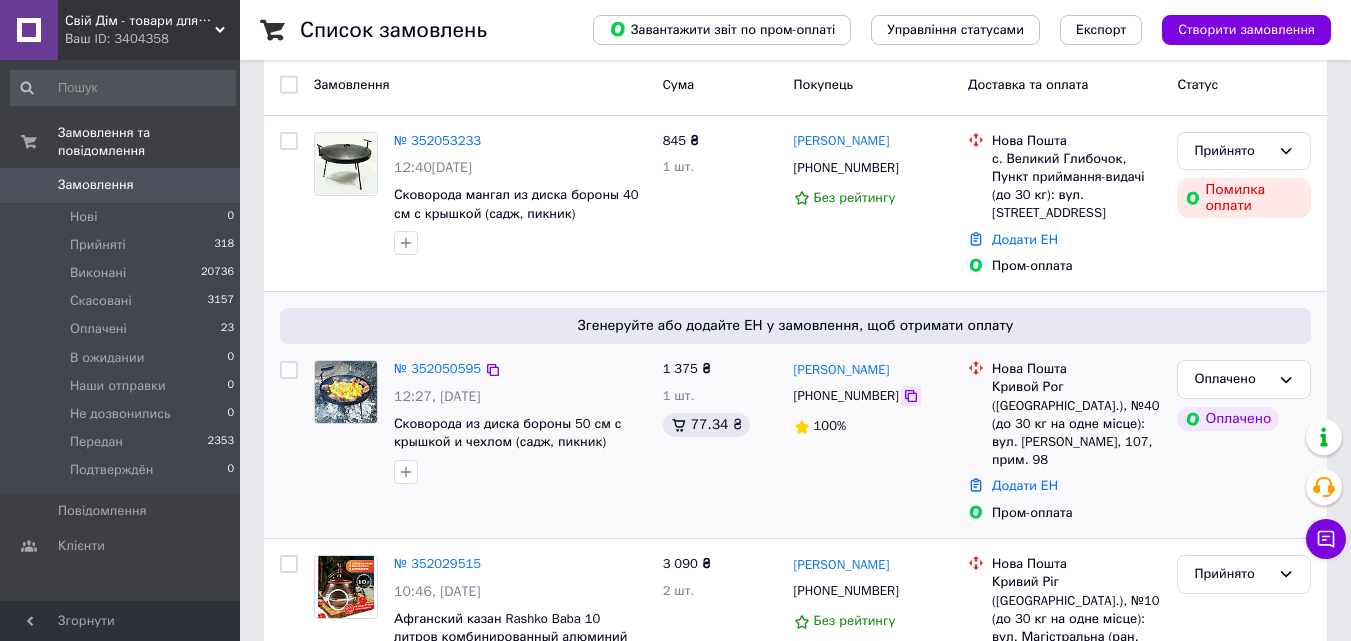 click 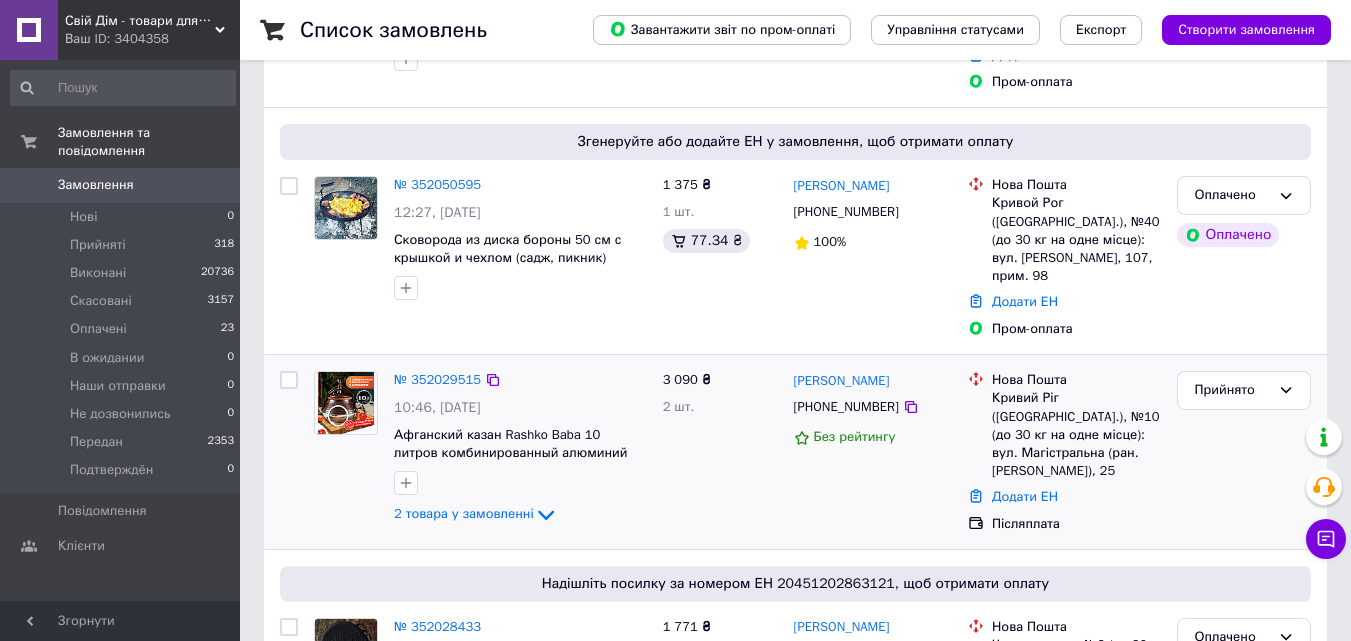 scroll, scrollTop: 300, scrollLeft: 0, axis: vertical 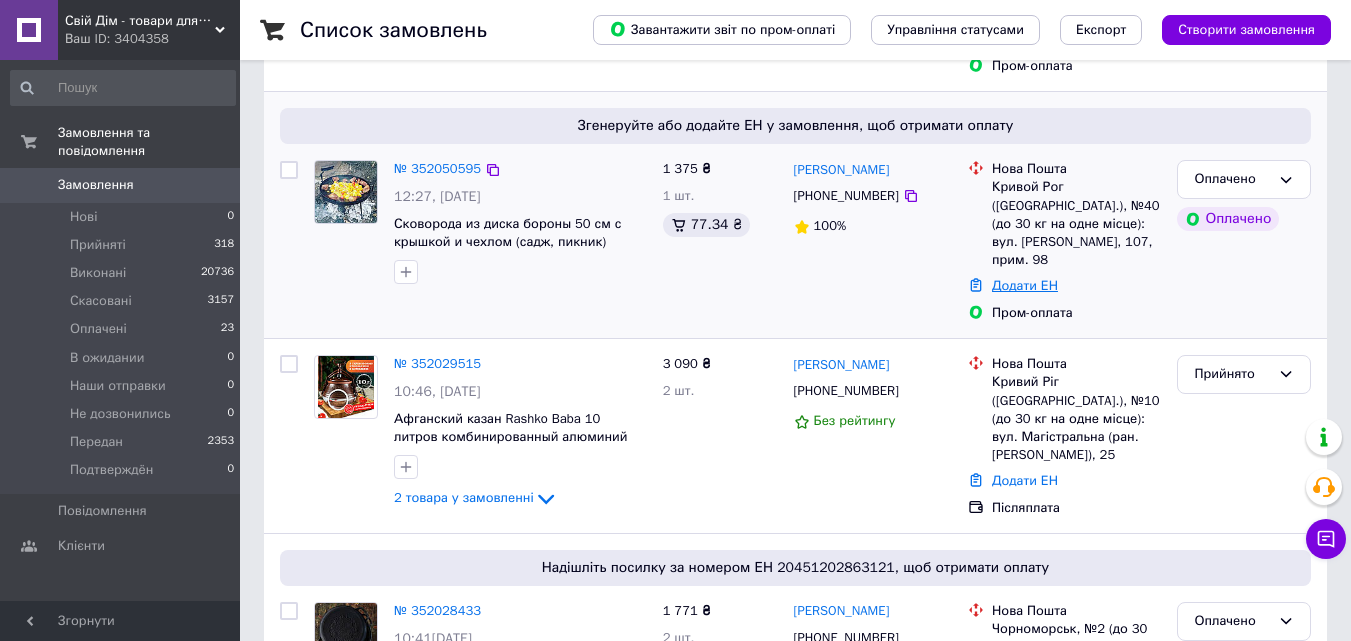 click on "Додати ЕН" at bounding box center (1025, 285) 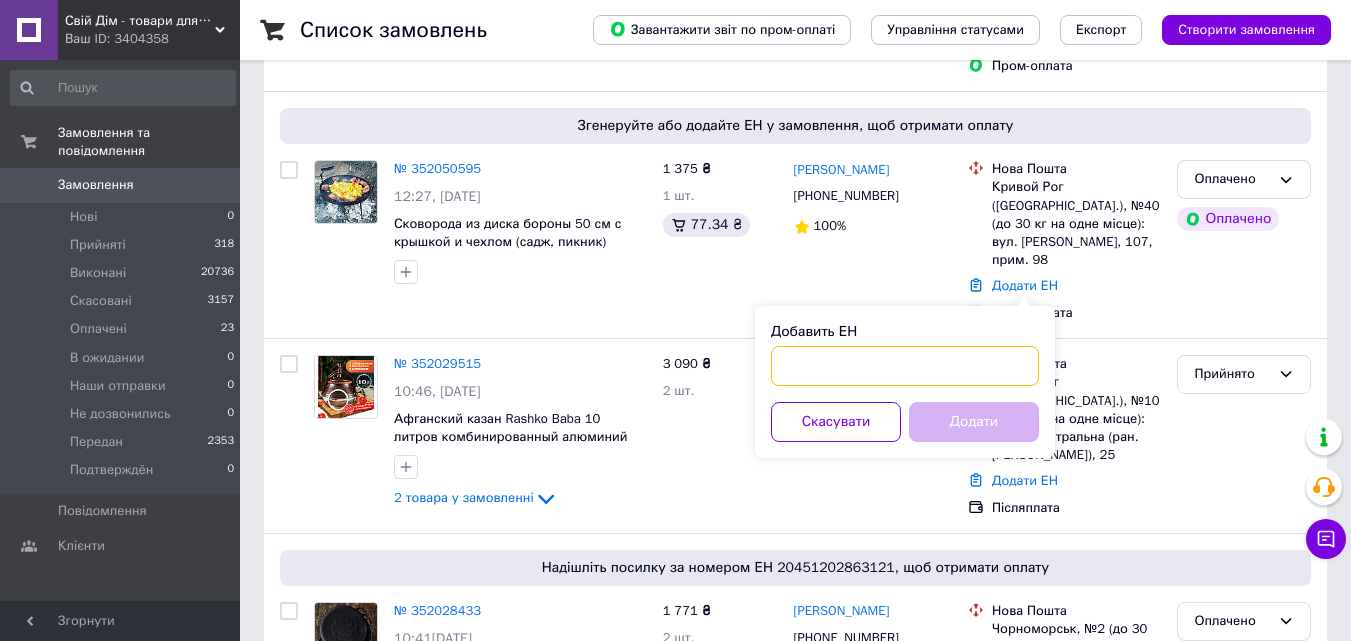 click on "Добавить ЕН" at bounding box center [905, 366] 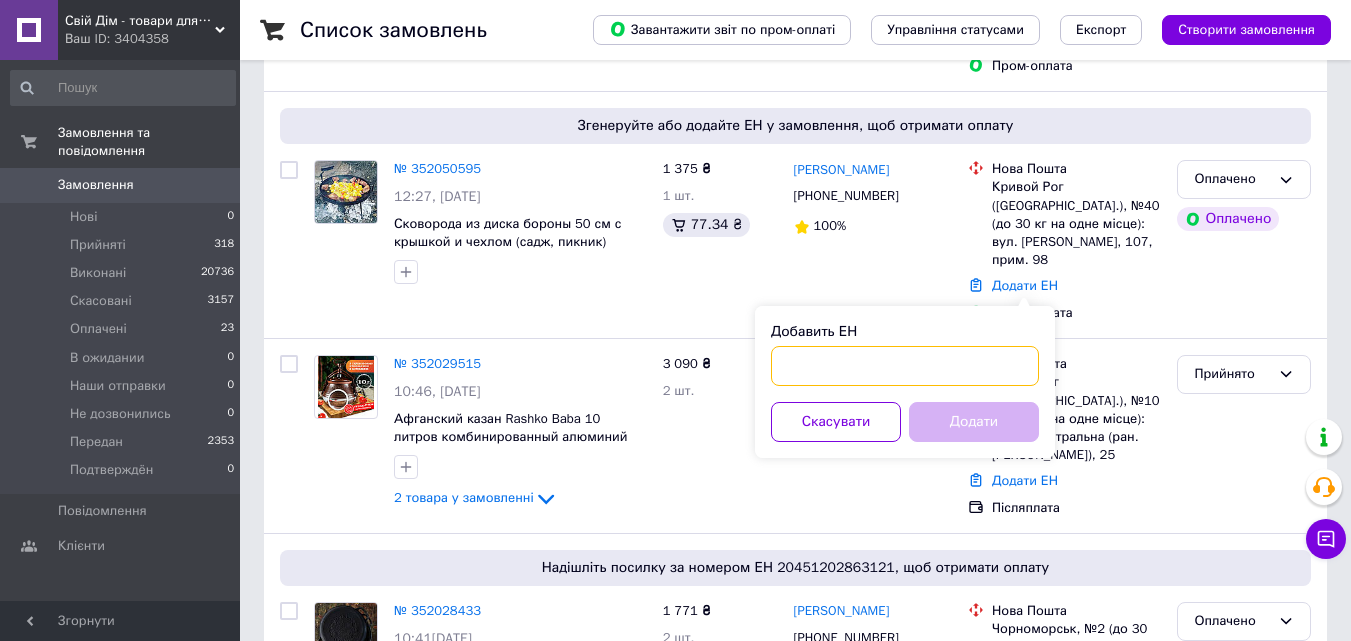 paste on "20451203023734" 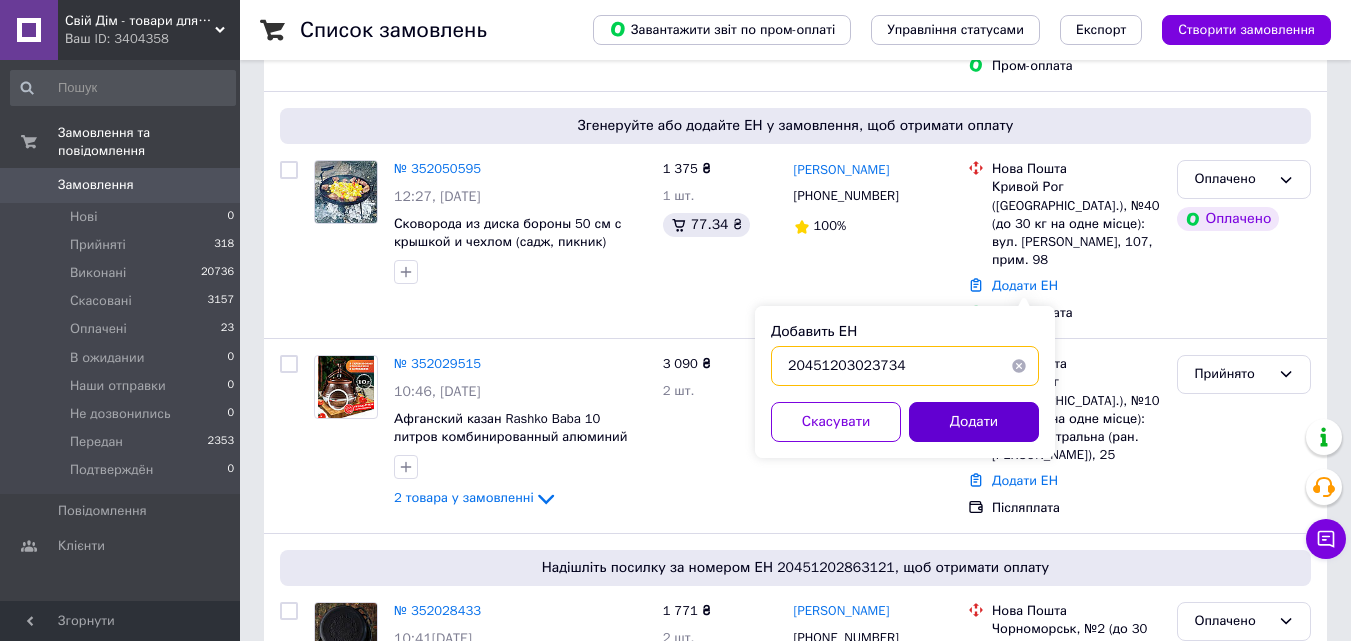type on "20451203023734" 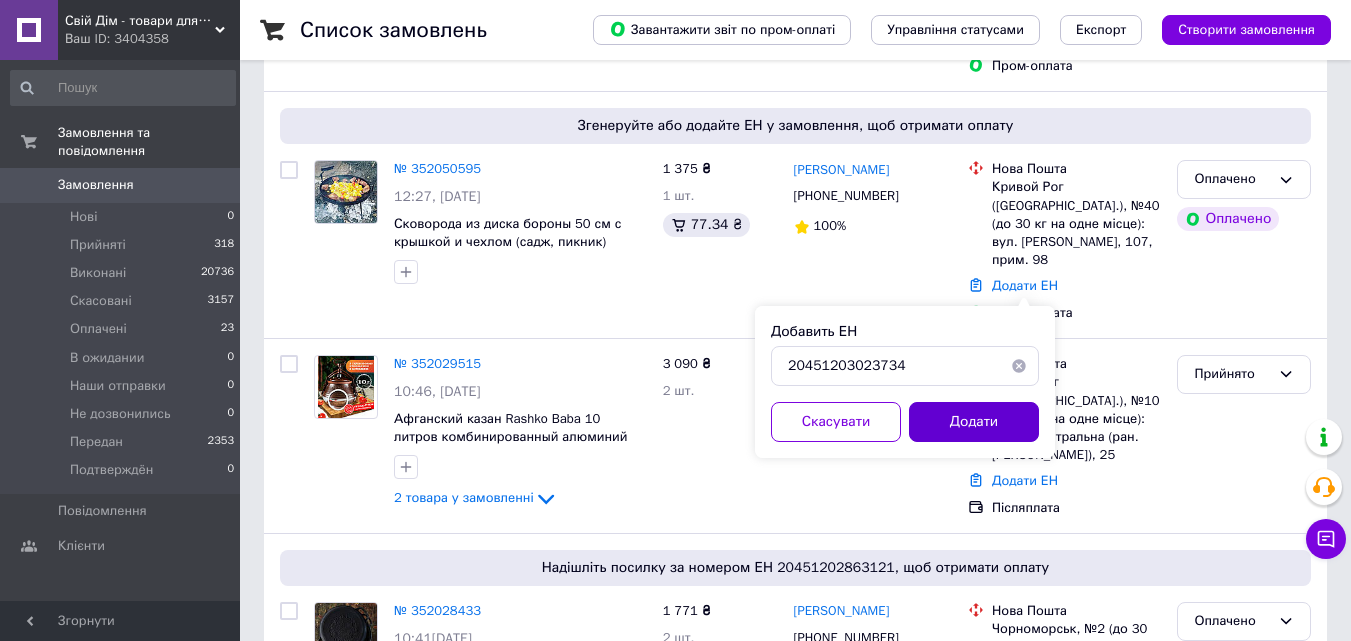 click on "Додати" at bounding box center [974, 422] 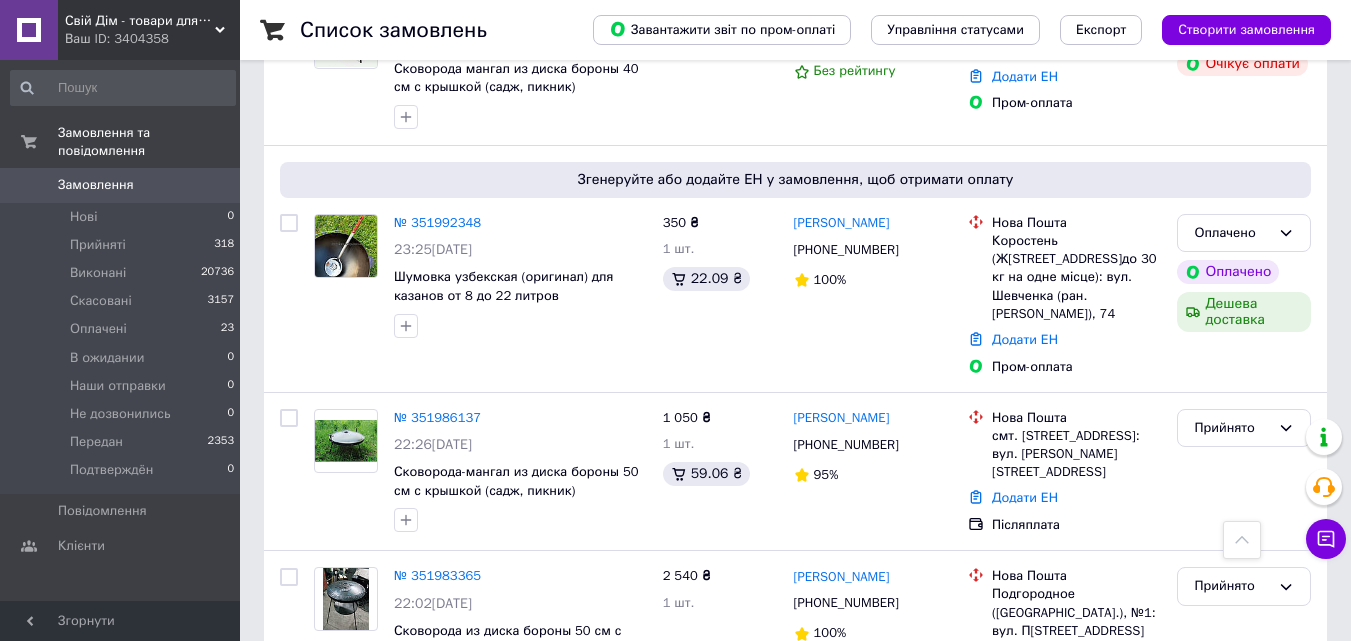 scroll, scrollTop: 2200, scrollLeft: 0, axis: vertical 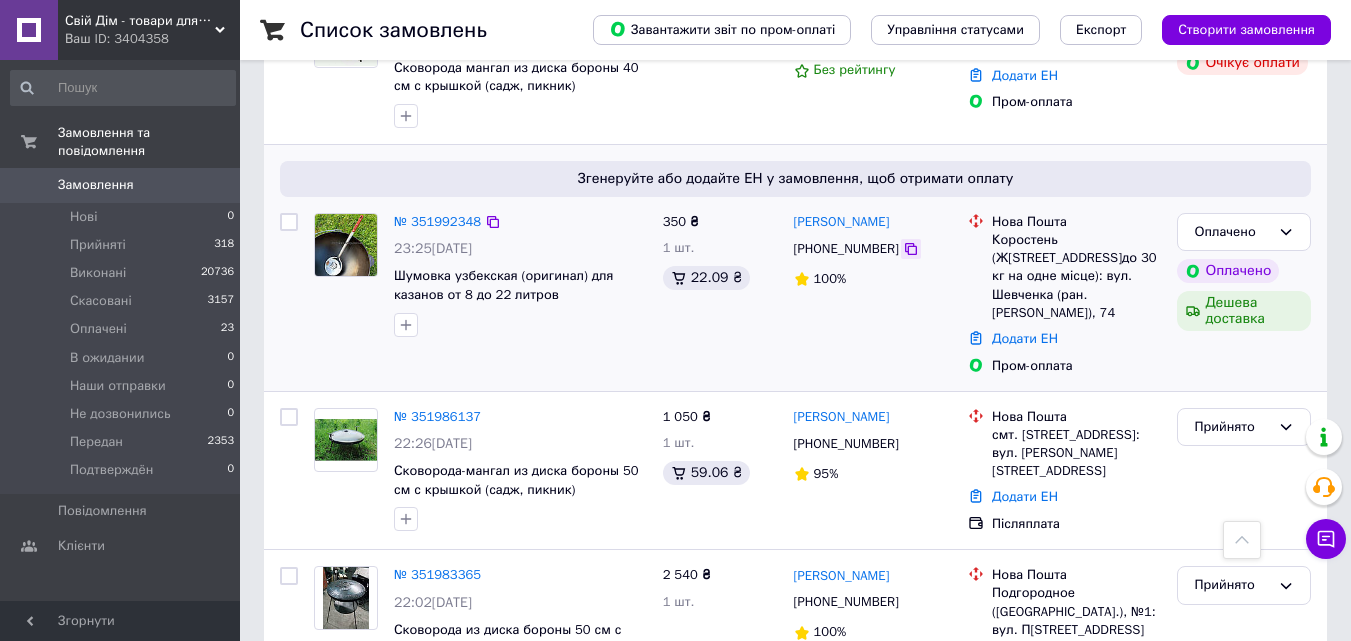 click 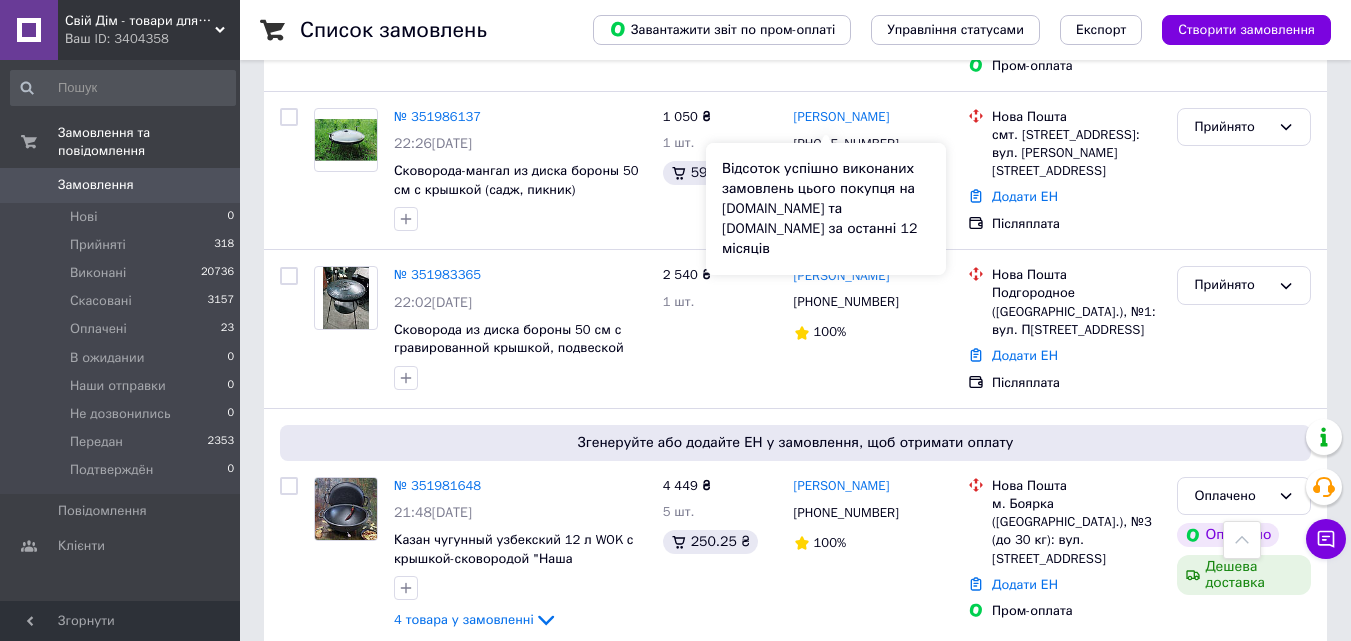 scroll, scrollTop: 2700, scrollLeft: 0, axis: vertical 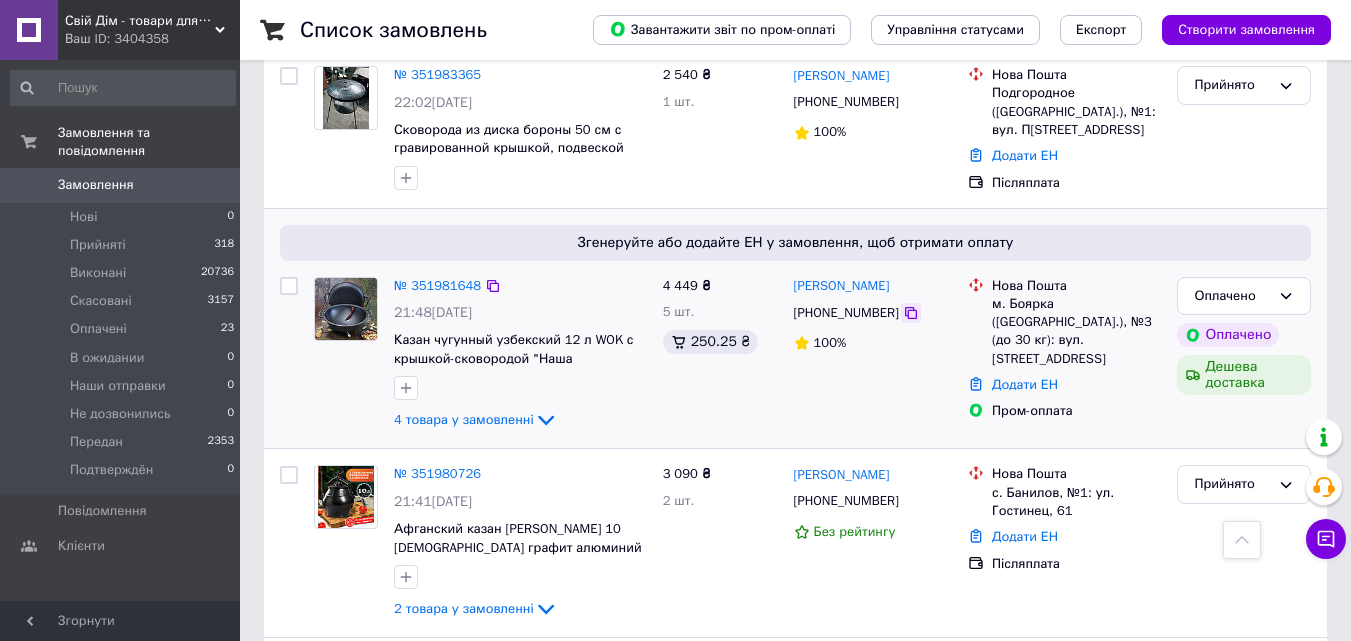 click 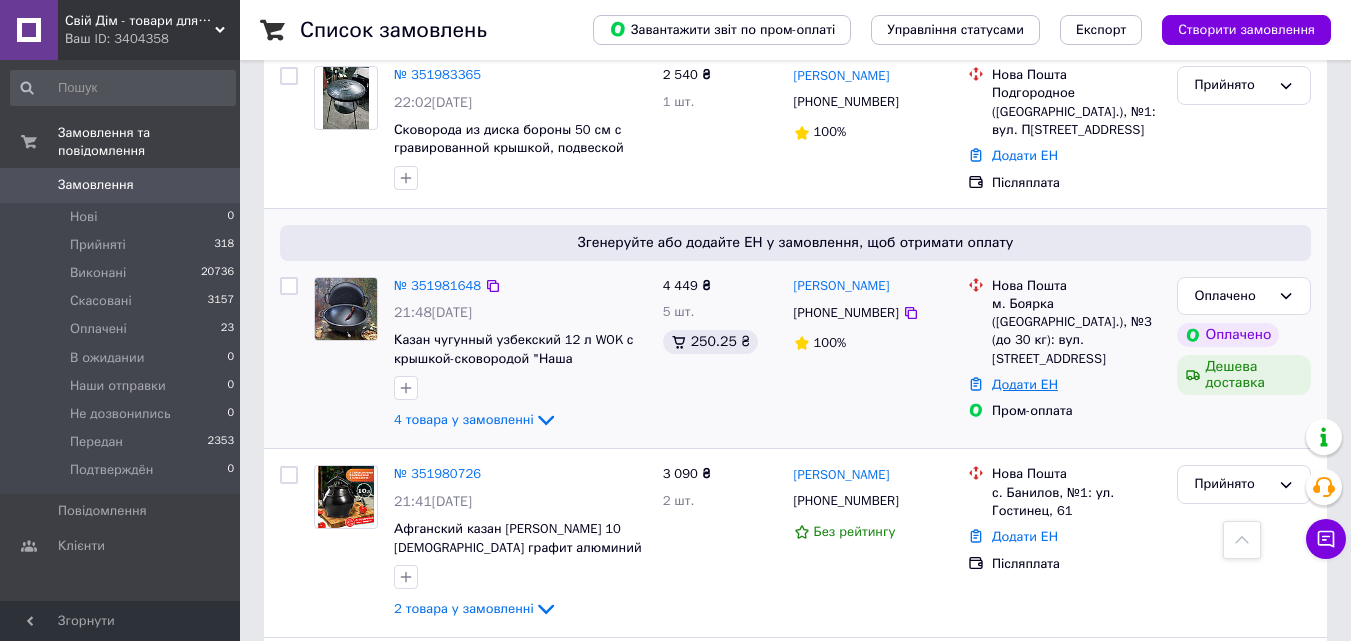 click on "Додати ЕН" at bounding box center (1025, 384) 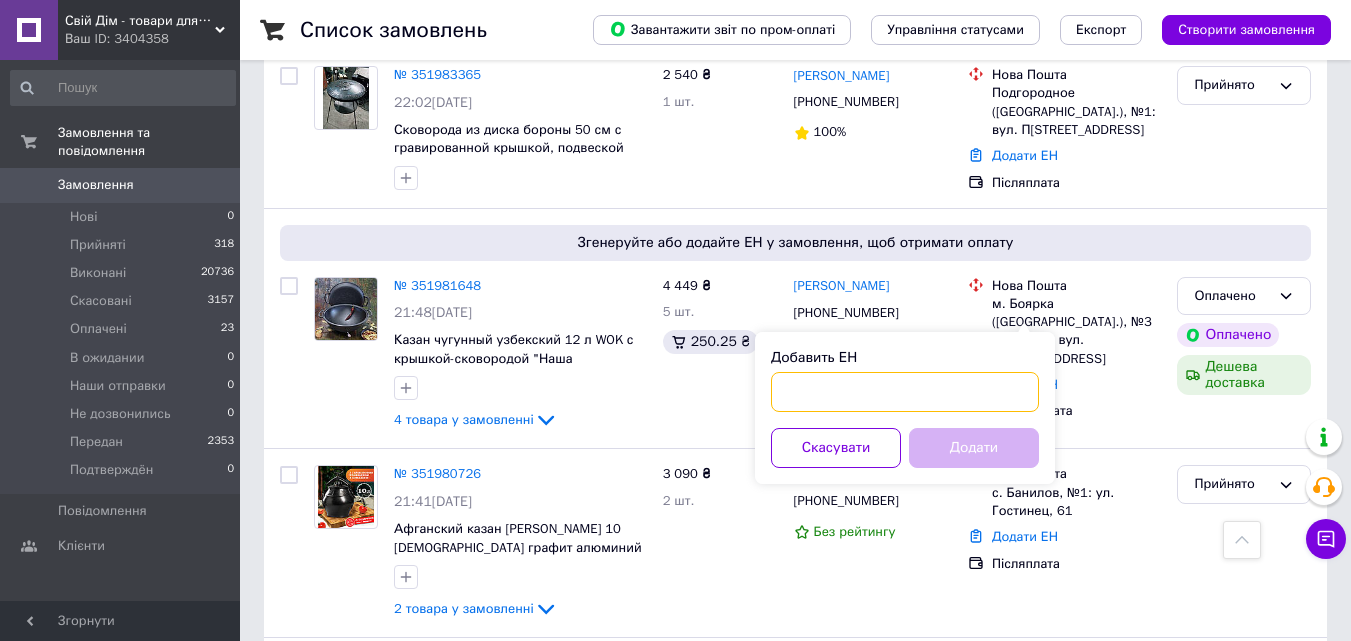 click on "Добавить ЕН" at bounding box center (905, 392) 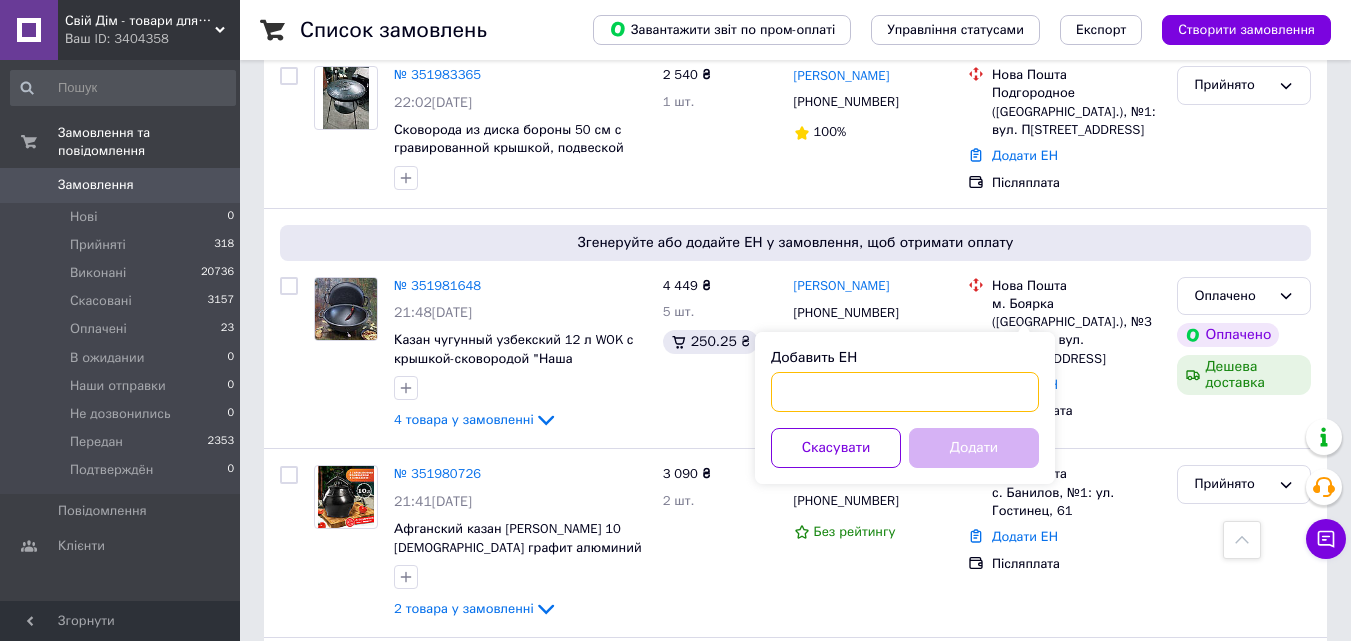paste on "20451202794064" 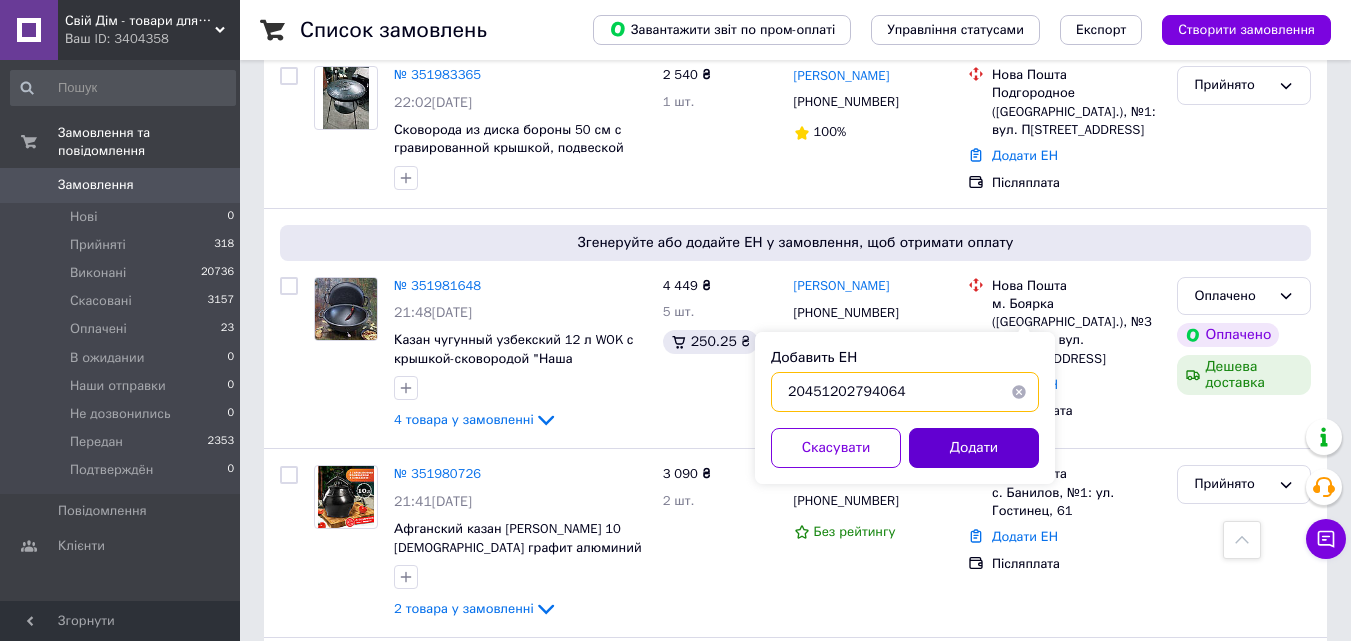 type on "20451202794064" 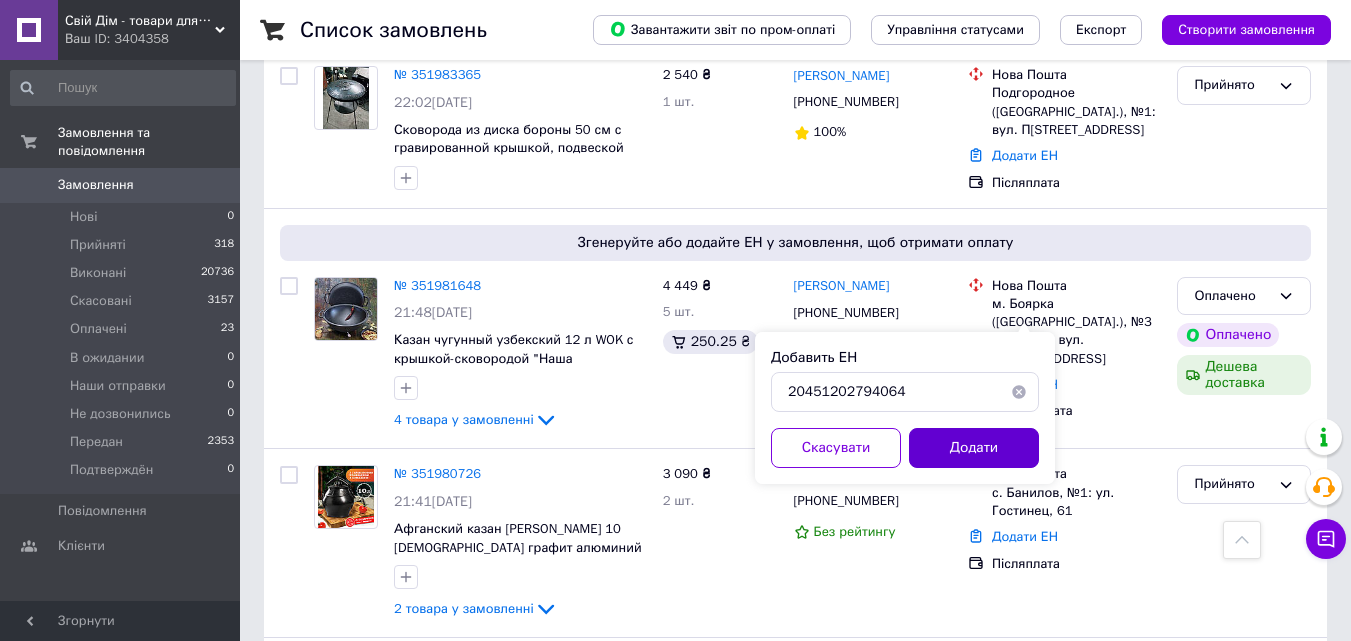 click on "Додати" at bounding box center (974, 448) 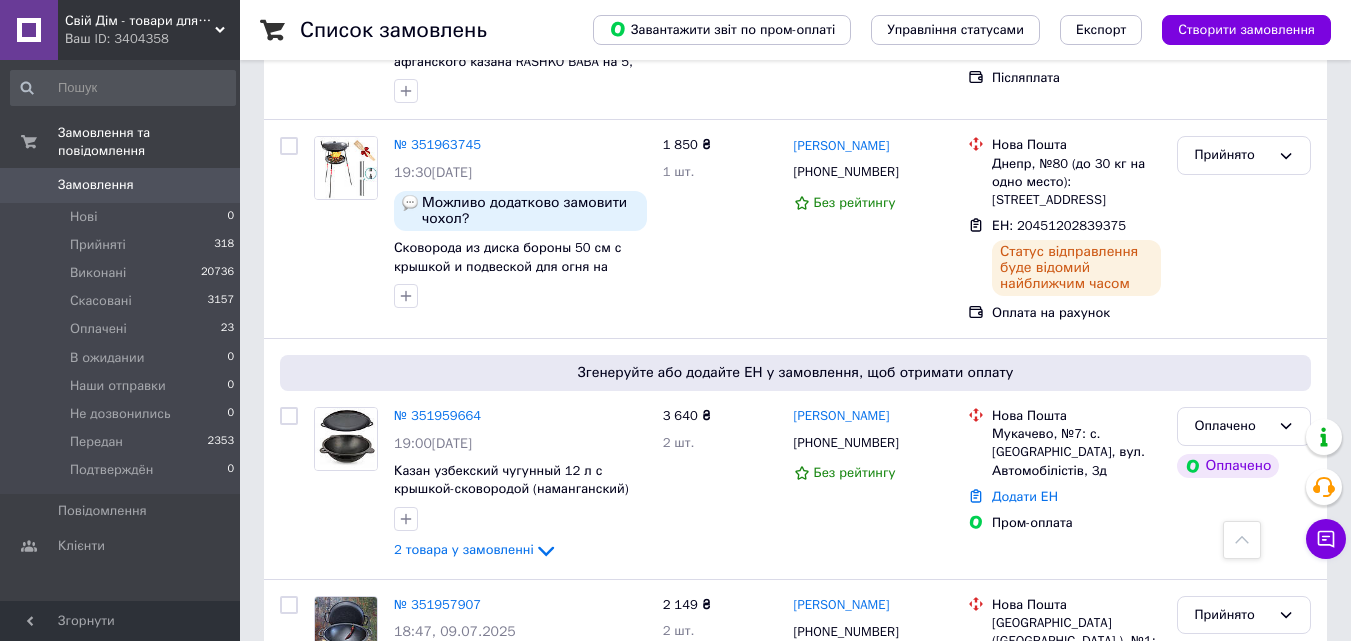 scroll, scrollTop: 4715, scrollLeft: 0, axis: vertical 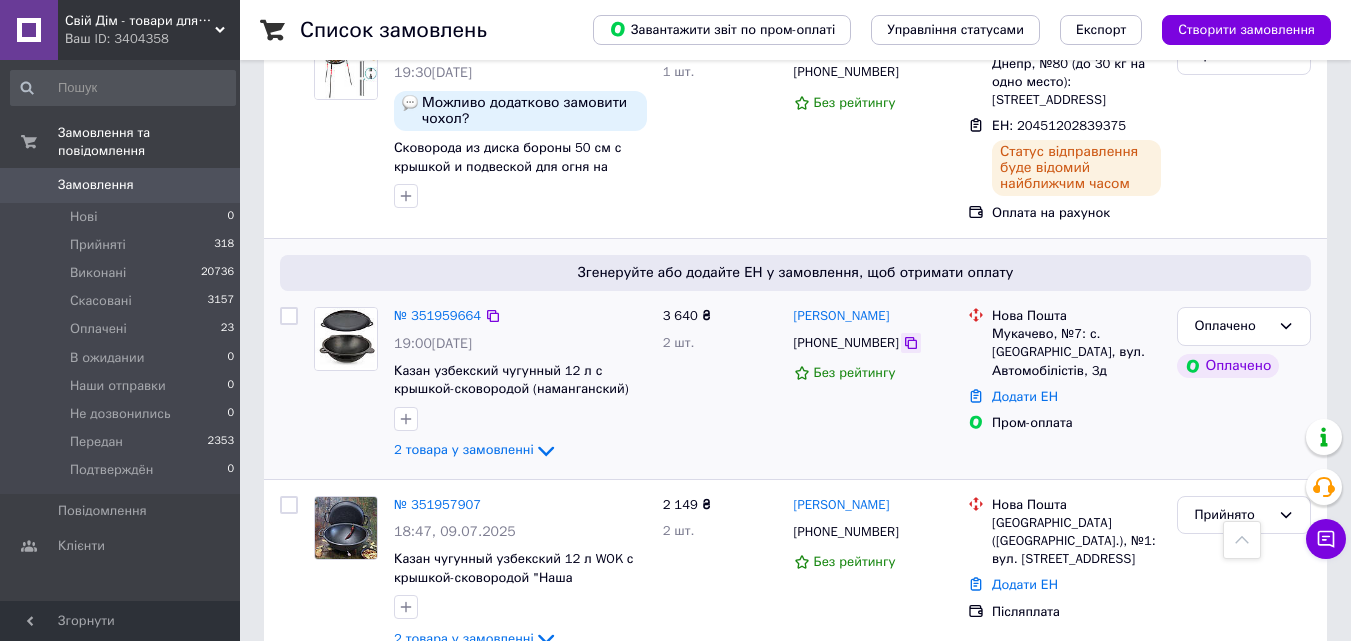 click 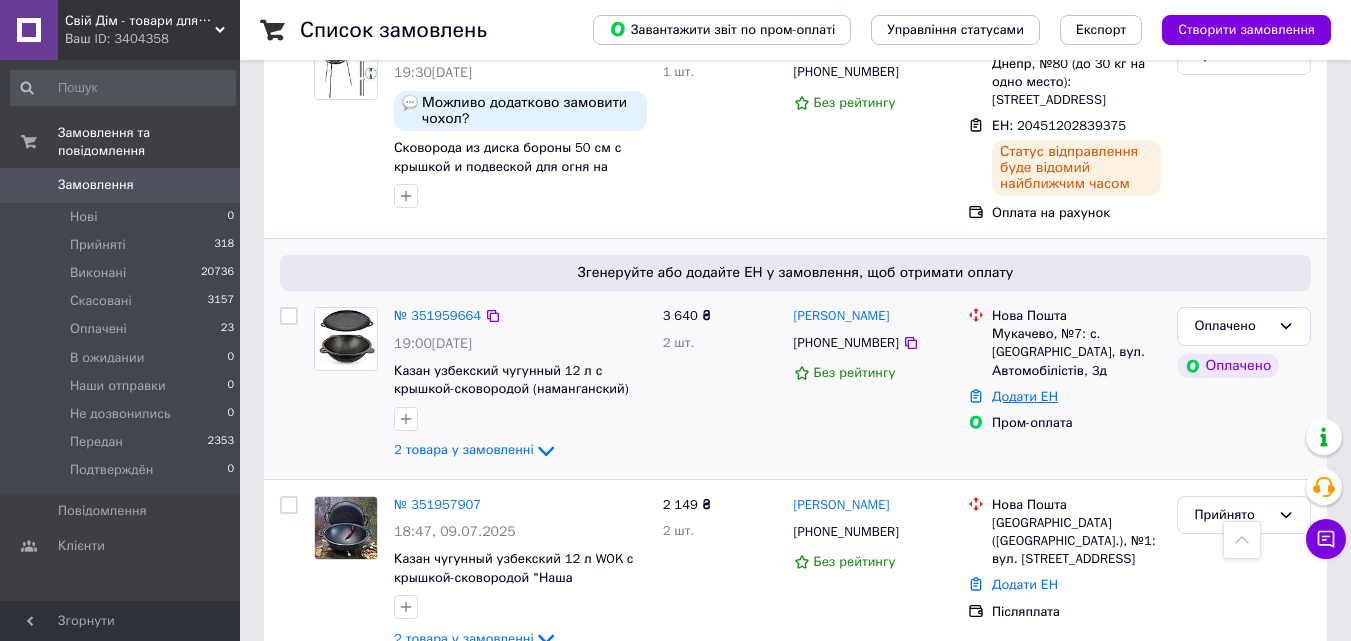 click on "Додати ЕН" at bounding box center (1025, 396) 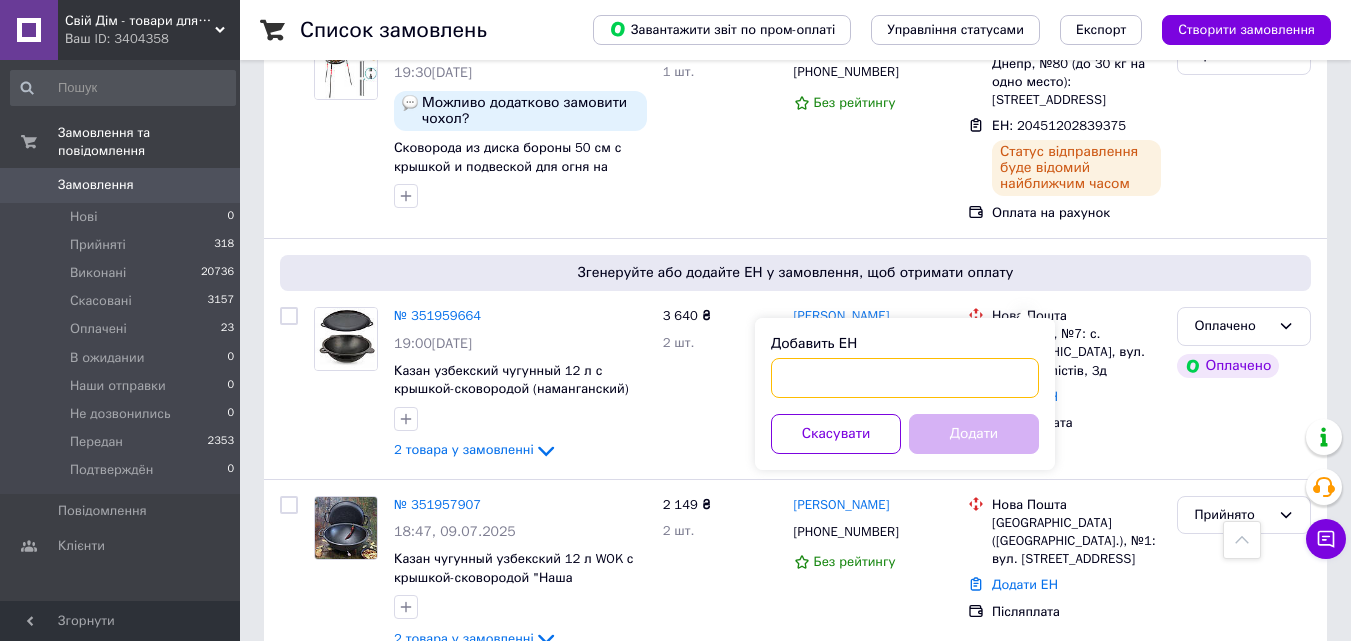 click on "Добавить ЕН" at bounding box center (905, 378) 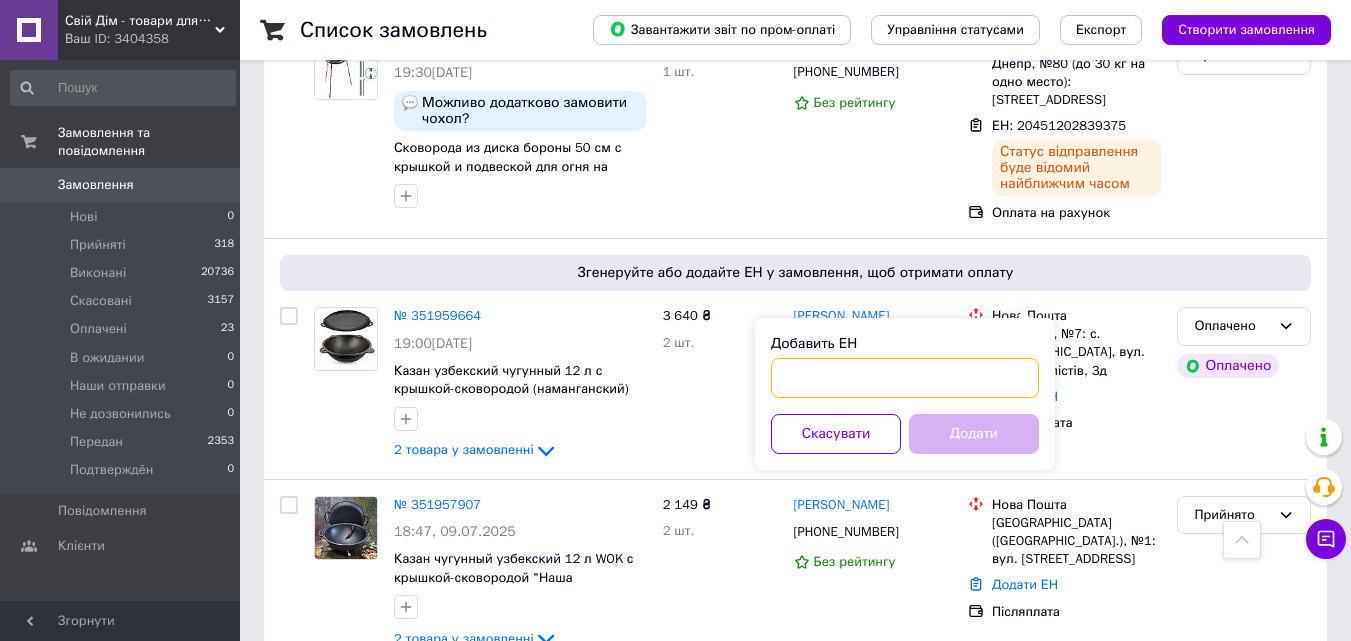 paste on "20451202852251" 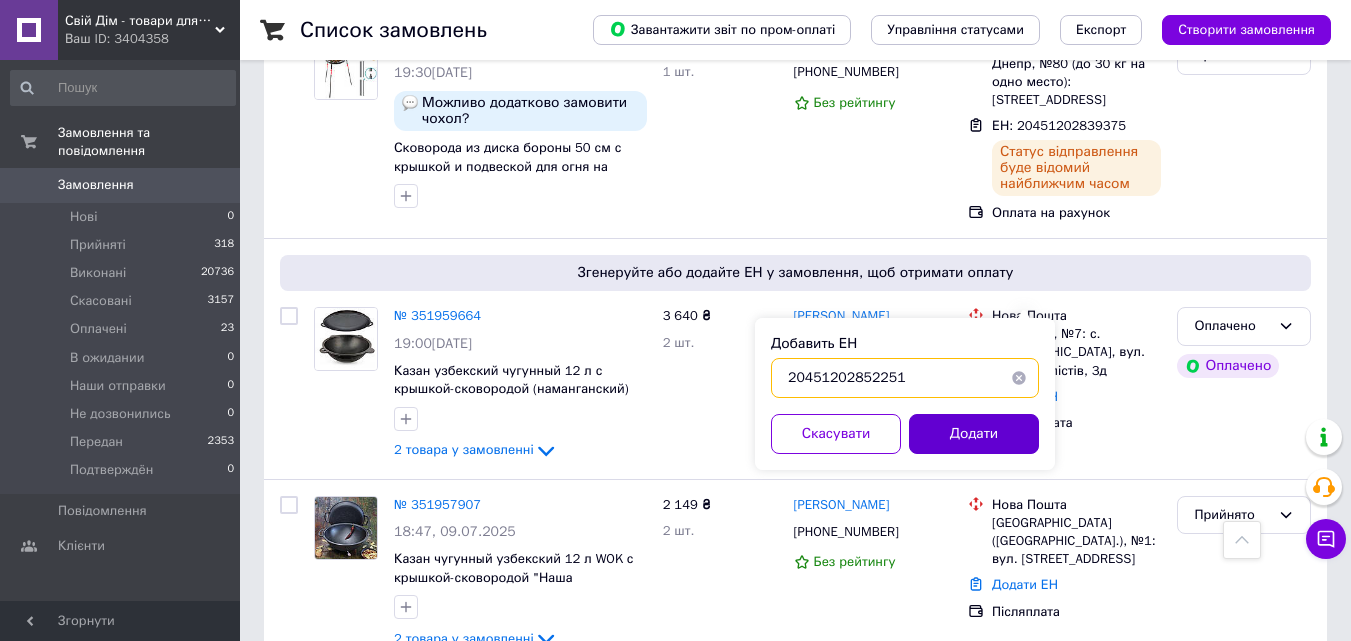 type on "20451202852251" 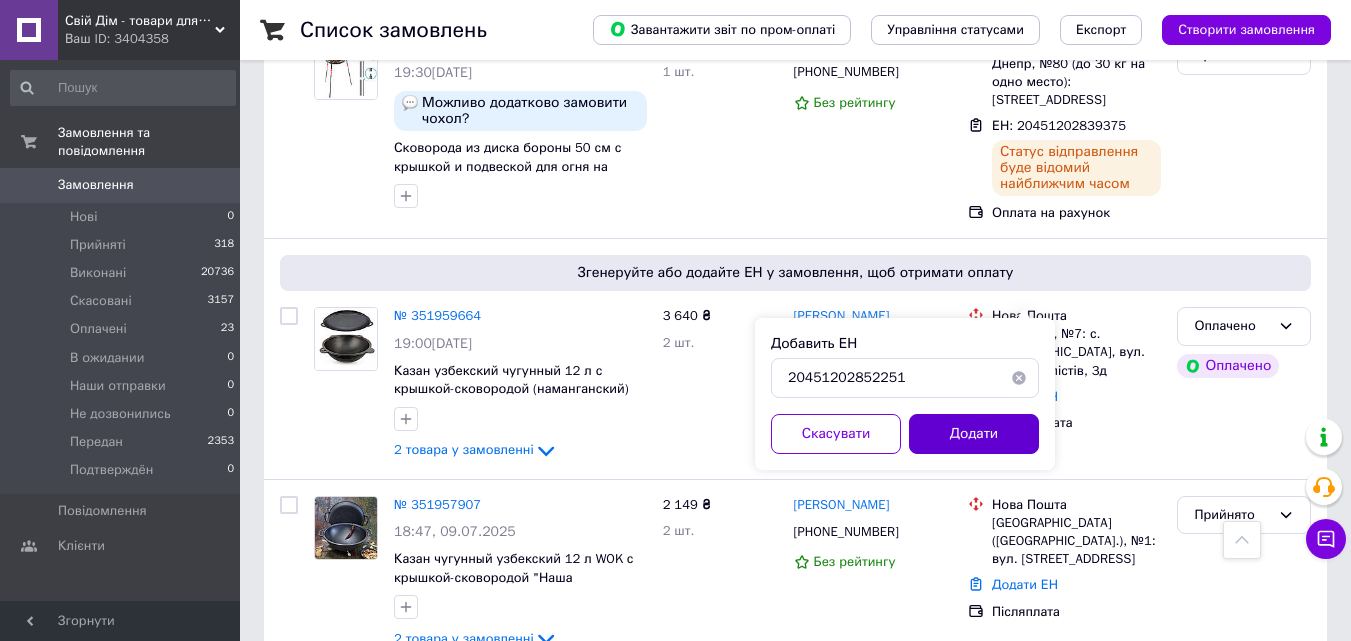 click on "Додати" at bounding box center [974, 434] 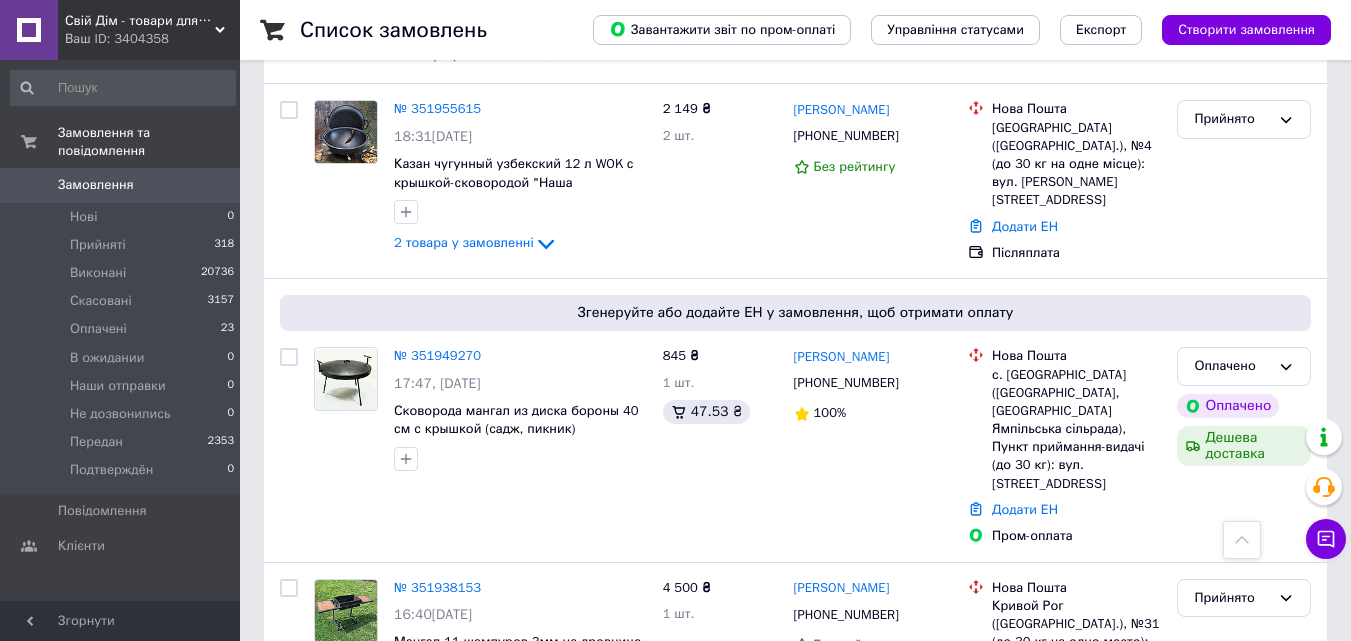 scroll, scrollTop: 5467, scrollLeft: 0, axis: vertical 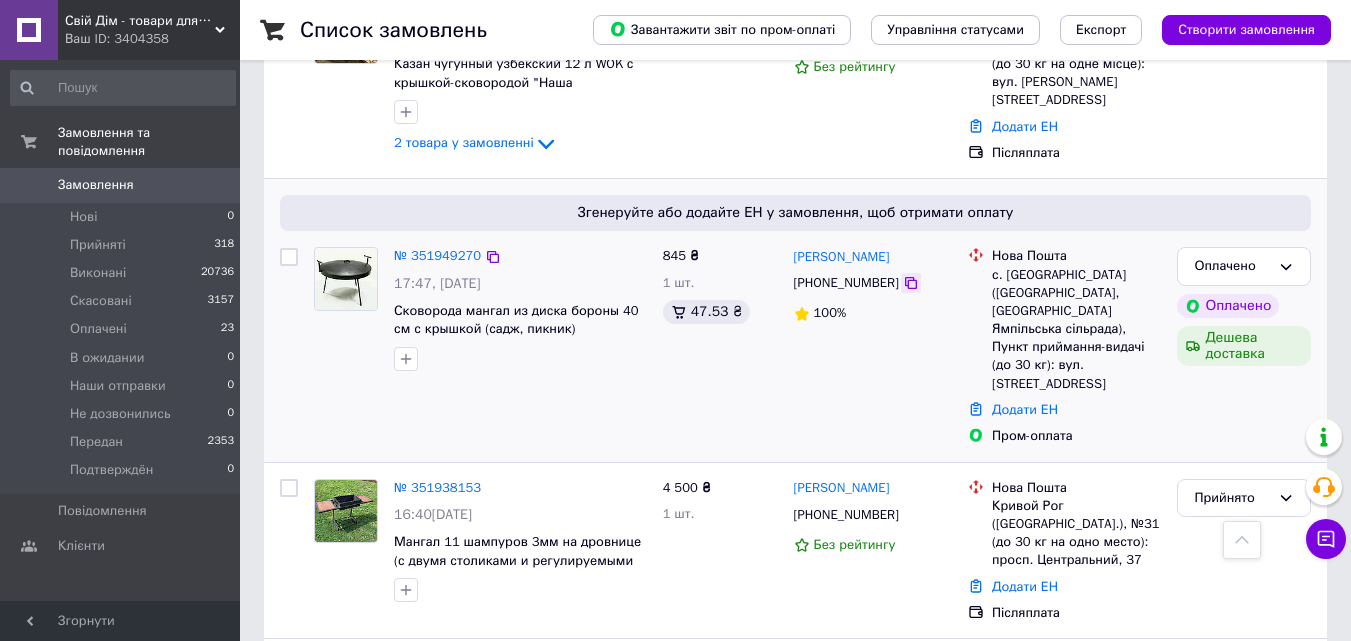 click 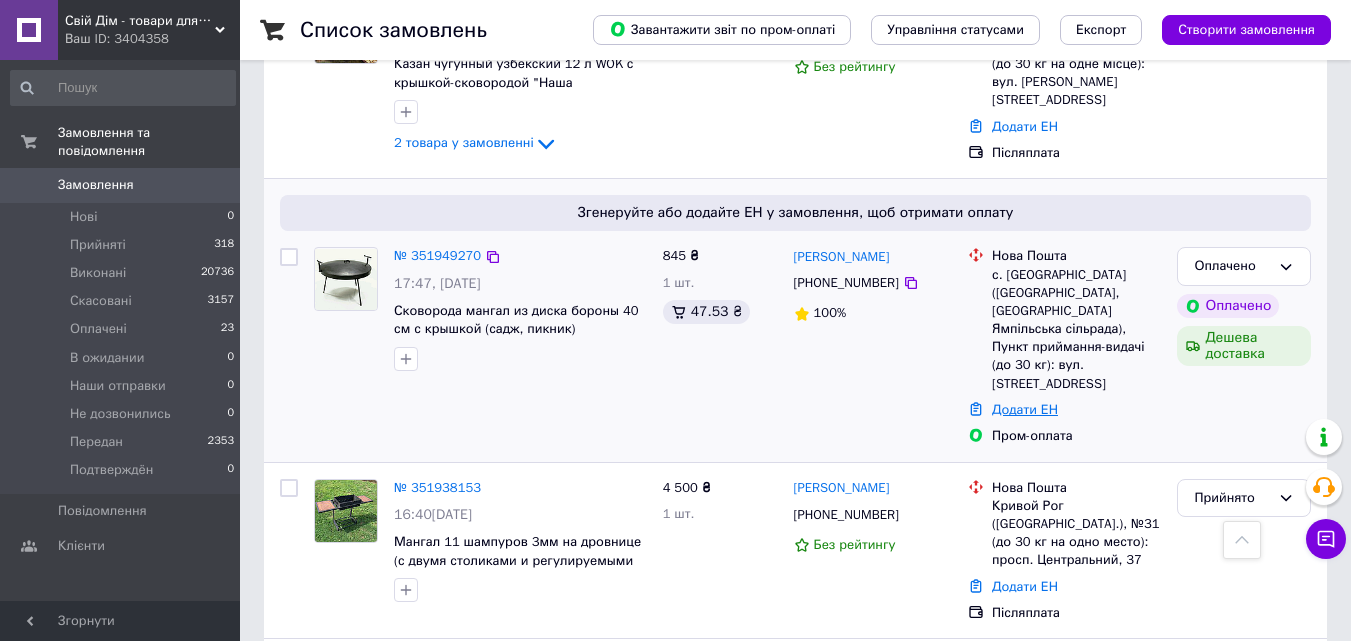 click on "Додати ЕН" at bounding box center [1025, 409] 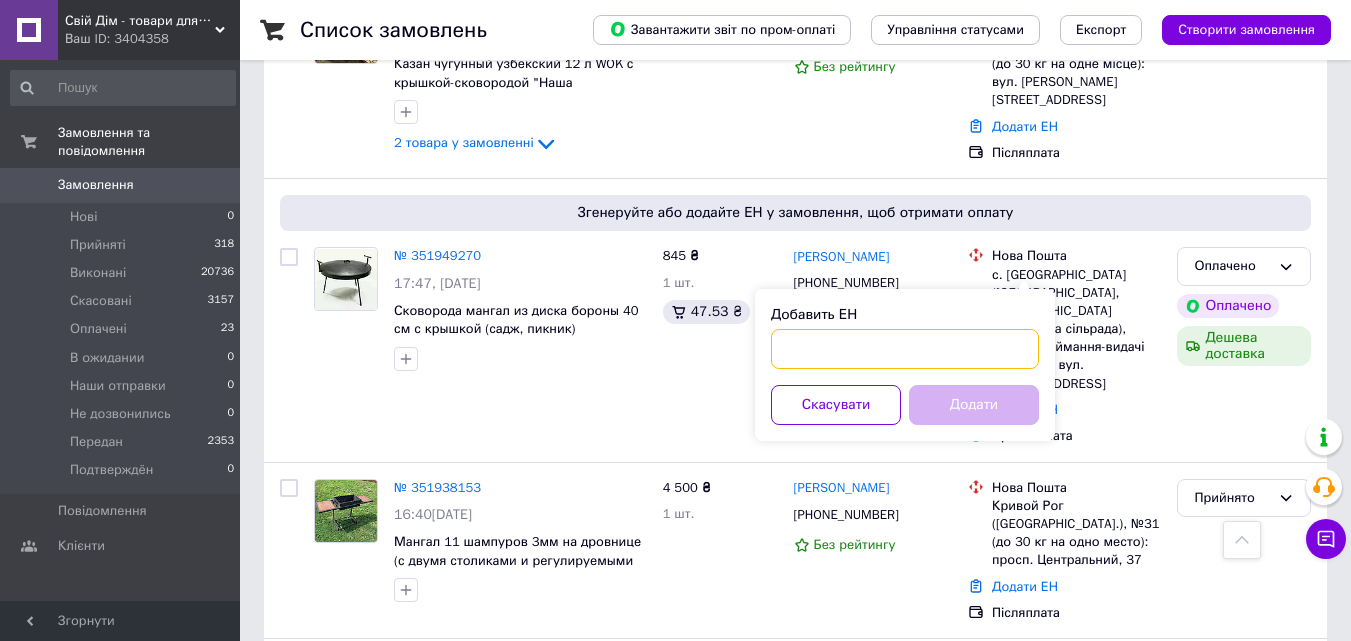 click on "Добавить ЕН" at bounding box center (905, 349) 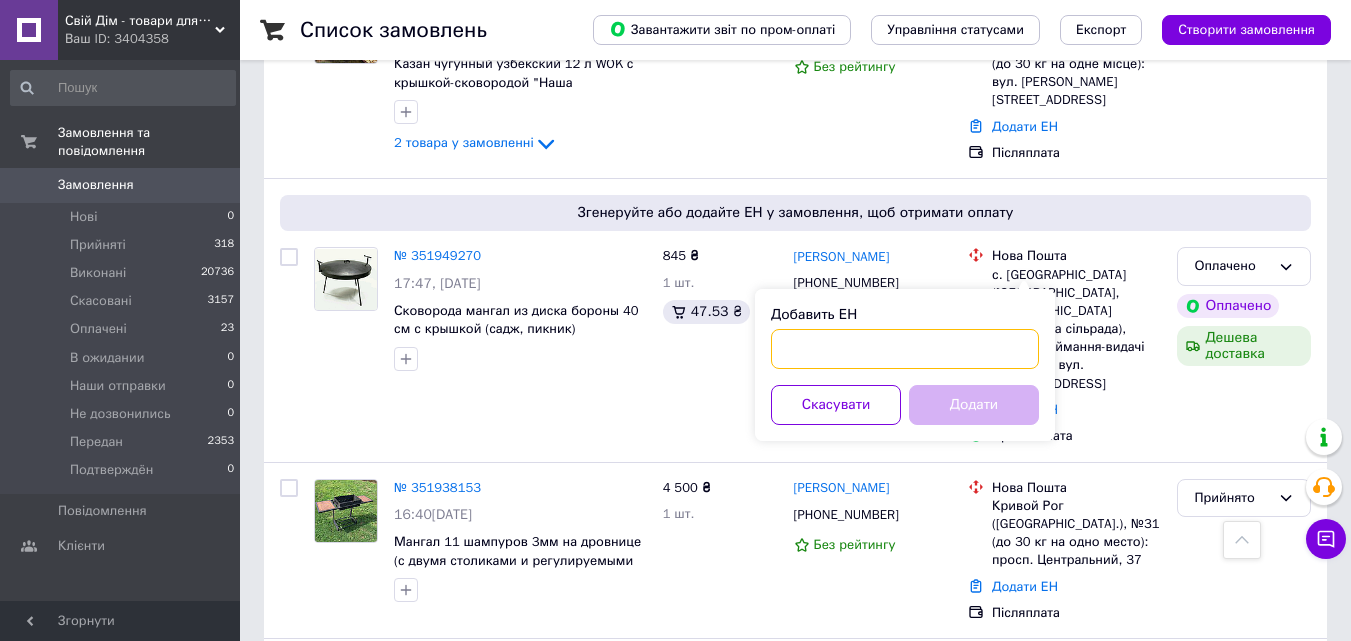 paste on "20451202783936" 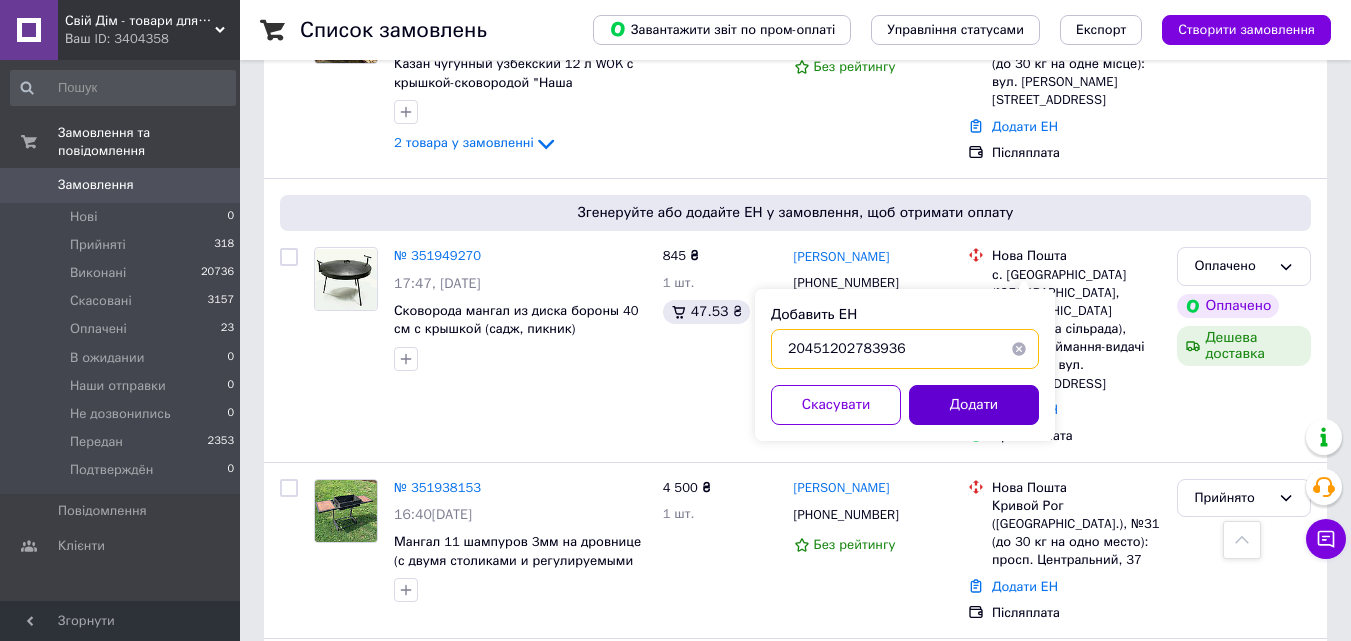 type on "20451202783936" 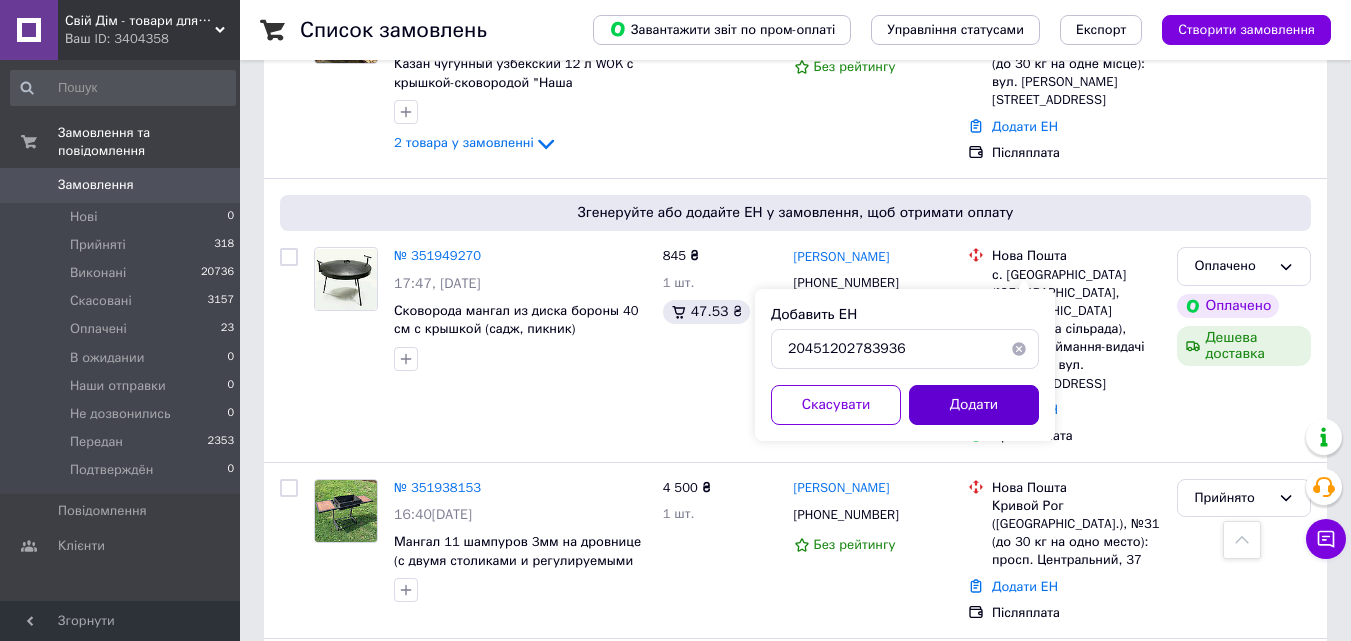 click on "Додати" at bounding box center (974, 405) 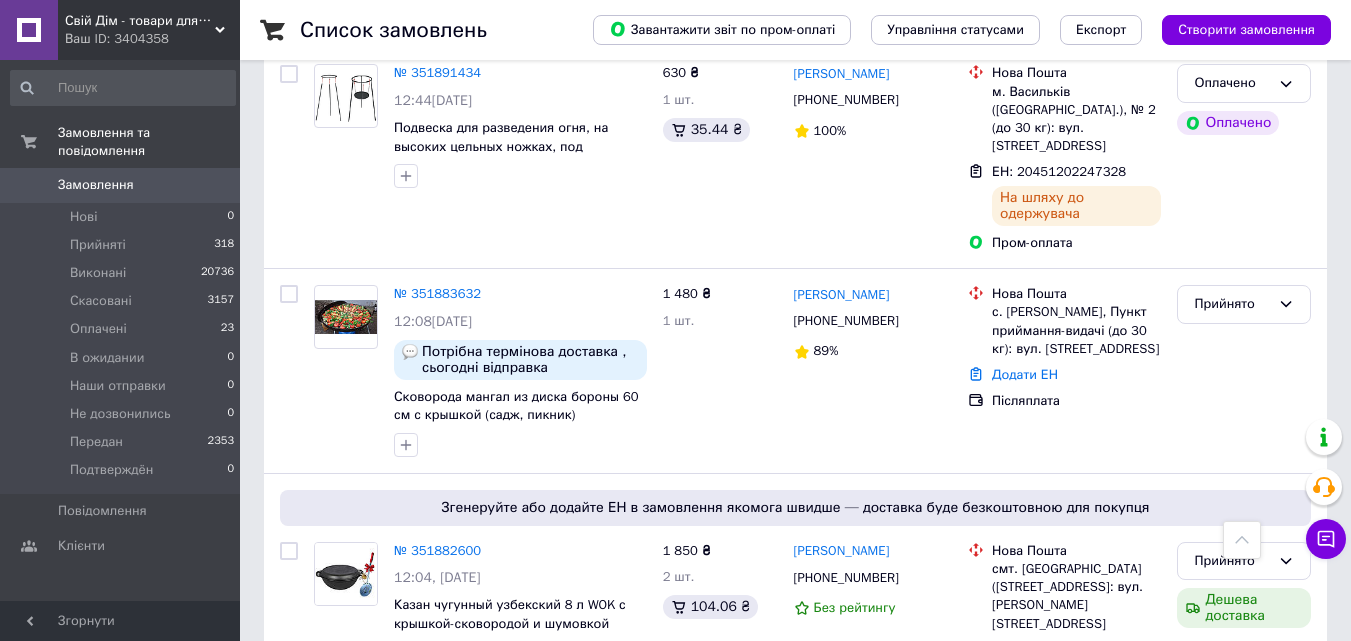 scroll, scrollTop: 8789, scrollLeft: 0, axis: vertical 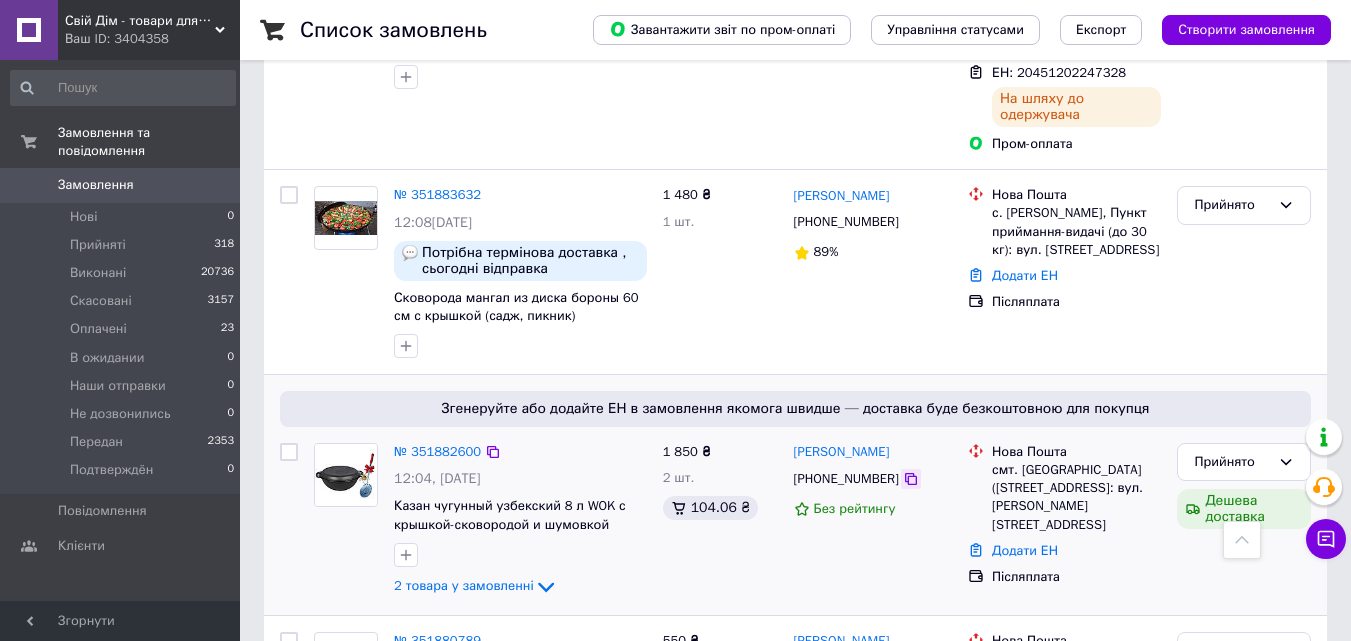 click 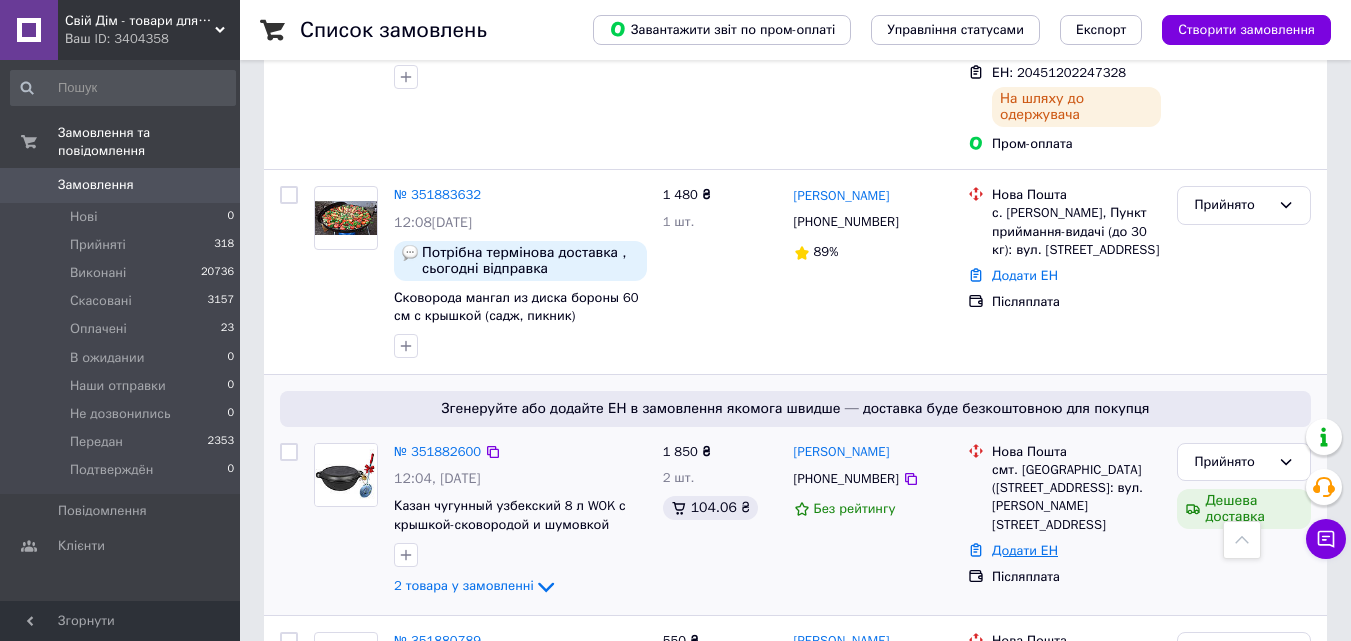 click on "Додати ЕН" at bounding box center [1025, 550] 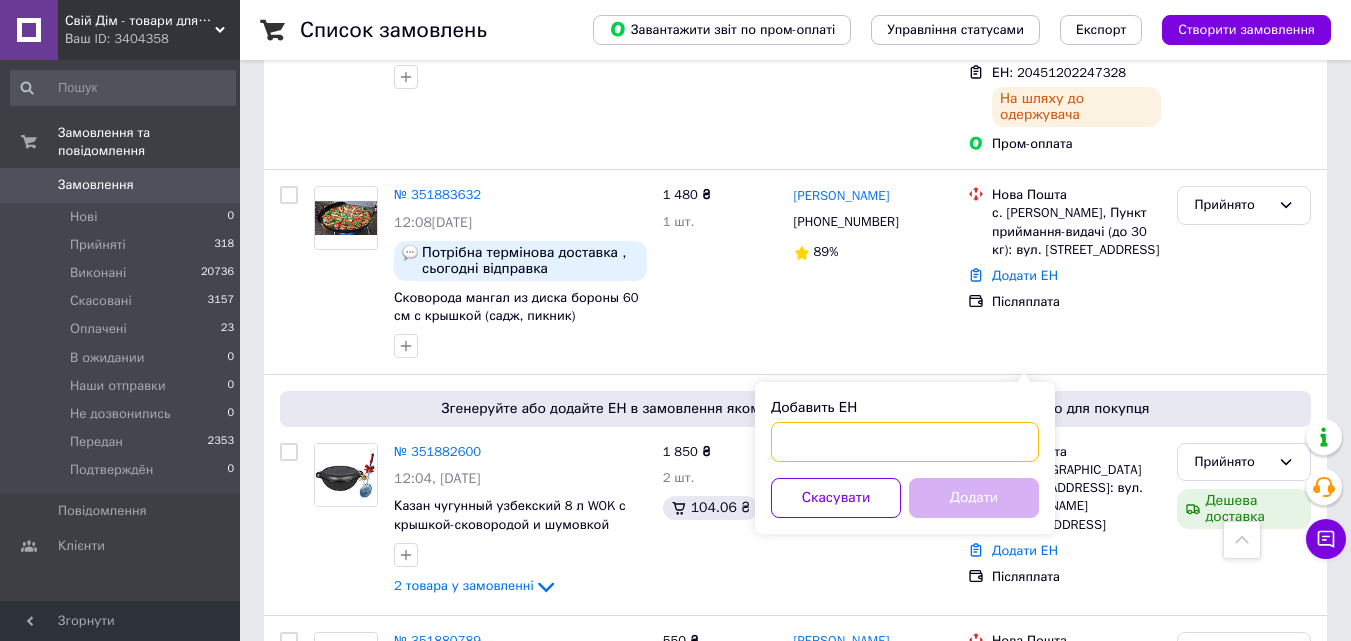 click on "Добавить ЕН" at bounding box center [905, 442] 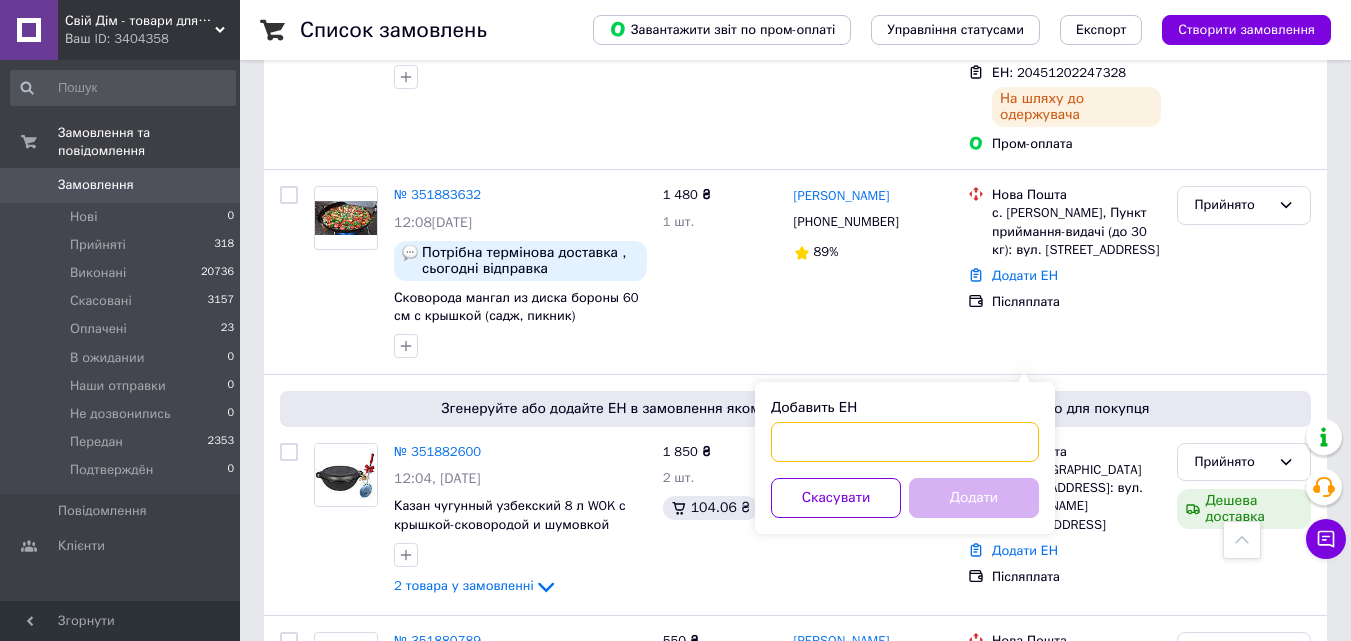 paste on "20451200278271" 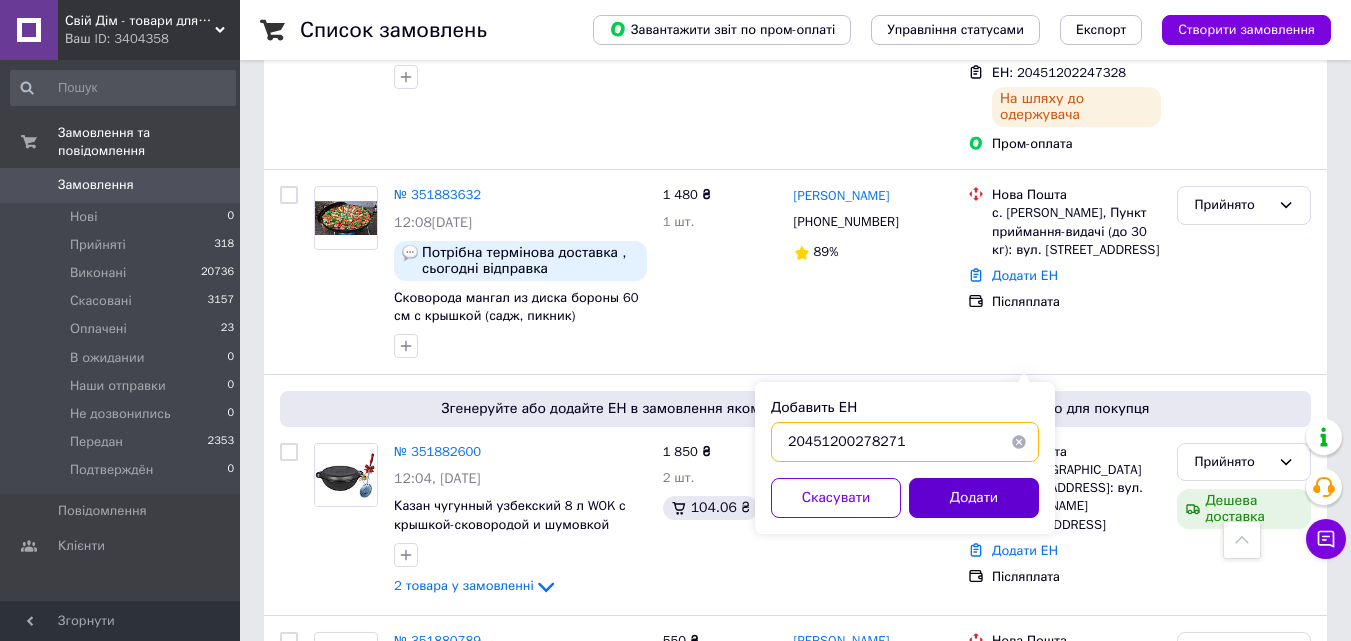 type on "20451200278271" 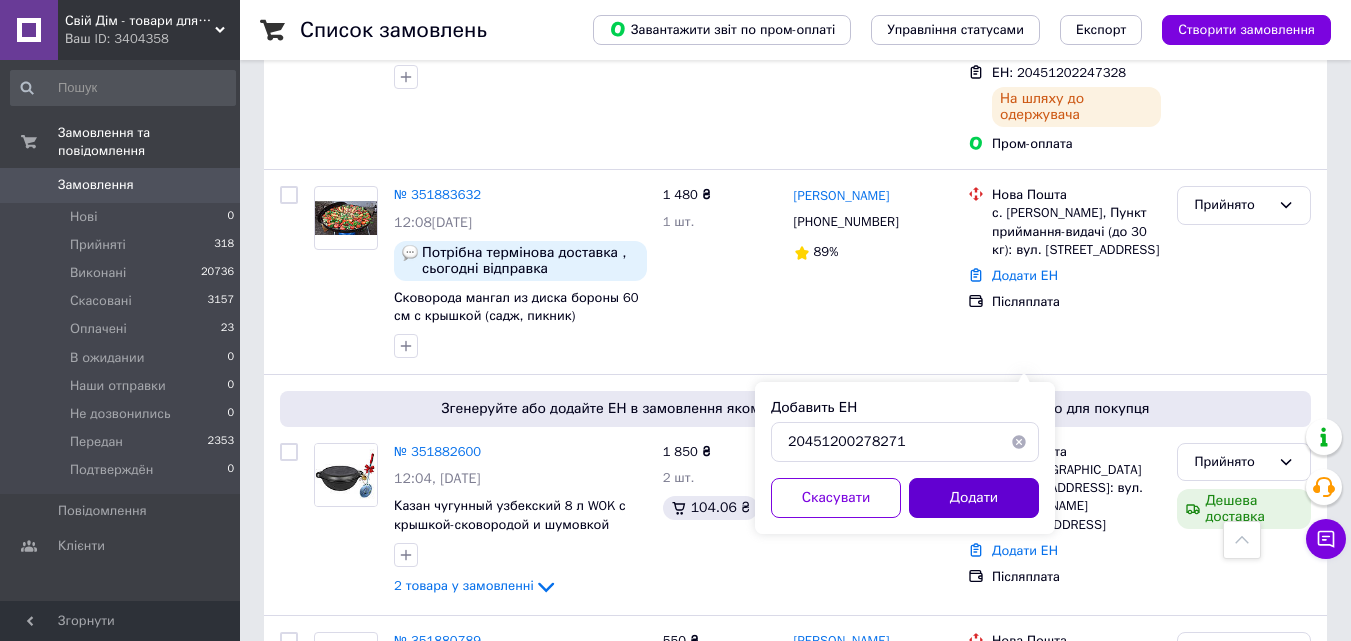 click on "Додати" at bounding box center (974, 498) 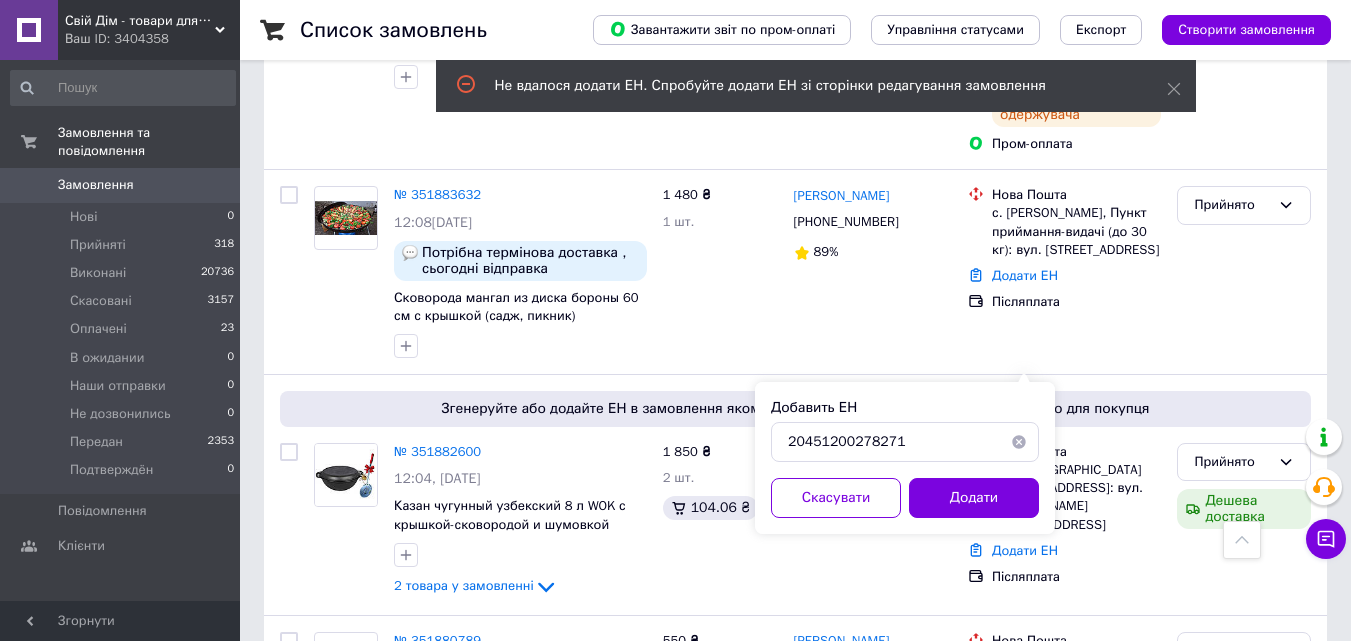 click on "Додати" at bounding box center (974, 498) 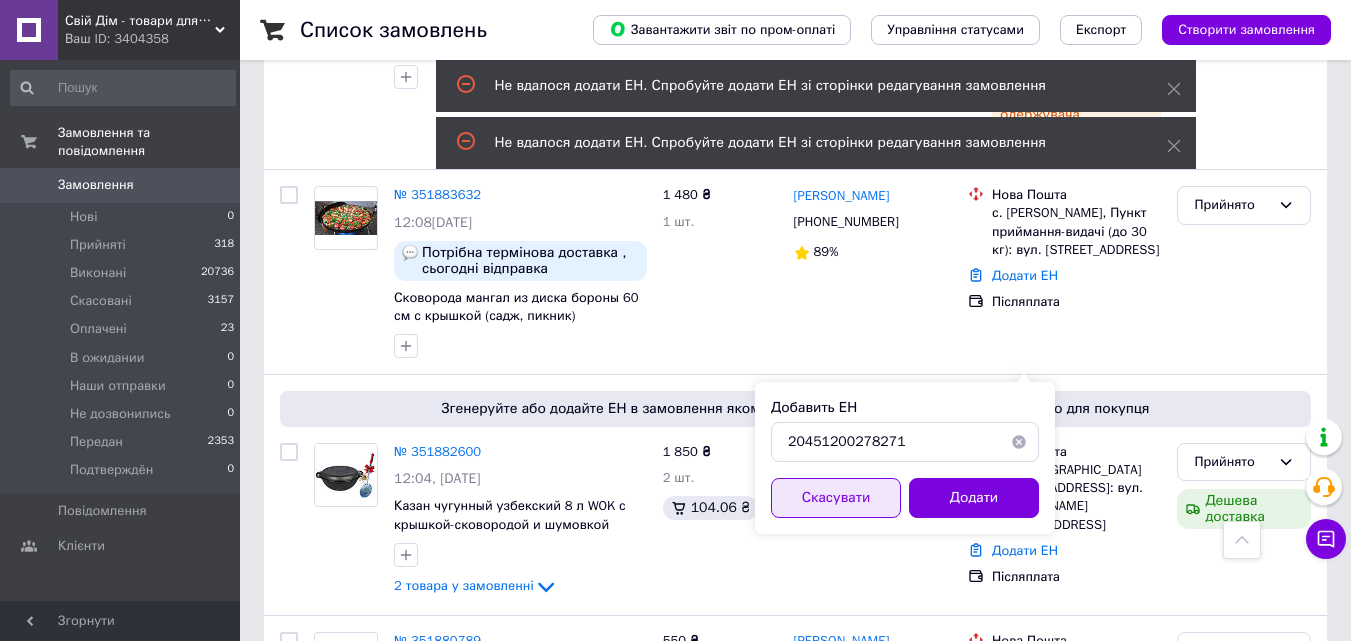 click on "Скасувати" at bounding box center (836, 498) 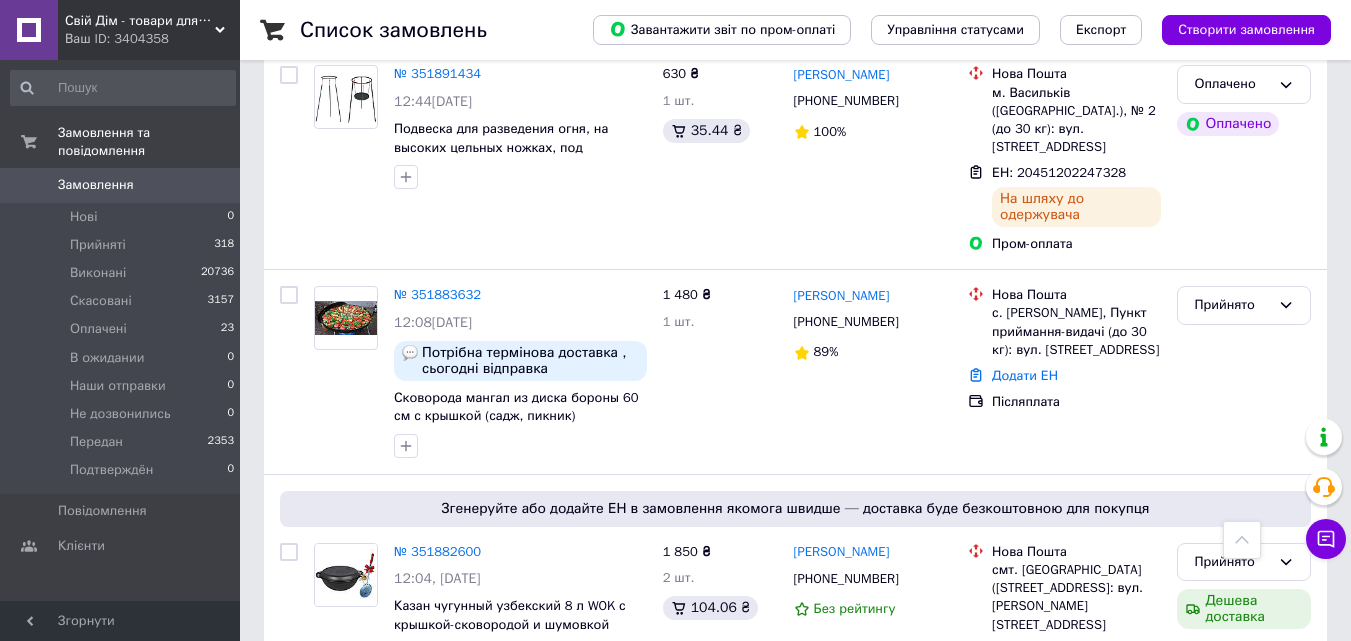 scroll, scrollTop: 8789, scrollLeft: 0, axis: vertical 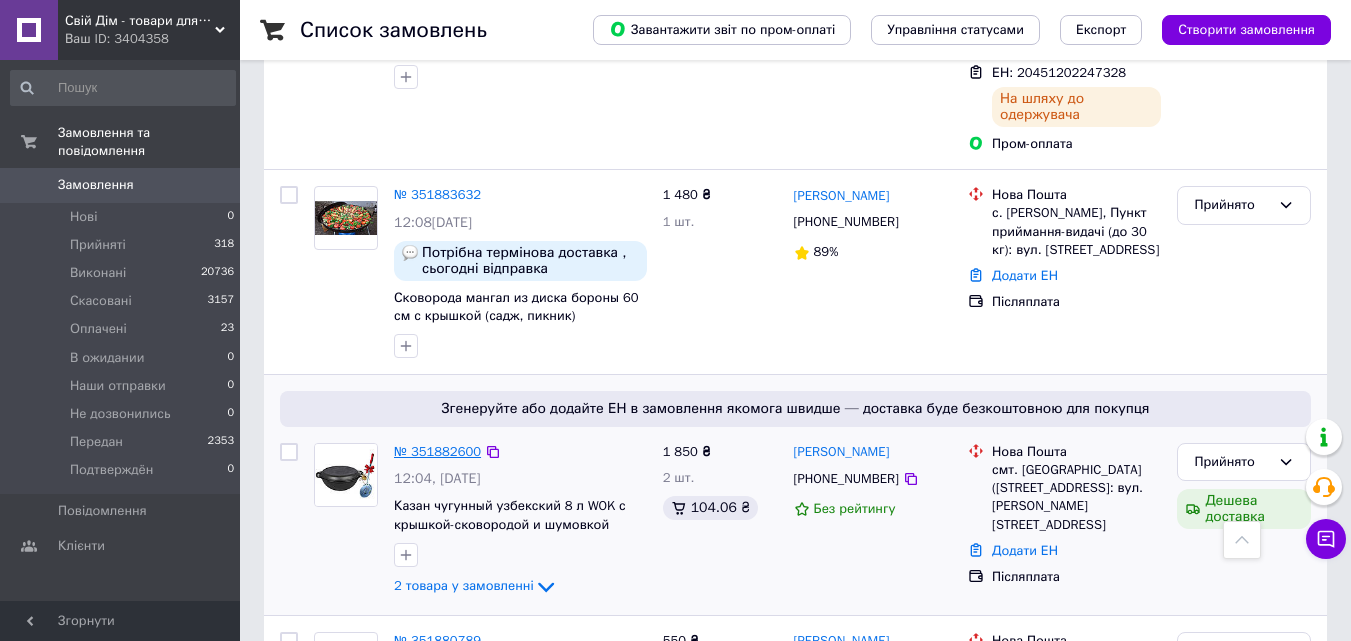 click on "№ 351882600" at bounding box center [437, 451] 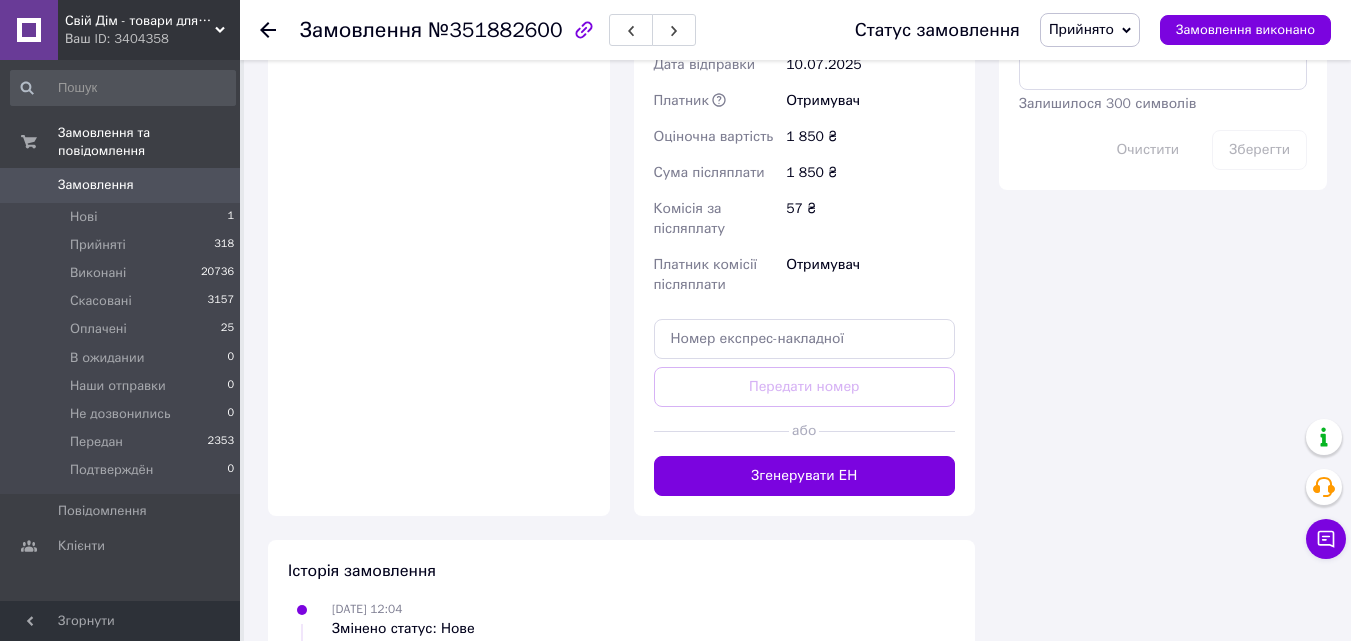 scroll, scrollTop: 1291, scrollLeft: 0, axis: vertical 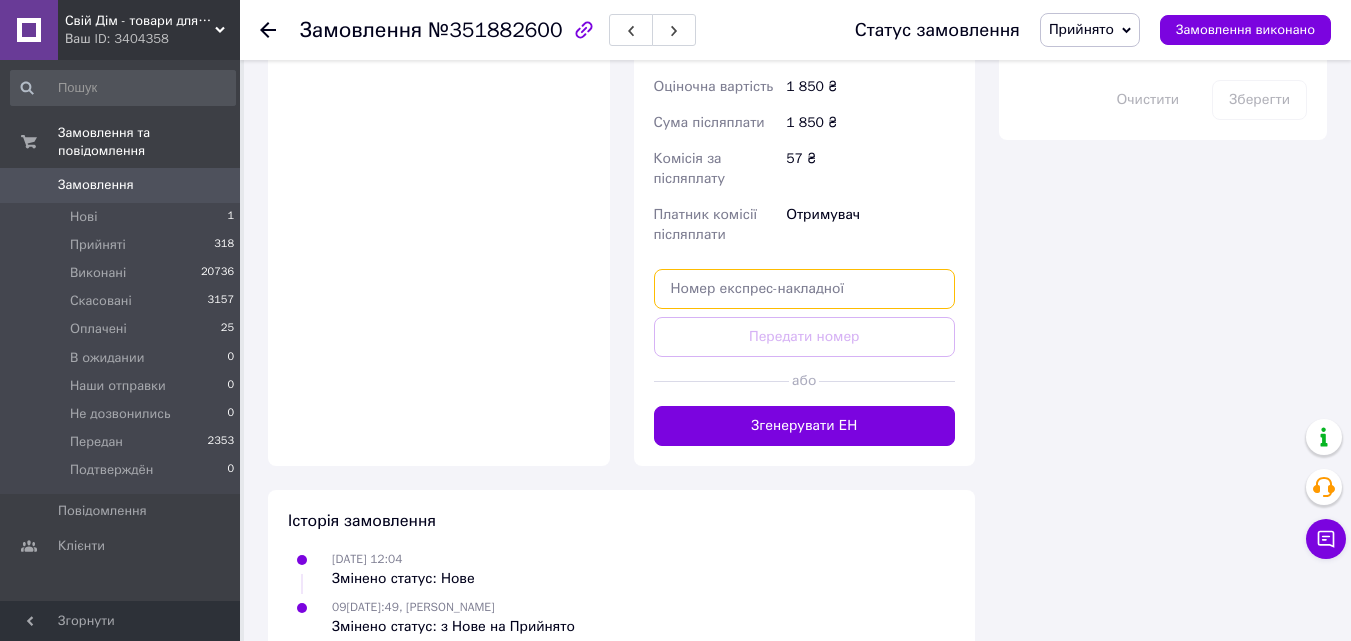 click at bounding box center (805, 289) 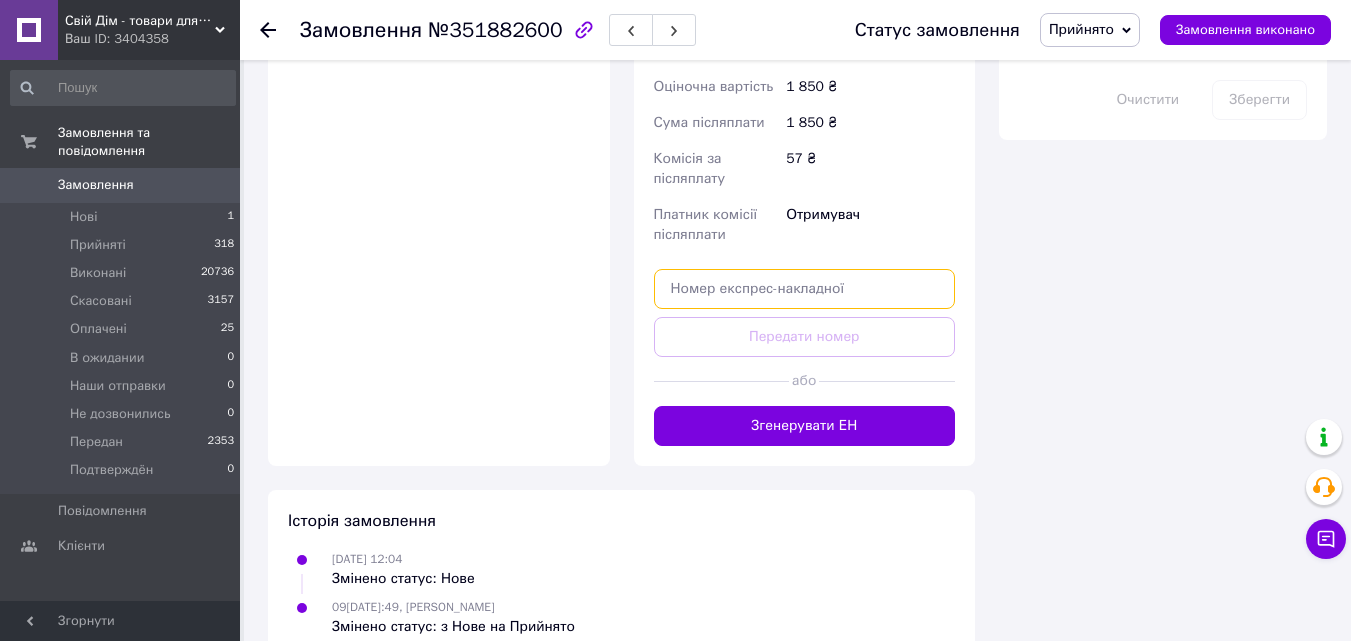 paste on "20451202198834" 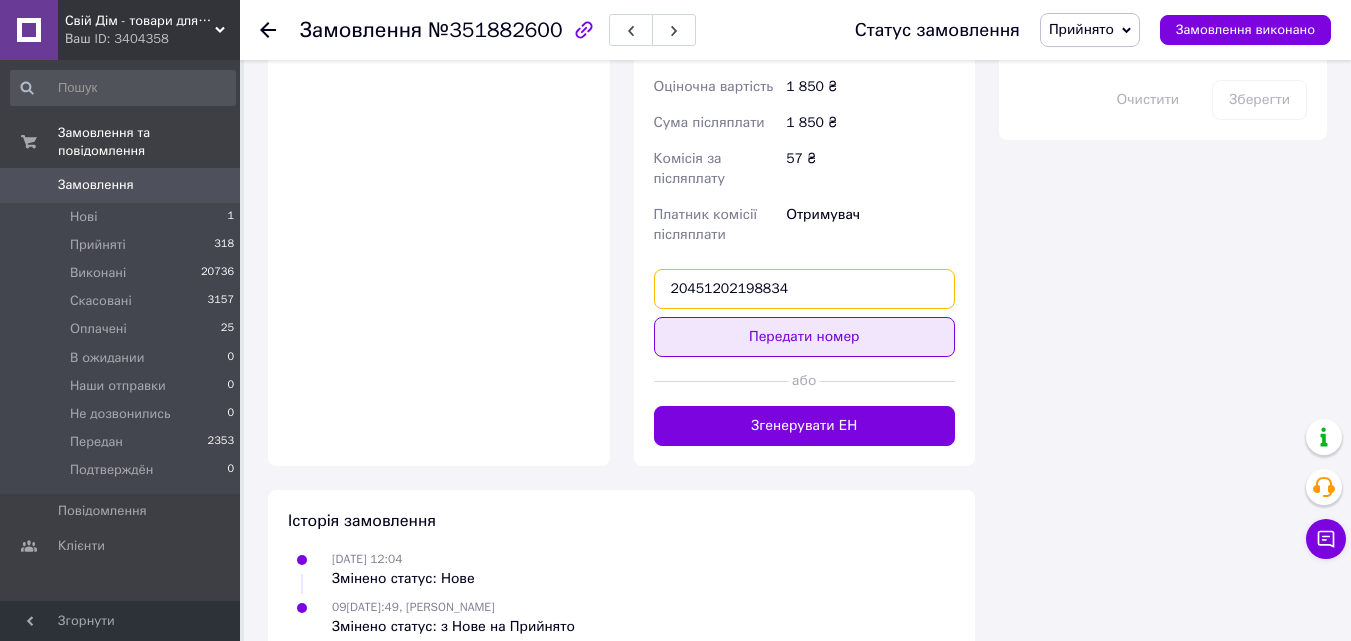 type on "20451202198834" 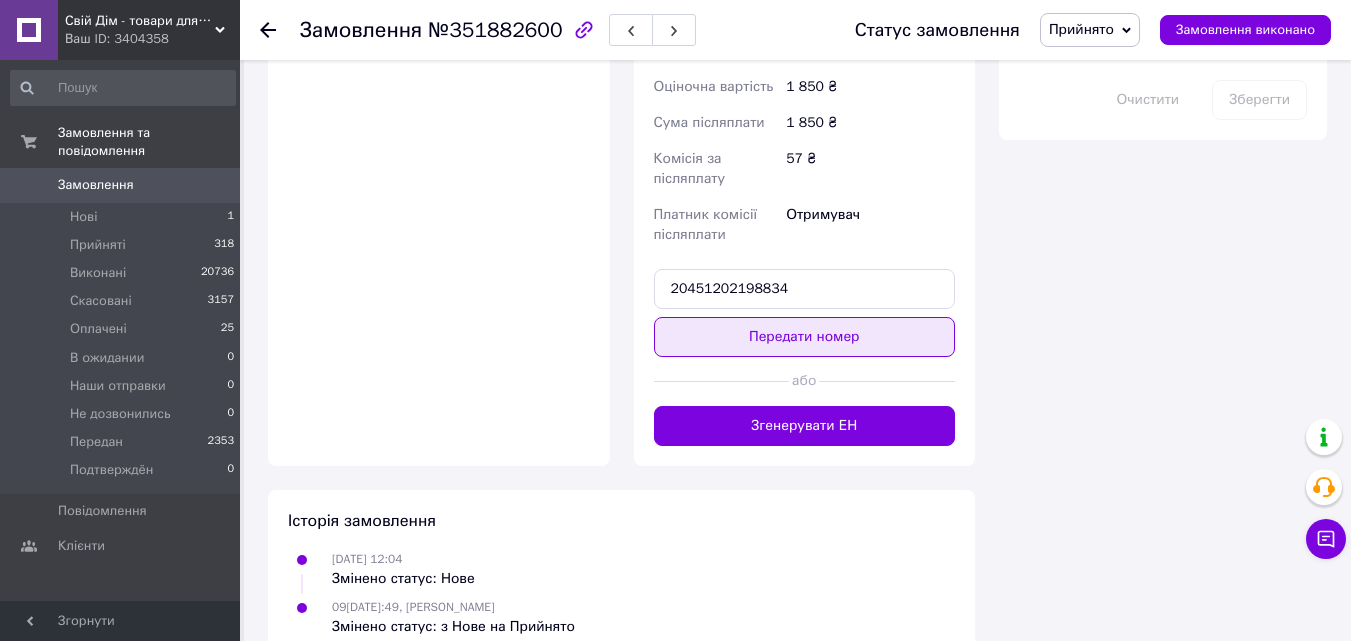 click on "Передати номер" at bounding box center (805, 337) 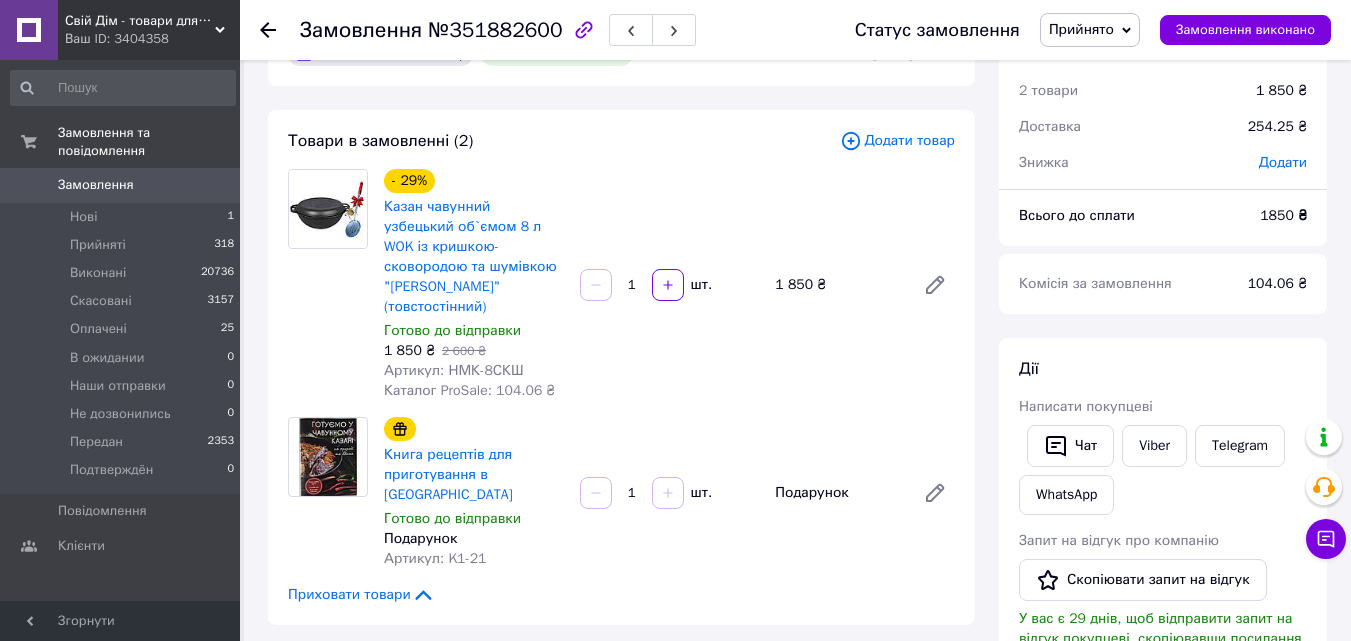 scroll, scrollTop: 26, scrollLeft: 0, axis: vertical 